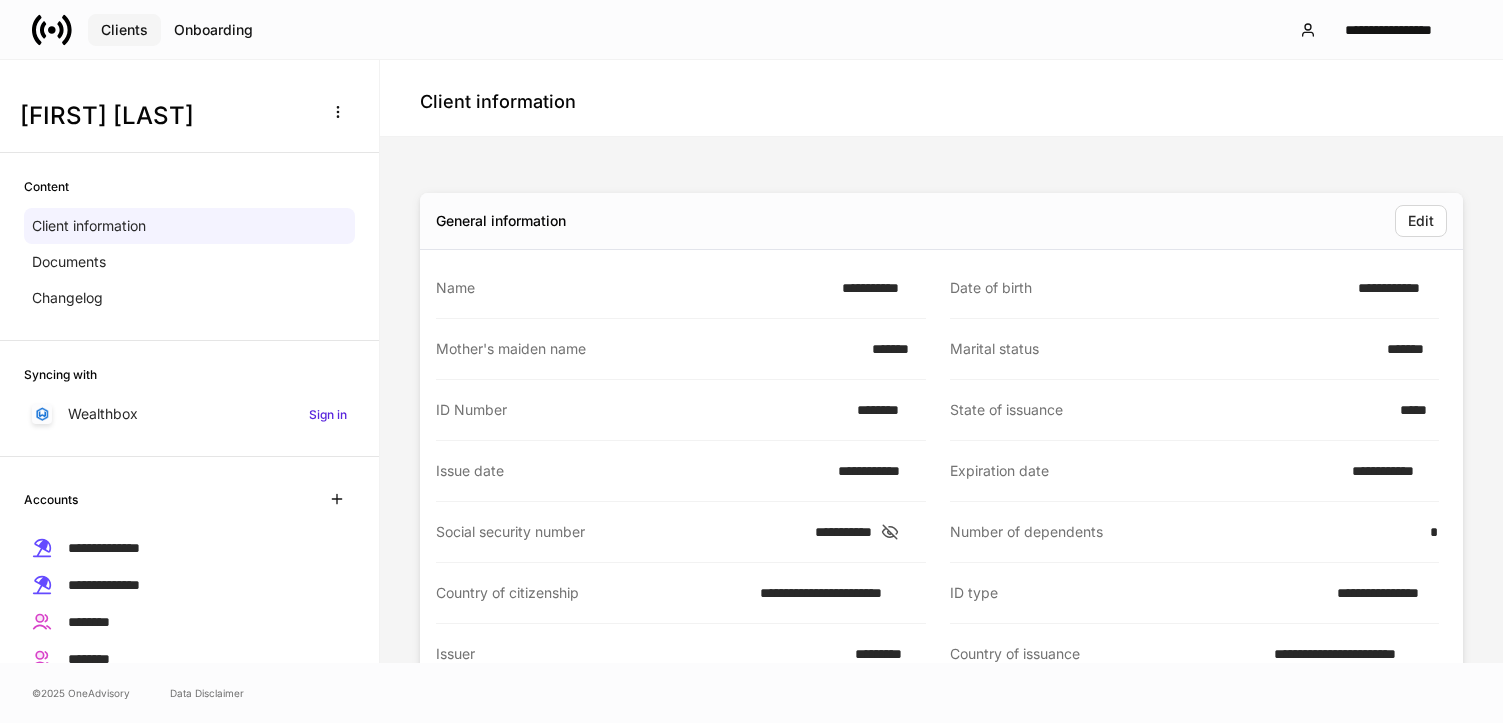 scroll, scrollTop: 0, scrollLeft: 0, axis: both 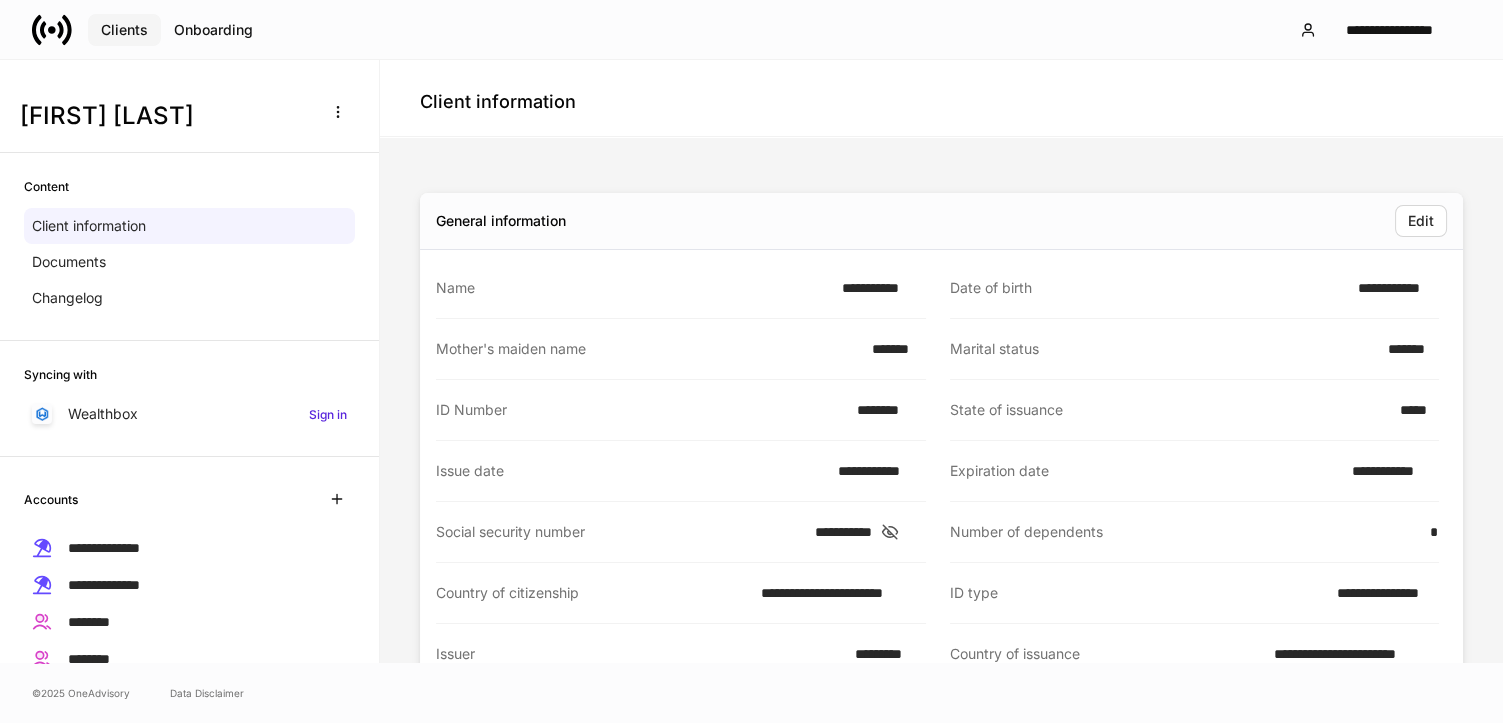 click on "Clients" at bounding box center (124, 30) 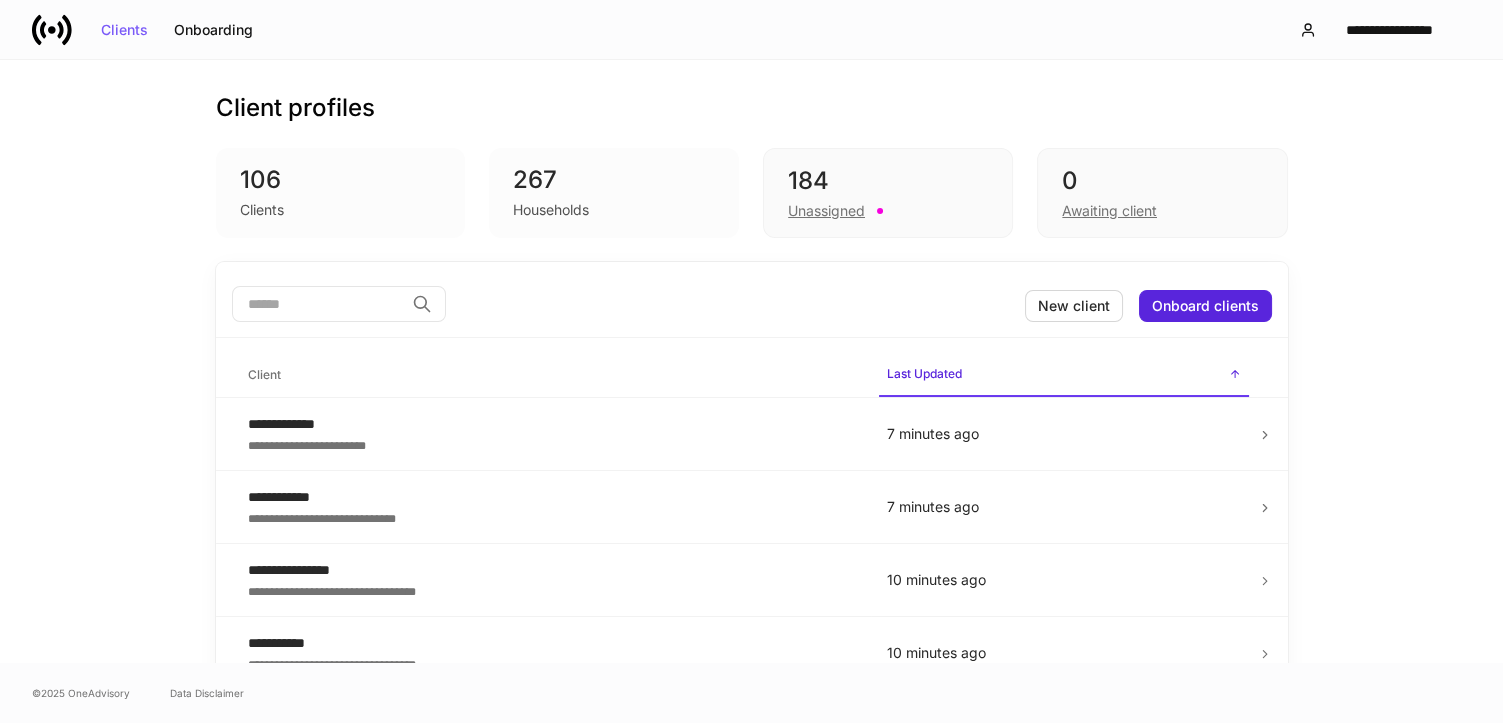 click on "​ New client Onboard clients" at bounding box center (752, 306) 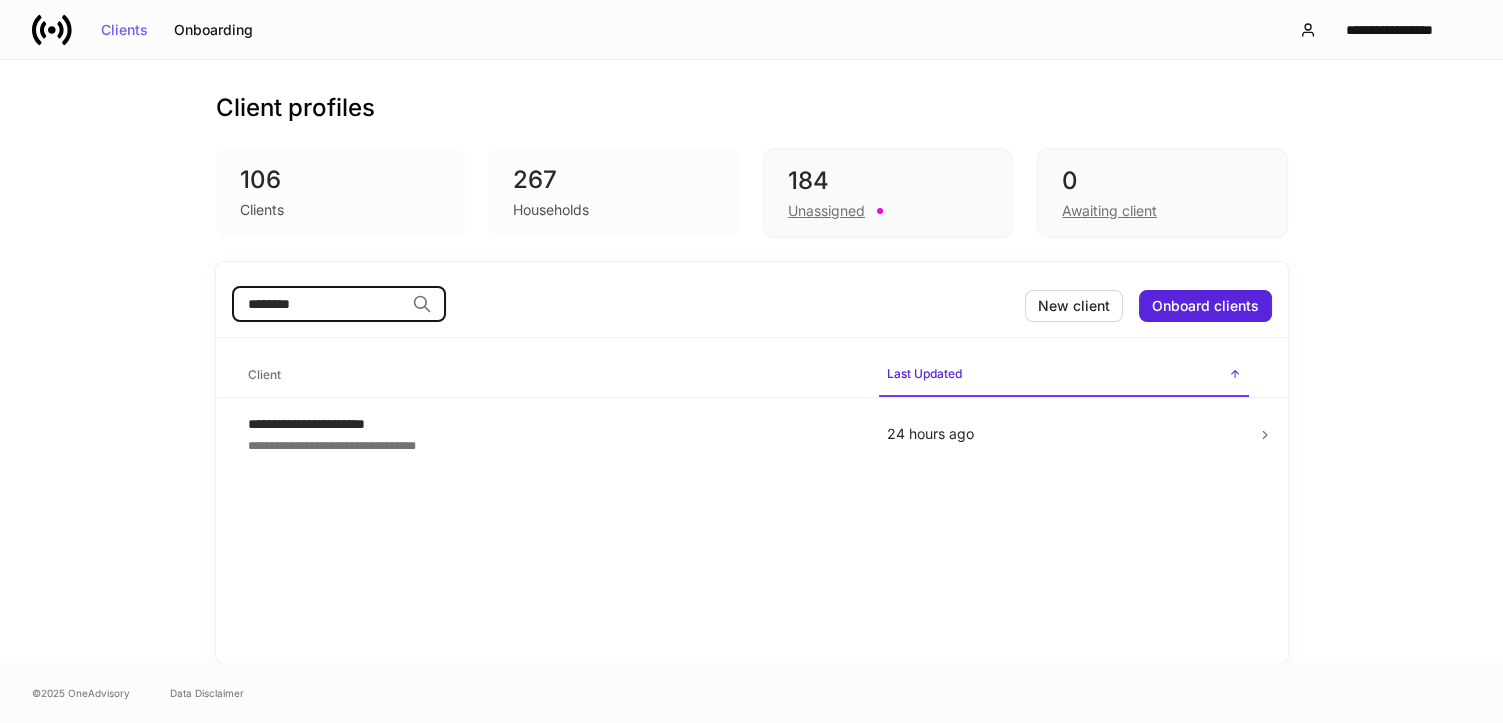 type on "********" 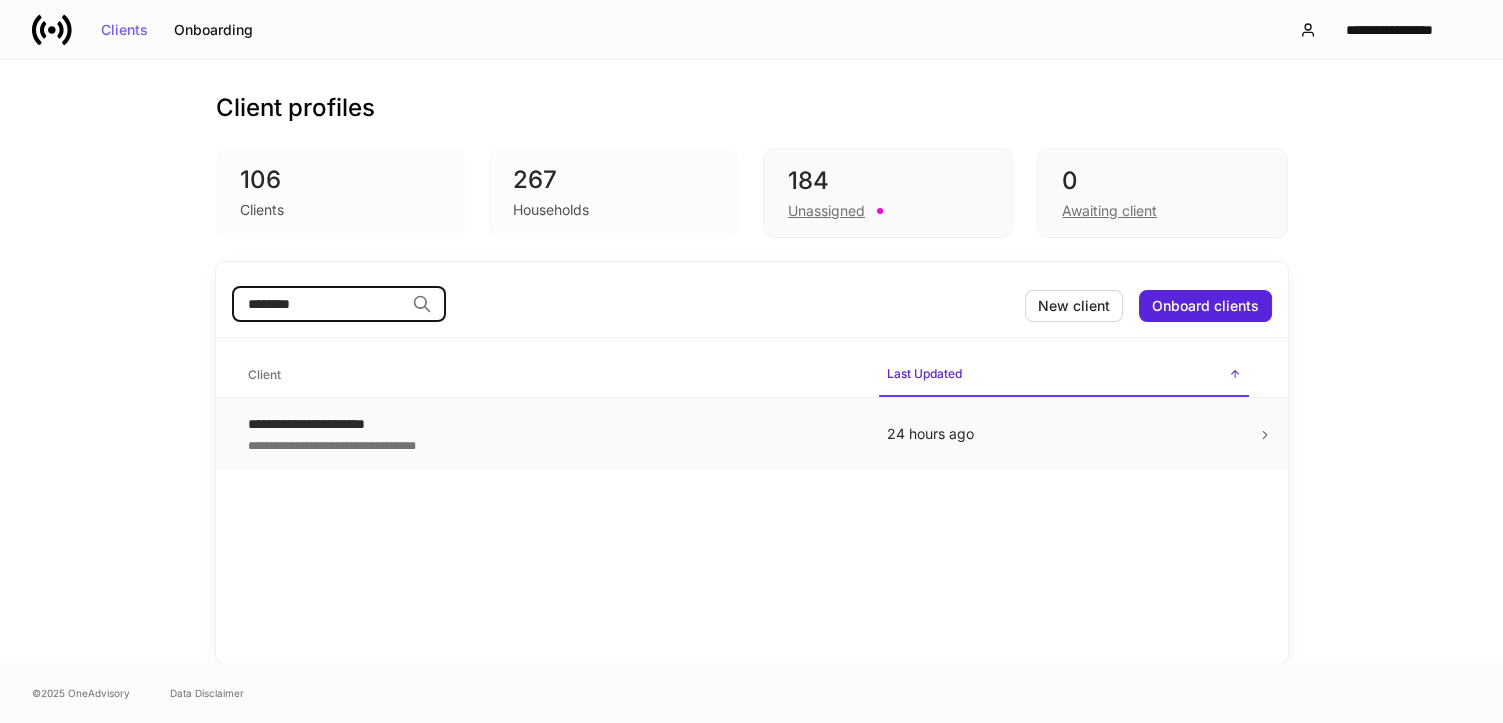 click on "**********" at bounding box center [551, 424] 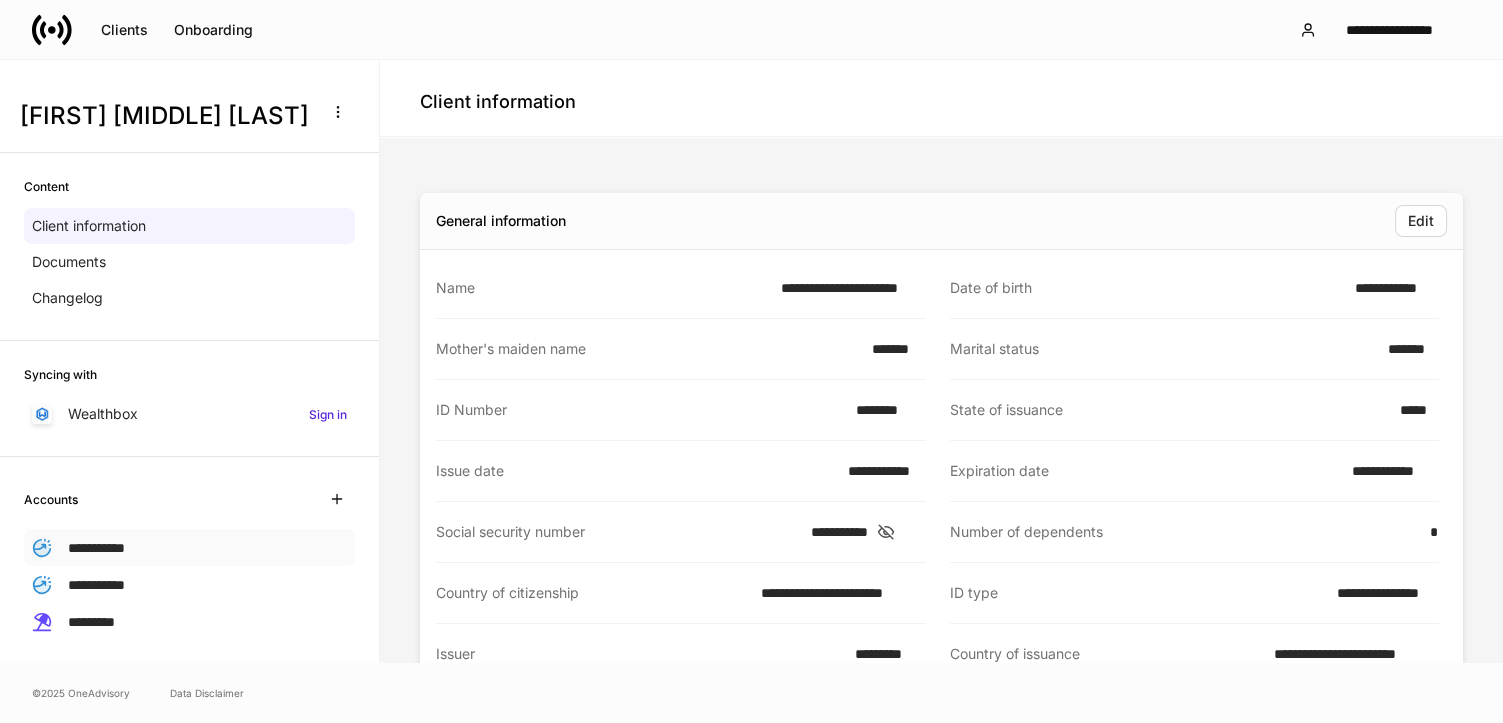 click on "**********" at bounding box center (96, 548) 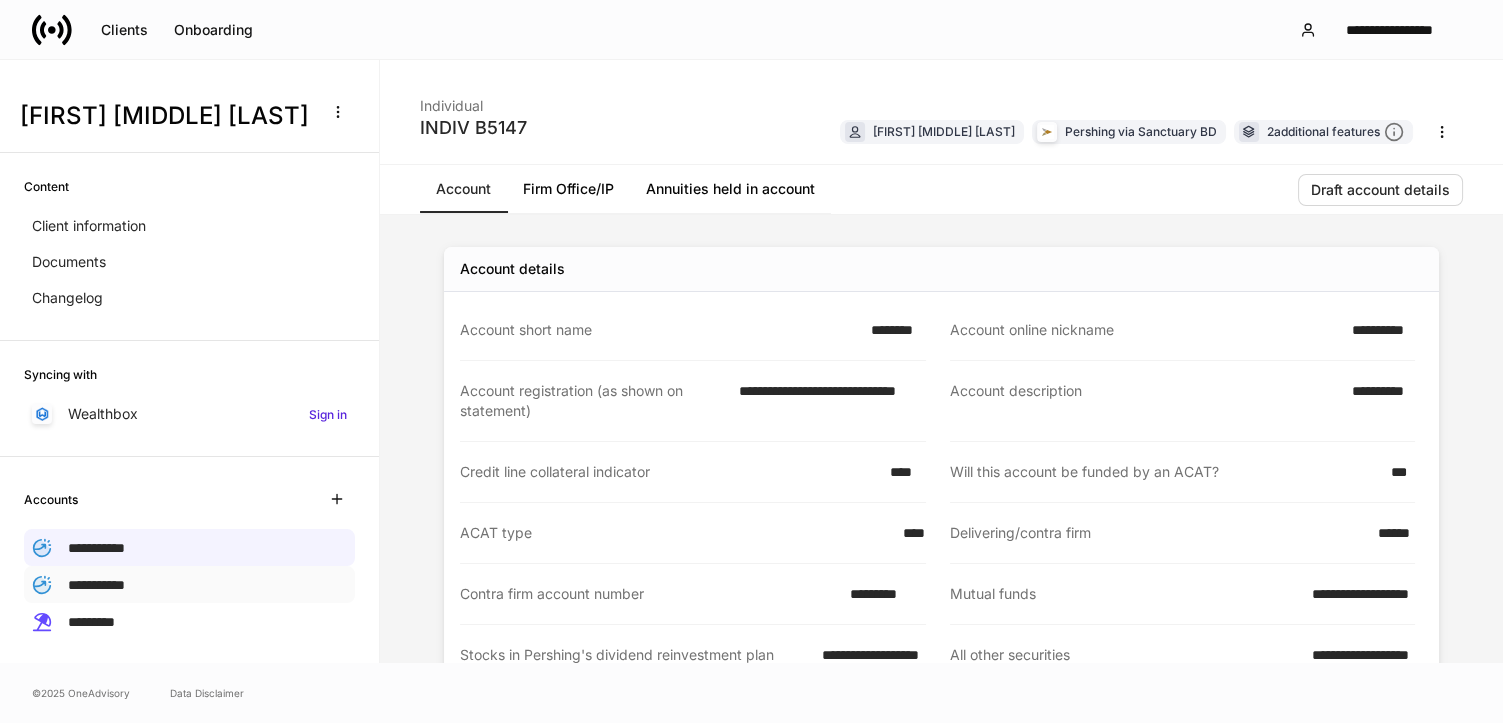 click on "**********" at bounding box center [96, 585] 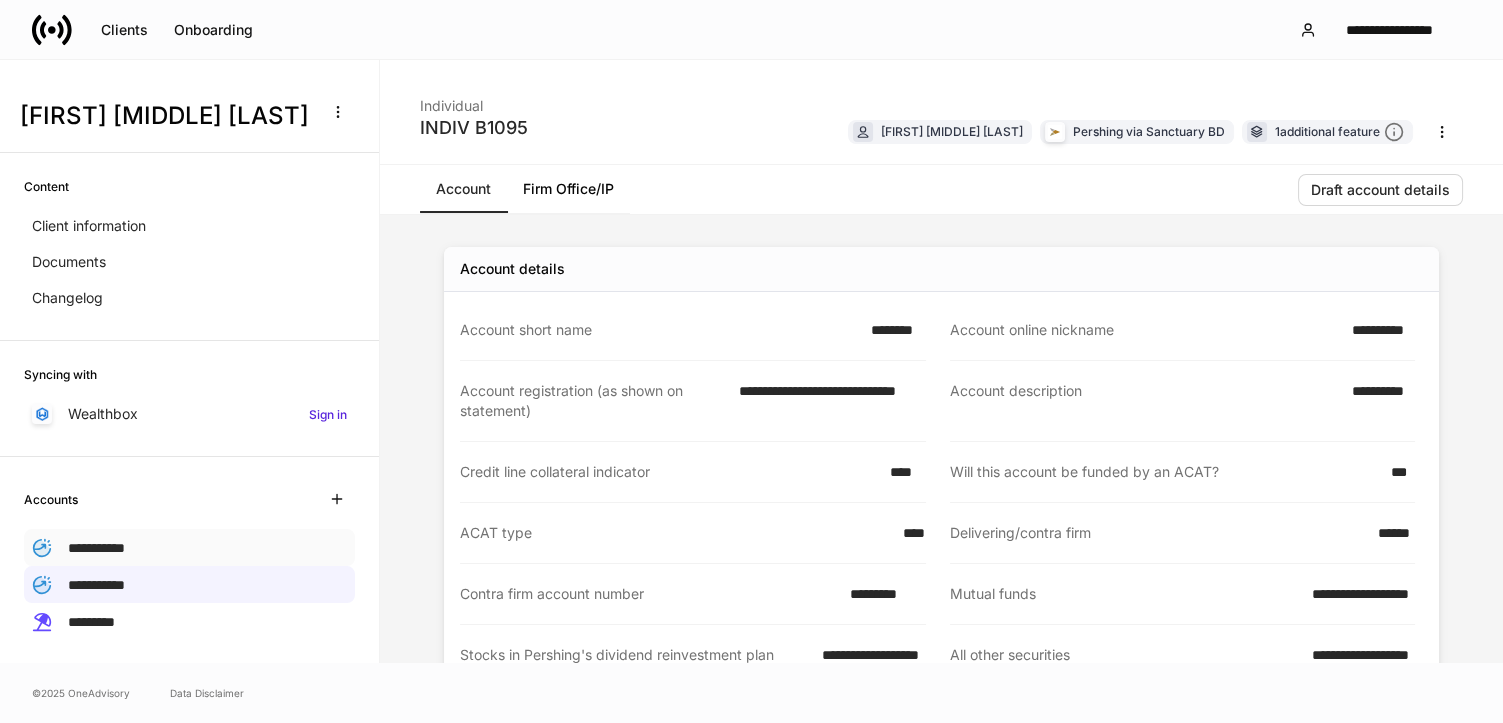 click on "**********" at bounding box center [96, 547] 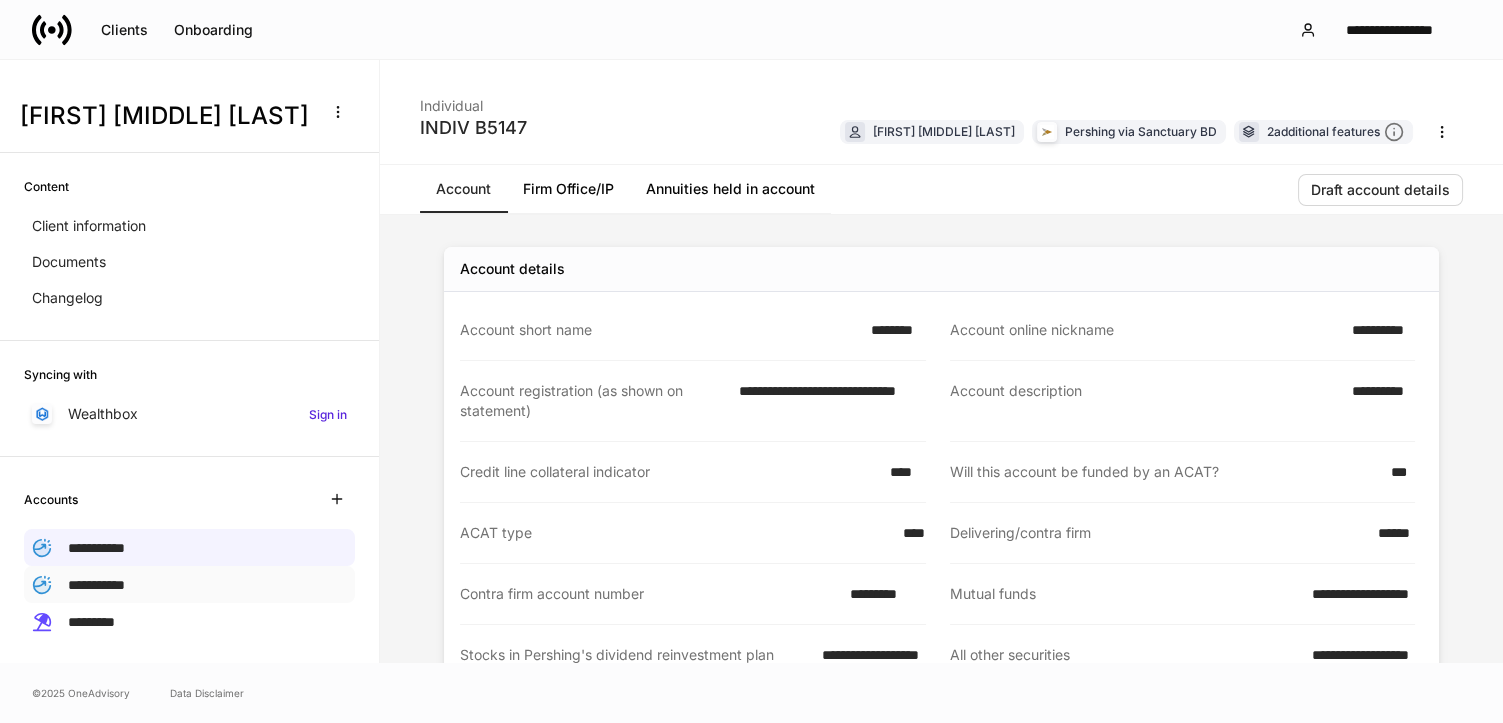 click on "**********" at bounding box center [96, 585] 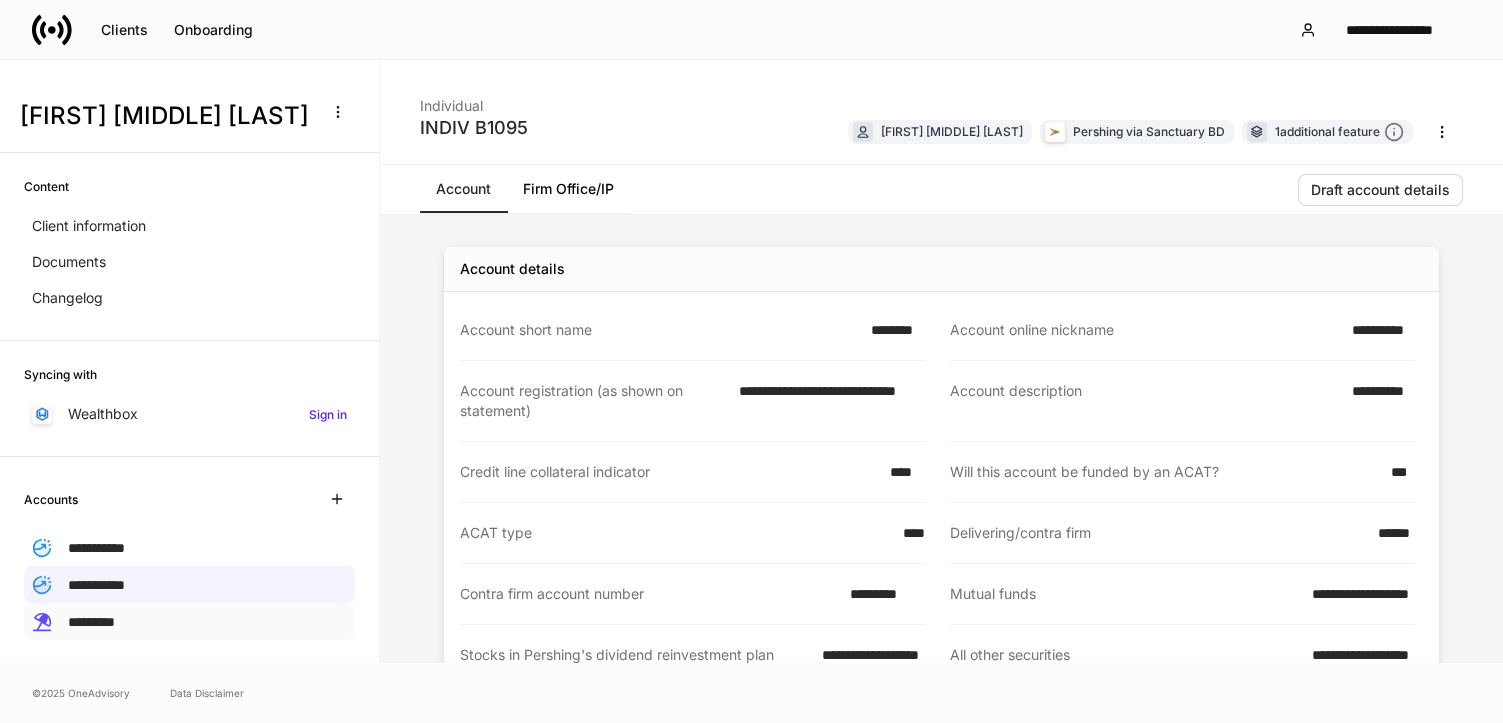 click on "*********" at bounding box center [91, 622] 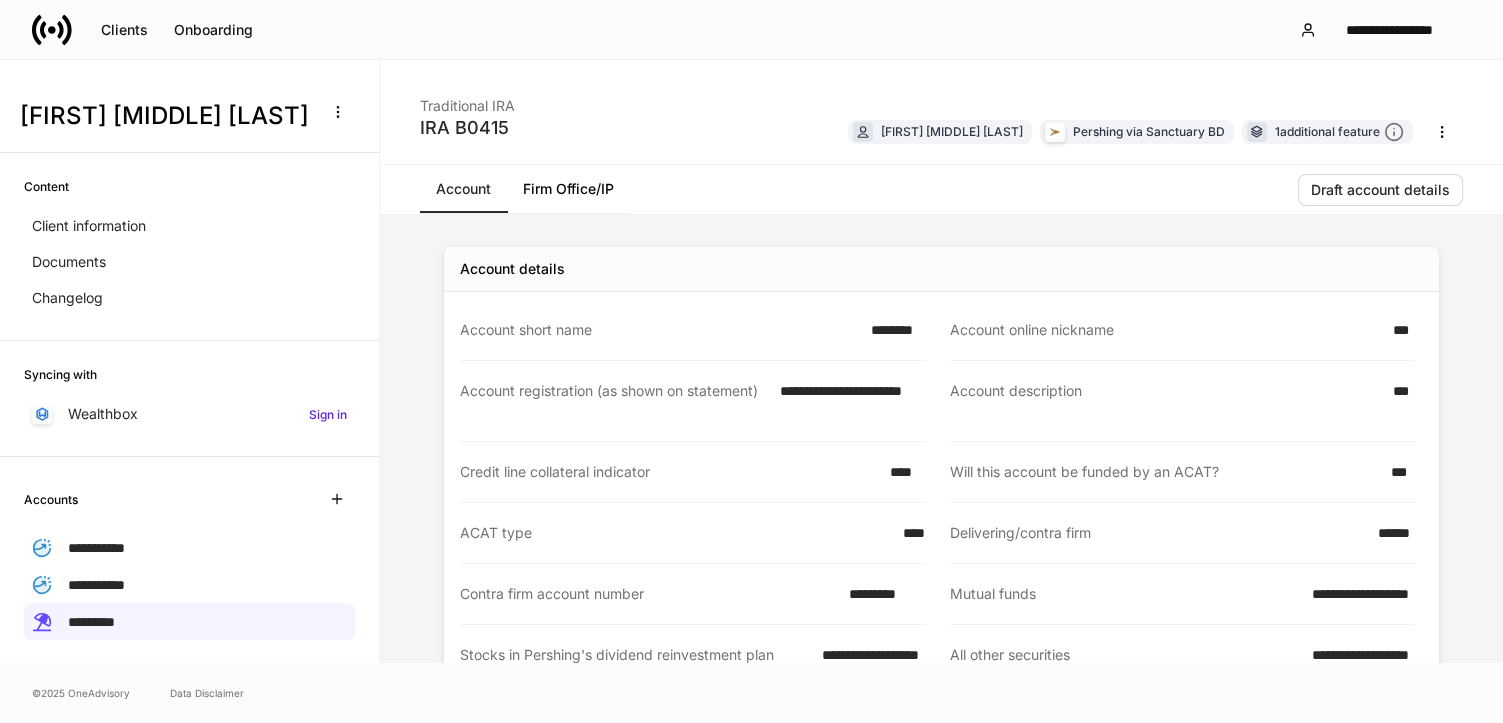 scroll, scrollTop: 243, scrollLeft: 0, axis: vertical 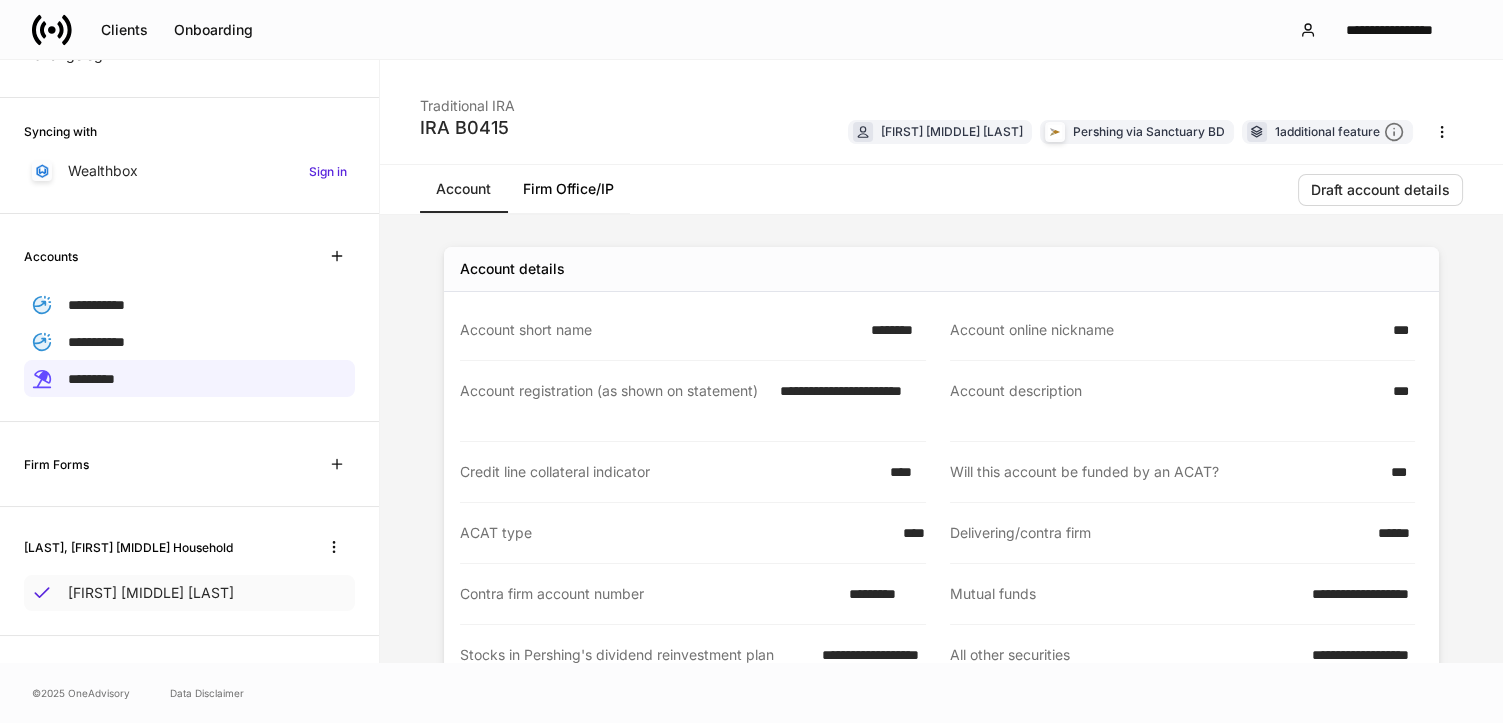 click on "[FIRST] [MIDDLE] [LAST]" at bounding box center [151, 593] 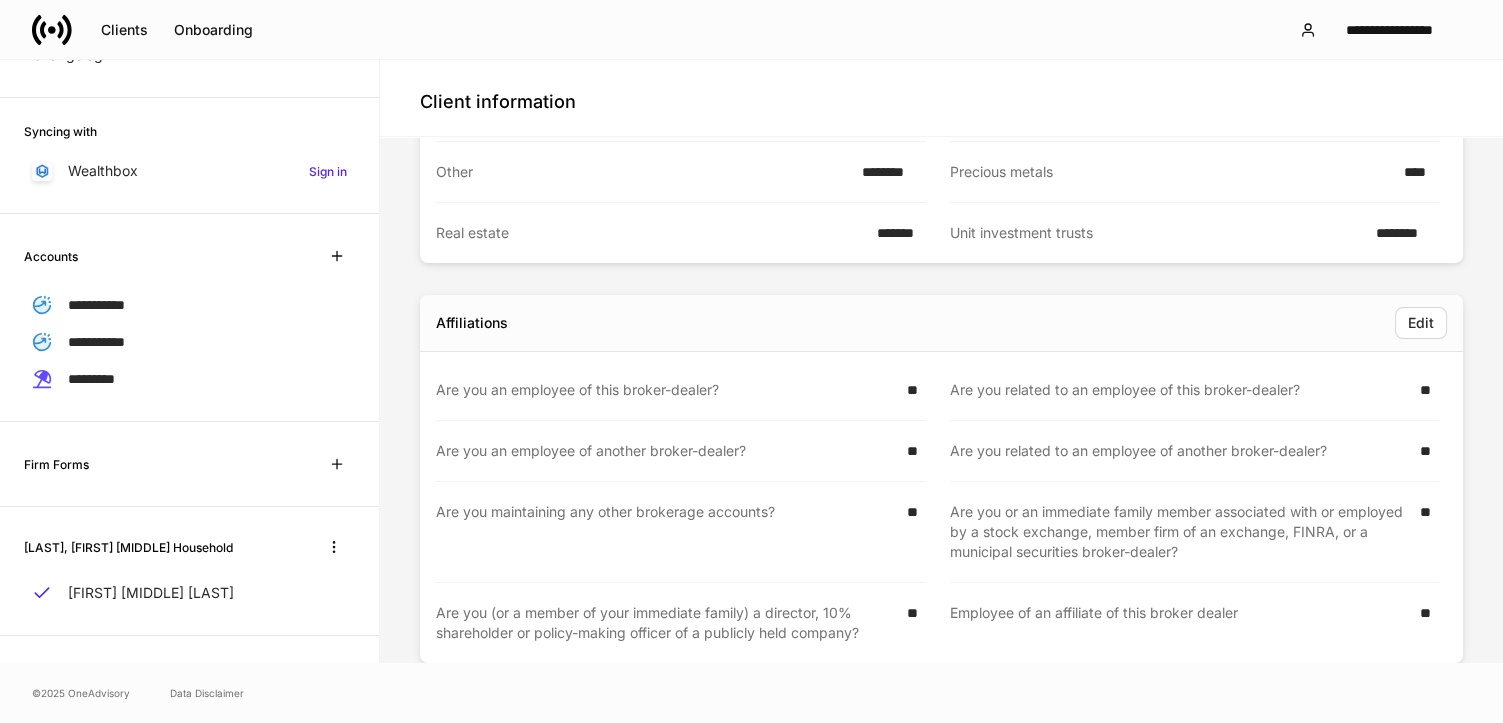 scroll, scrollTop: 2922, scrollLeft: 0, axis: vertical 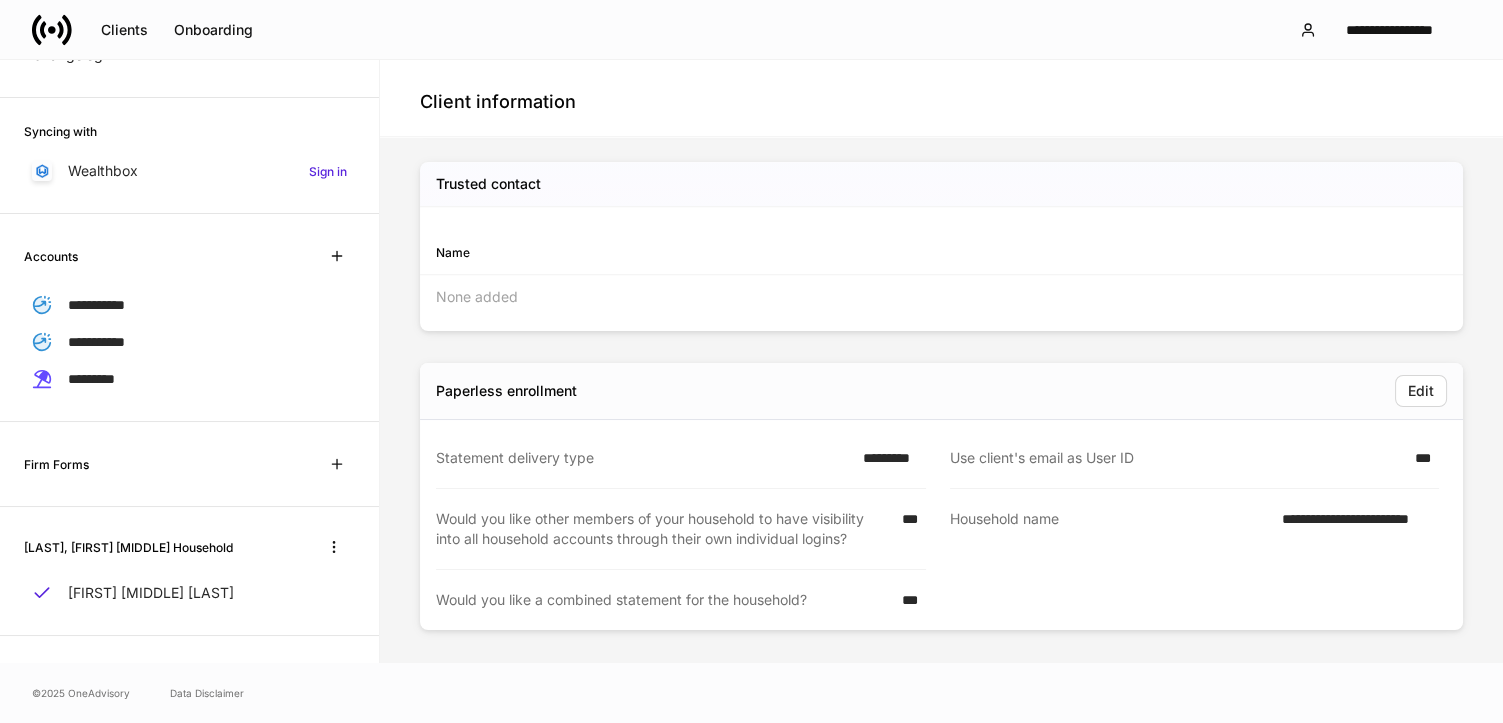 click on "**********" at bounding box center (1354, 529) 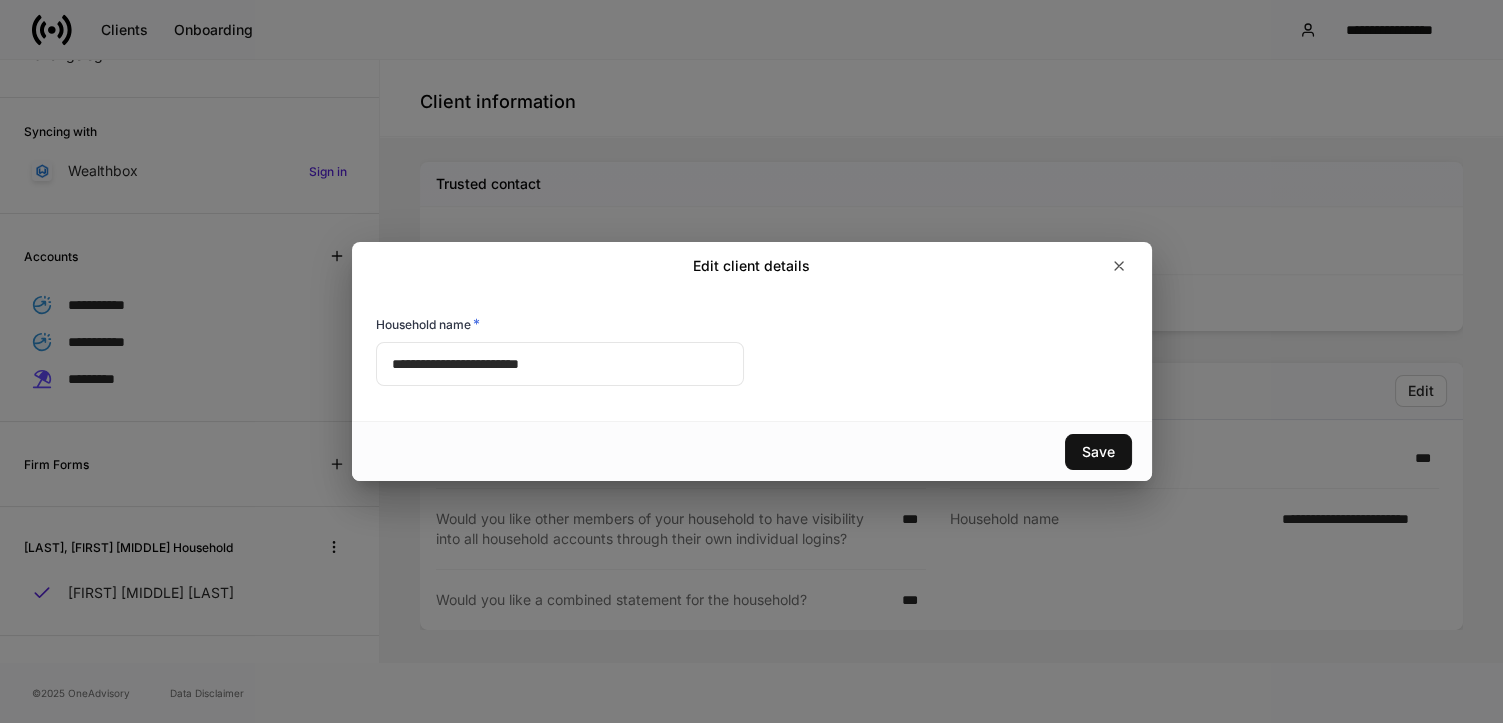 click on "**********" at bounding box center [751, 361] 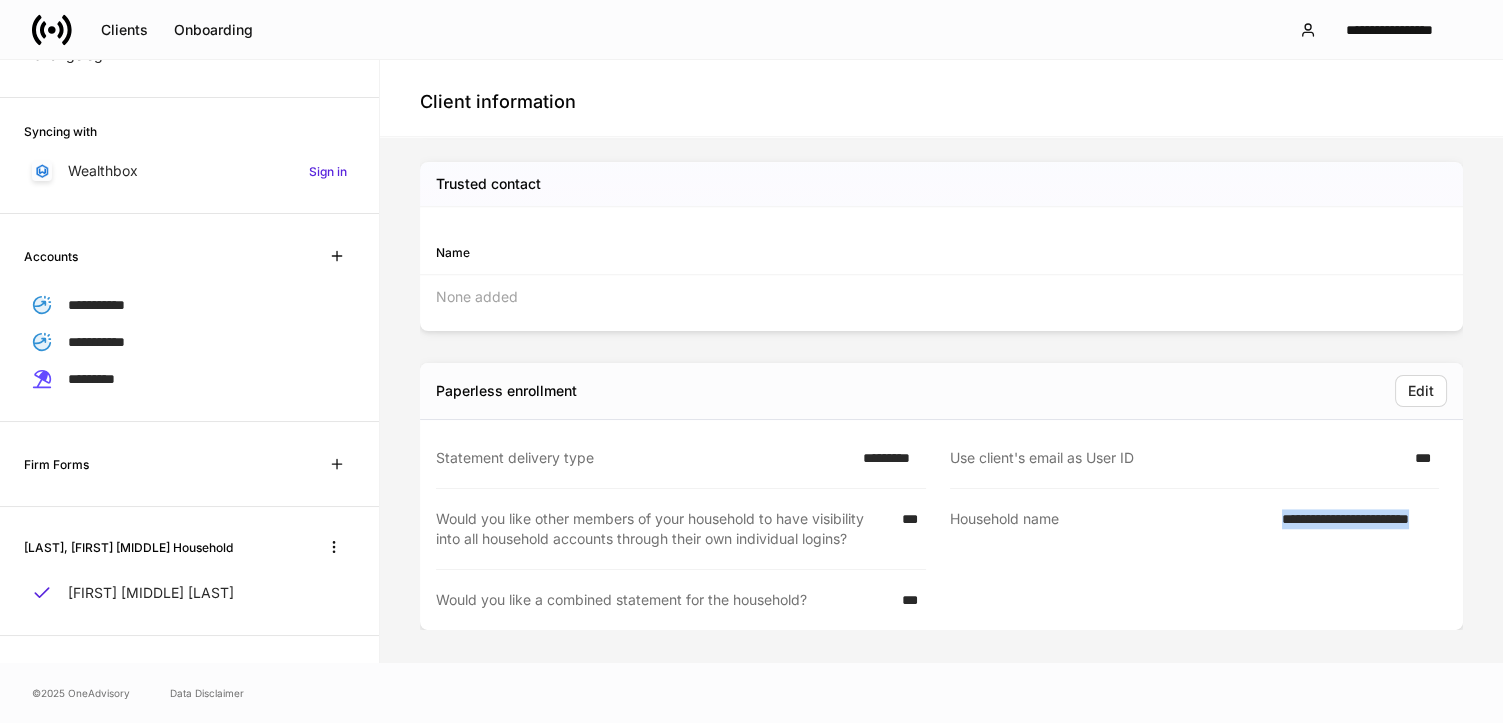 click on "**********" at bounding box center (1354, 529) 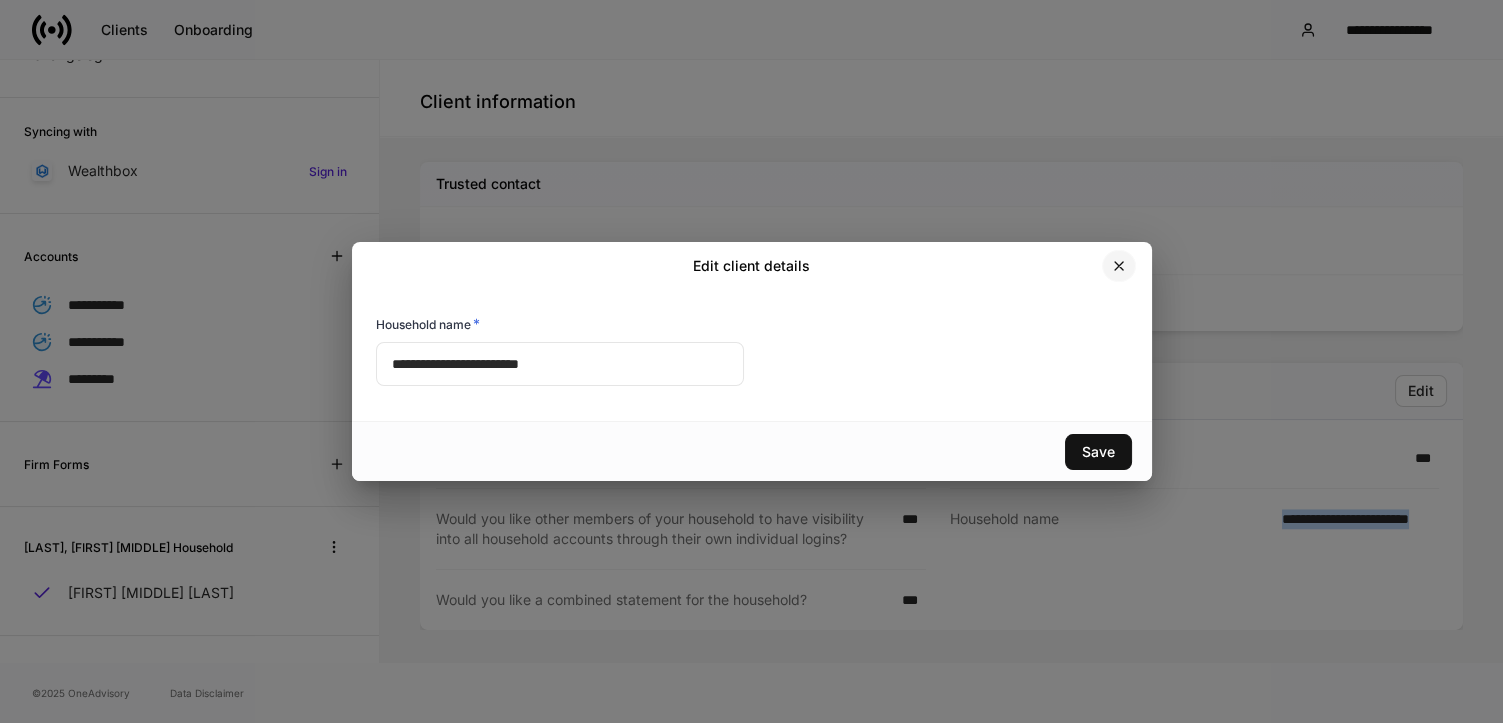 click at bounding box center [1119, 266] 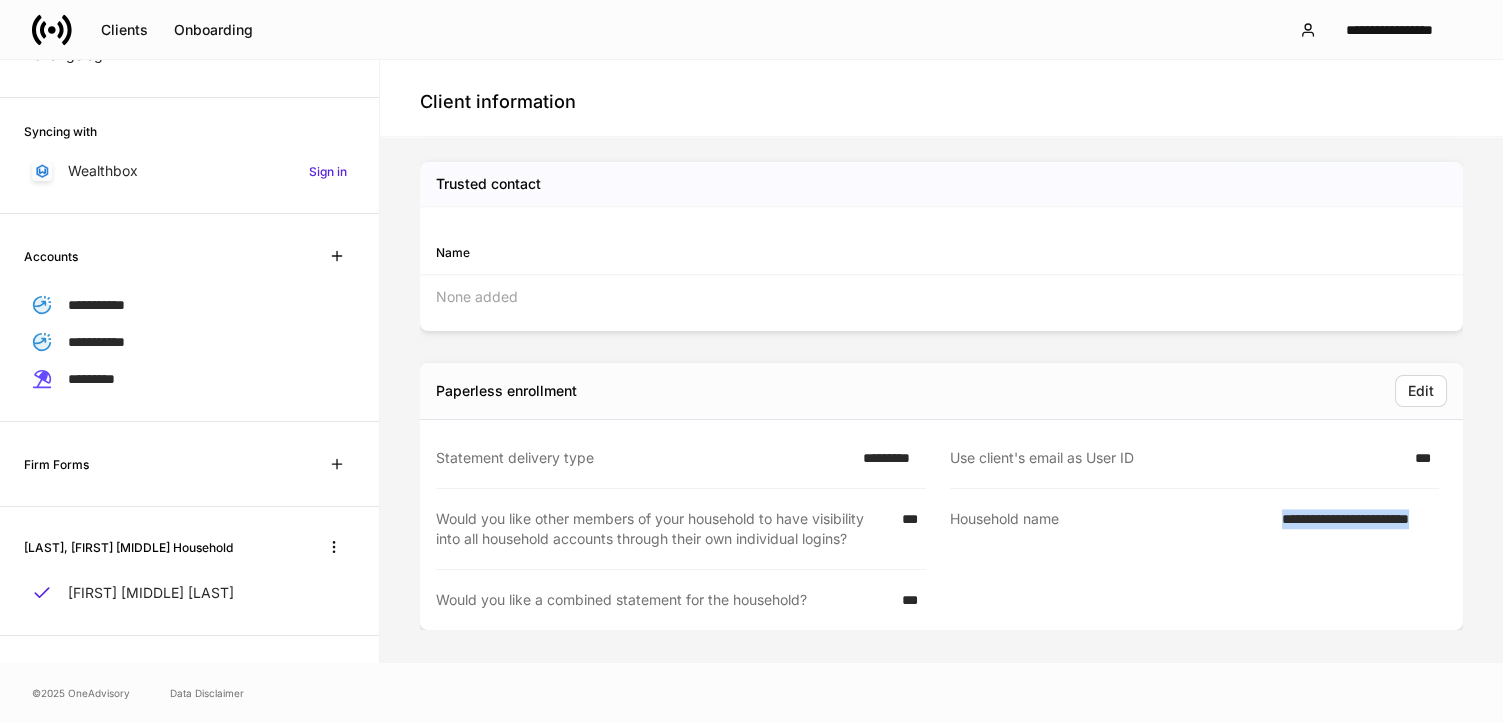 copy on "**********" 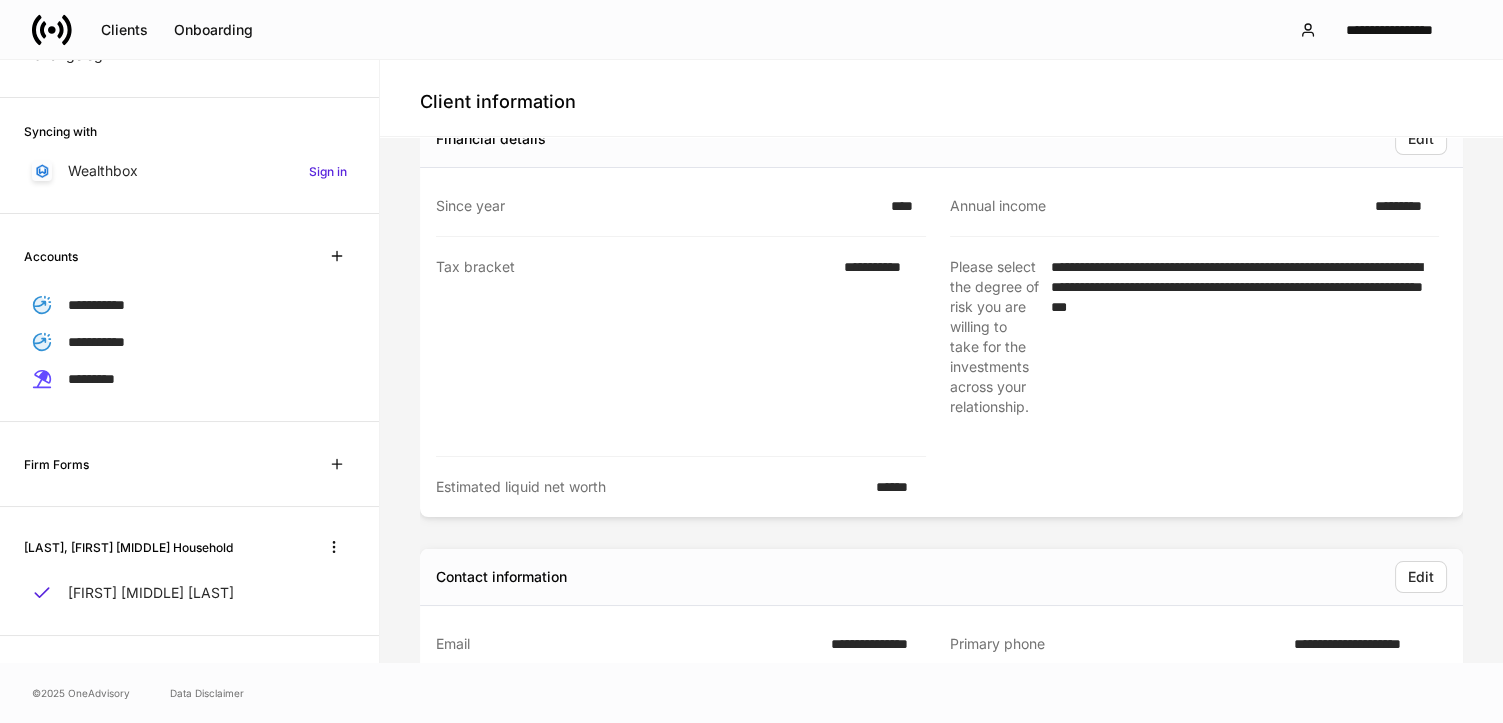 scroll, scrollTop: 1251, scrollLeft: 0, axis: vertical 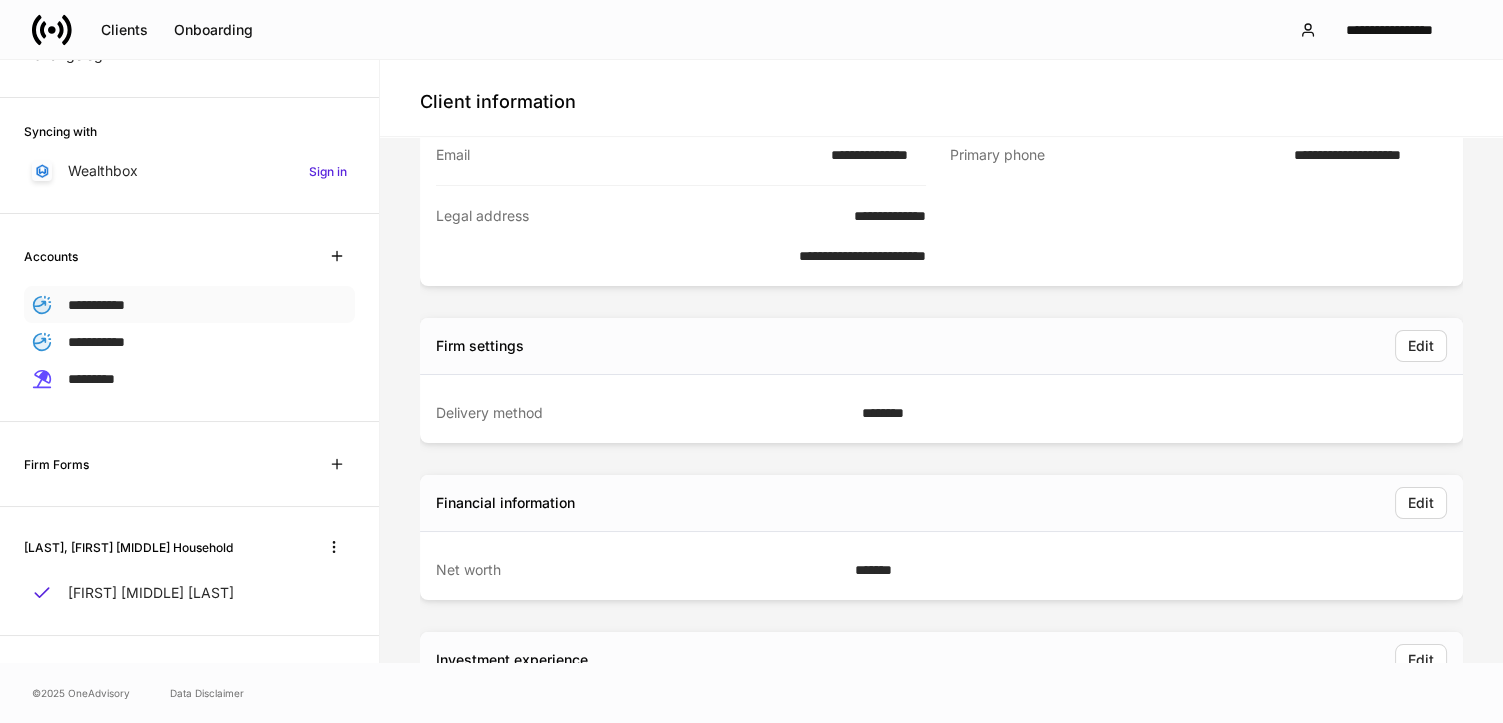 click on "**********" at bounding box center (96, 305) 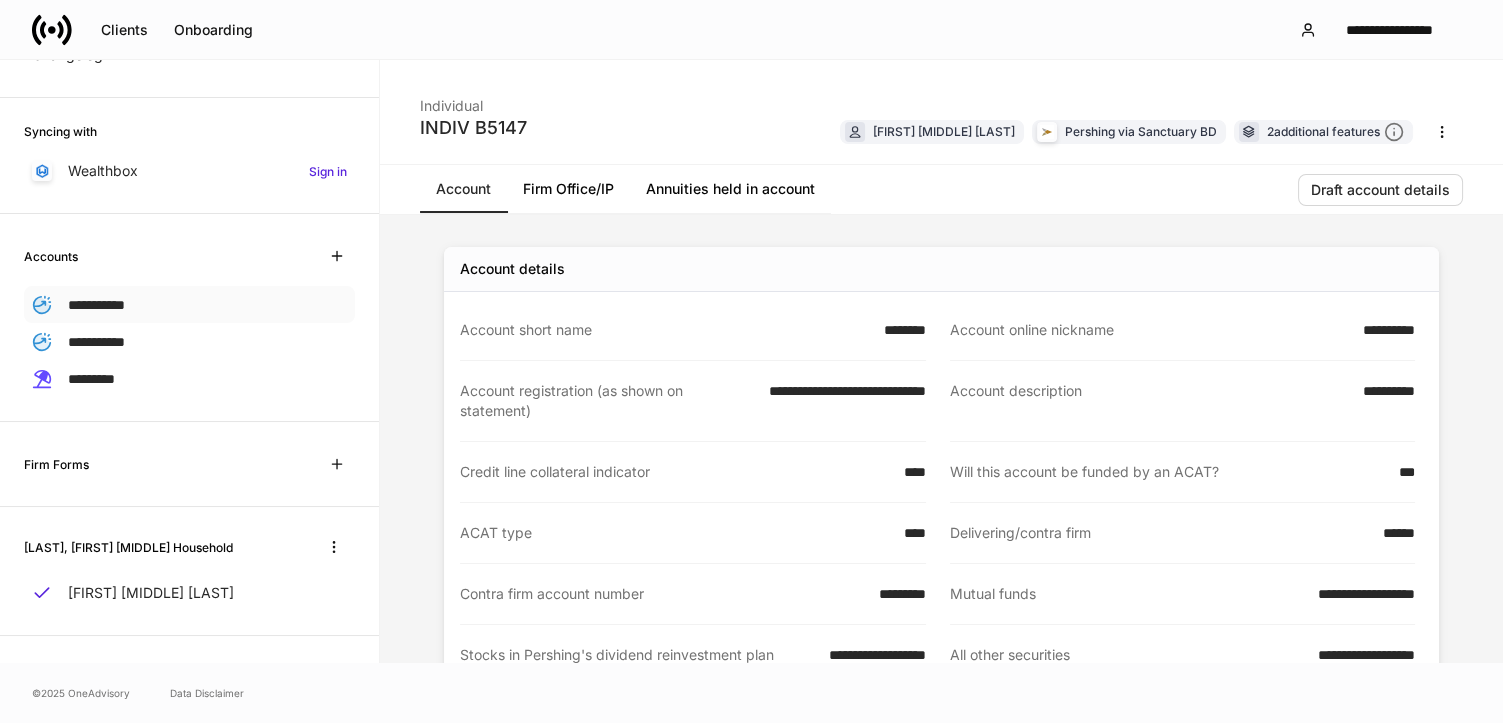 scroll, scrollTop: 0, scrollLeft: 0, axis: both 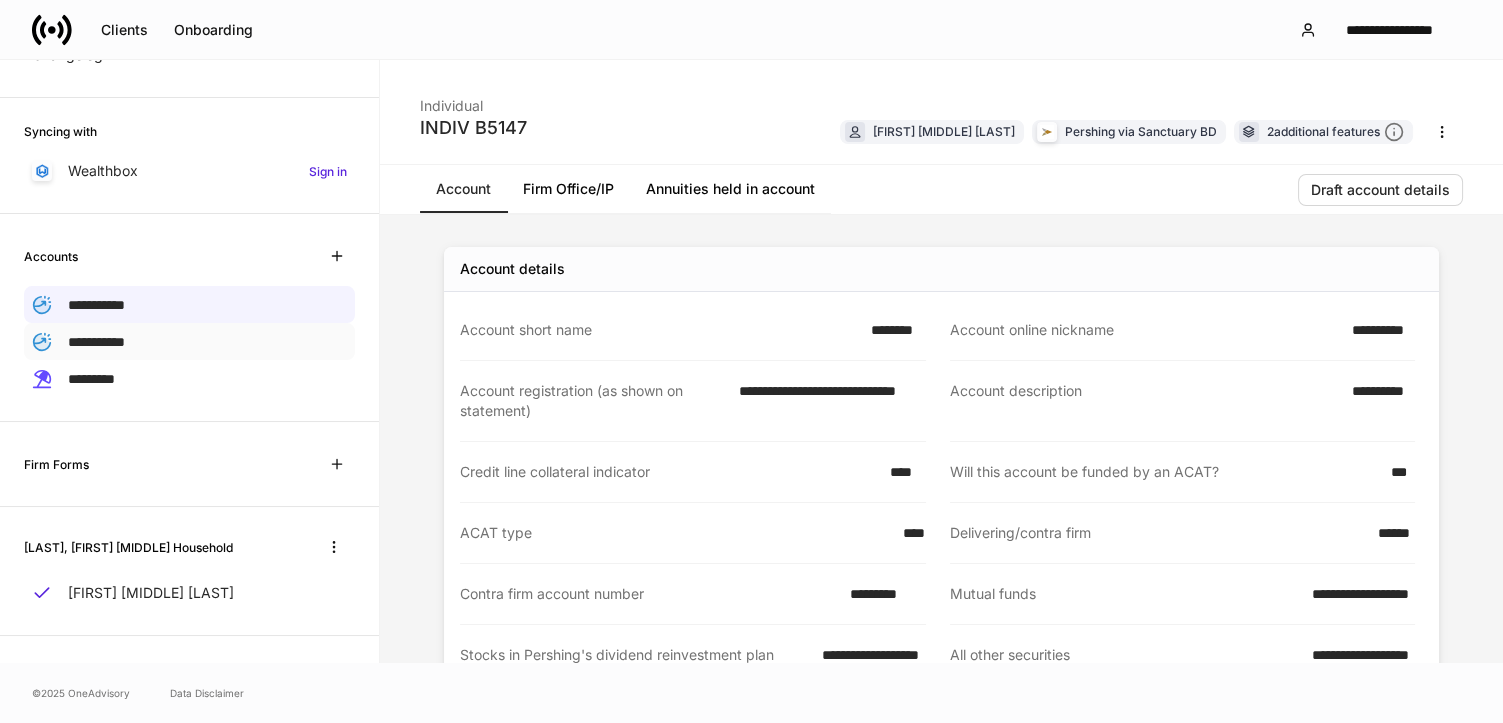 click on "**********" at bounding box center [96, 342] 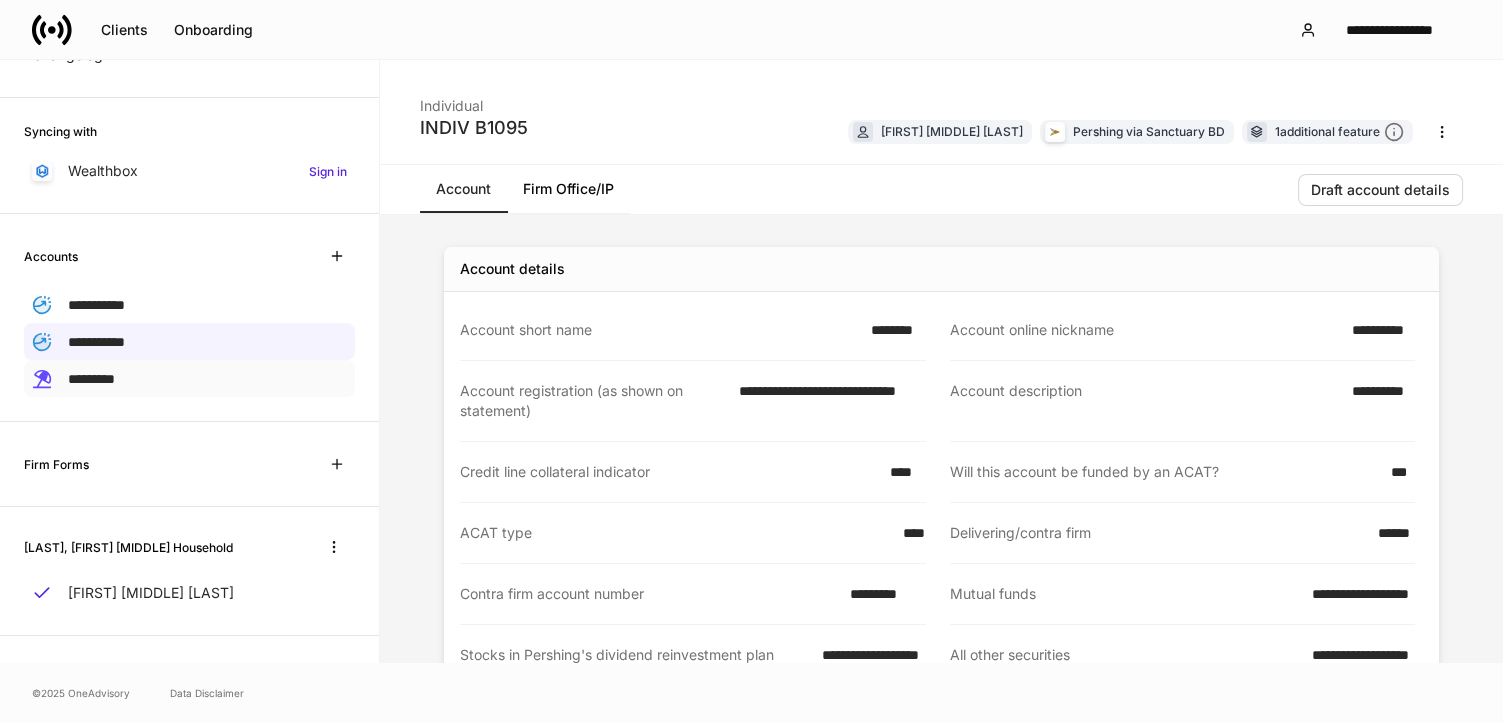 click on "*********" at bounding box center [189, 378] 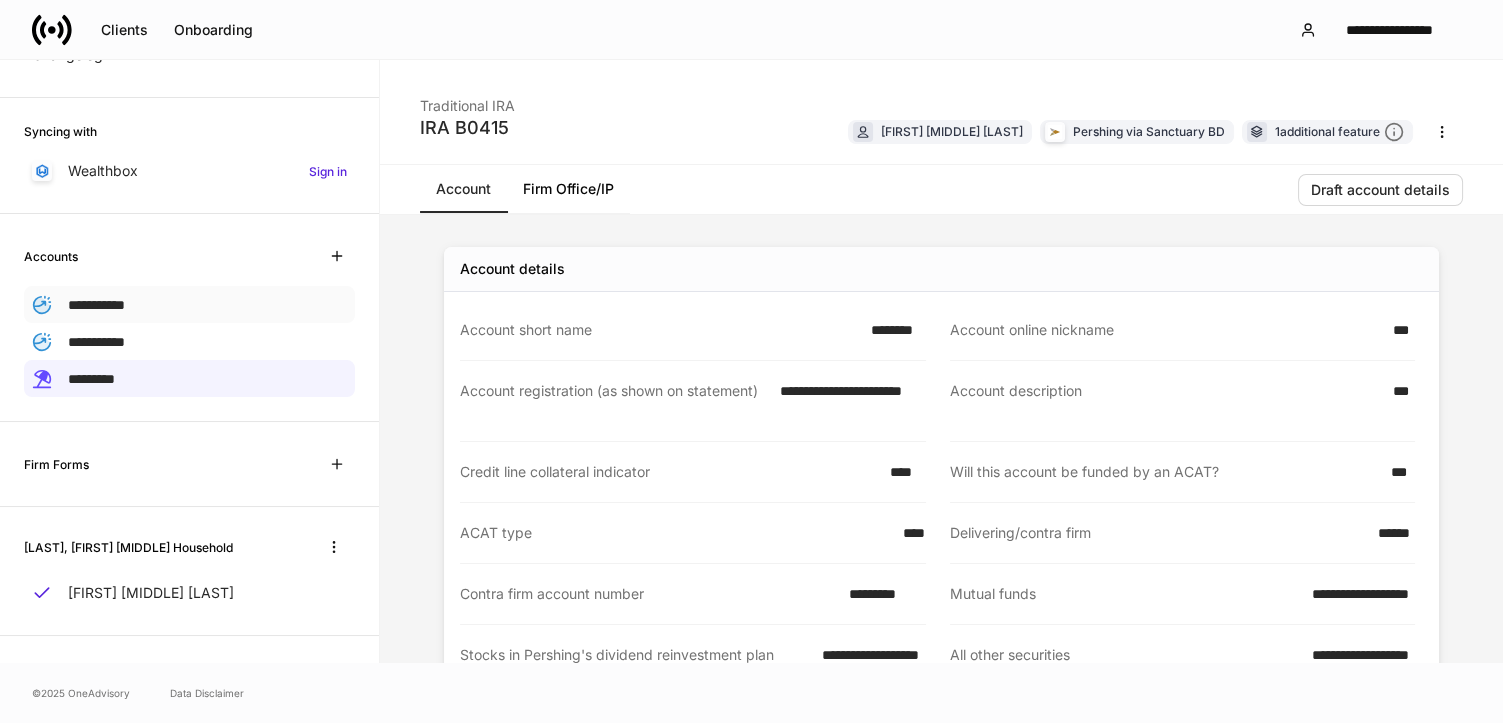 click on "**********" at bounding box center (96, 305) 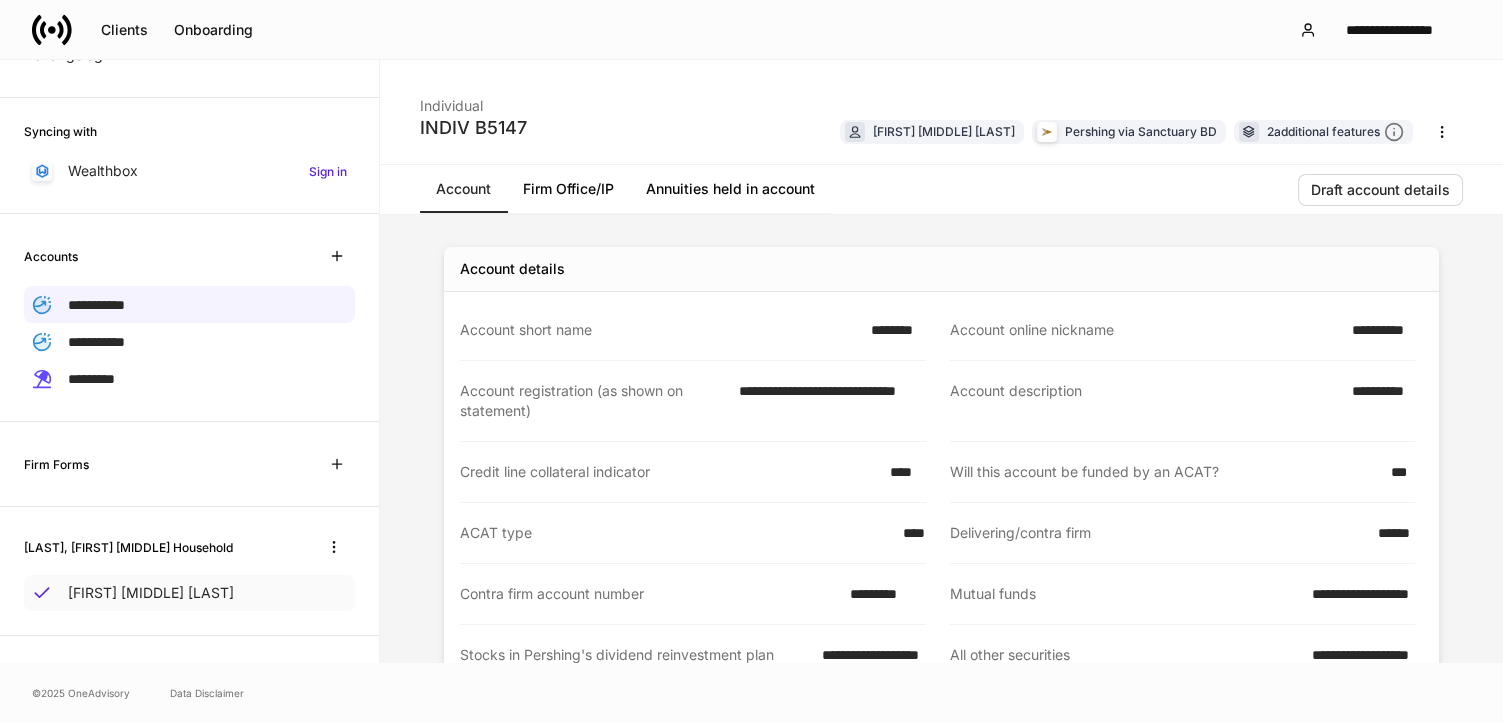 click on "[FIRST] [MIDDLE] [LAST]" at bounding box center (151, 593) 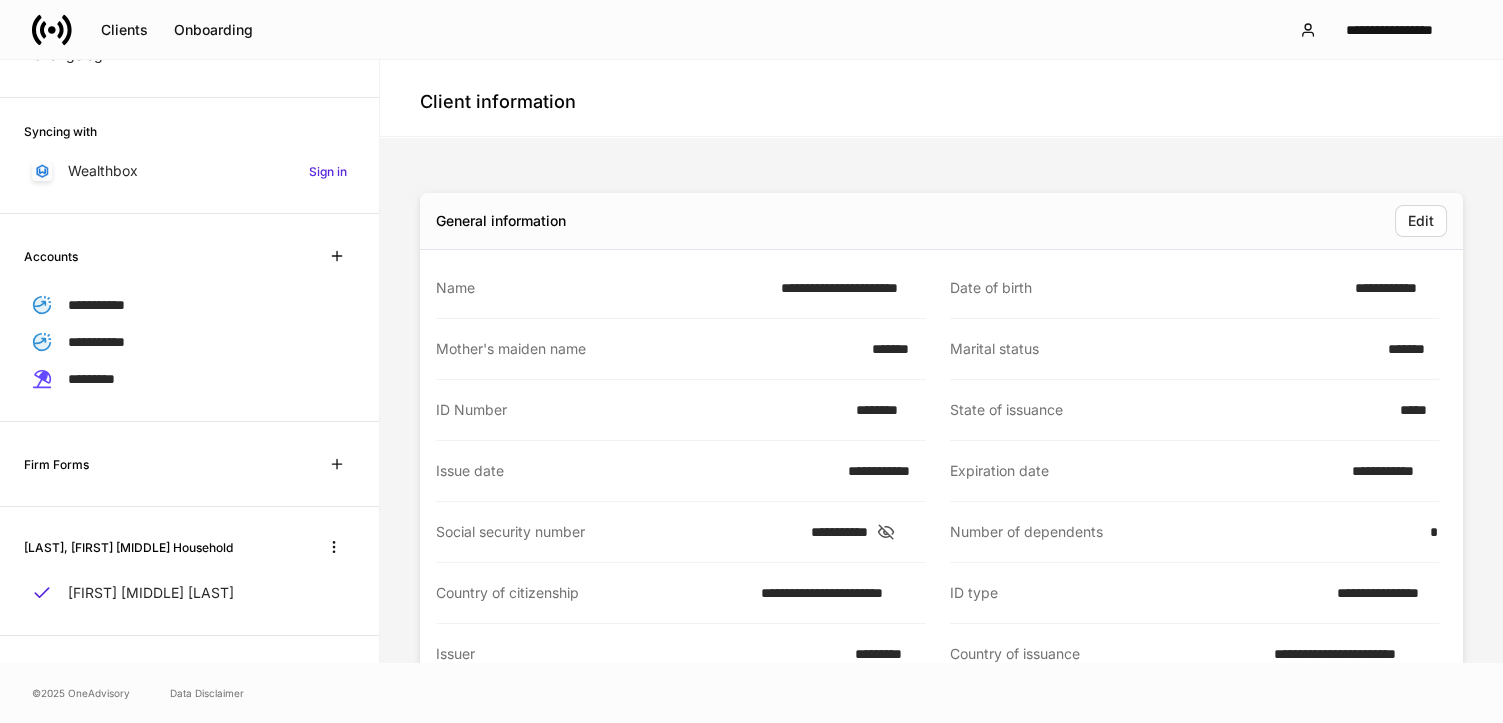click on "[FIRST] [MIDDLE] [LAST]" at bounding box center [189, 593] 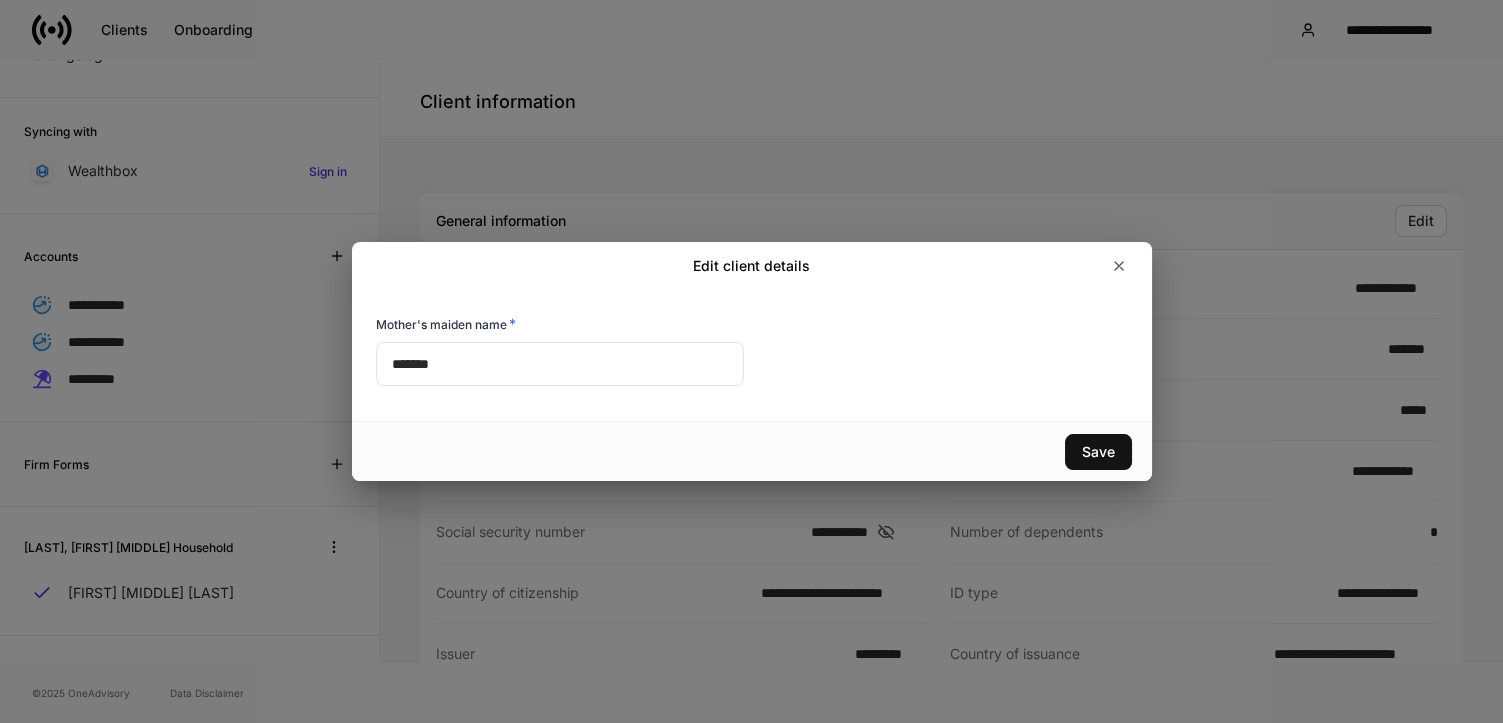 click on "Mother's maiden name * ******* ​" at bounding box center (744, 339) 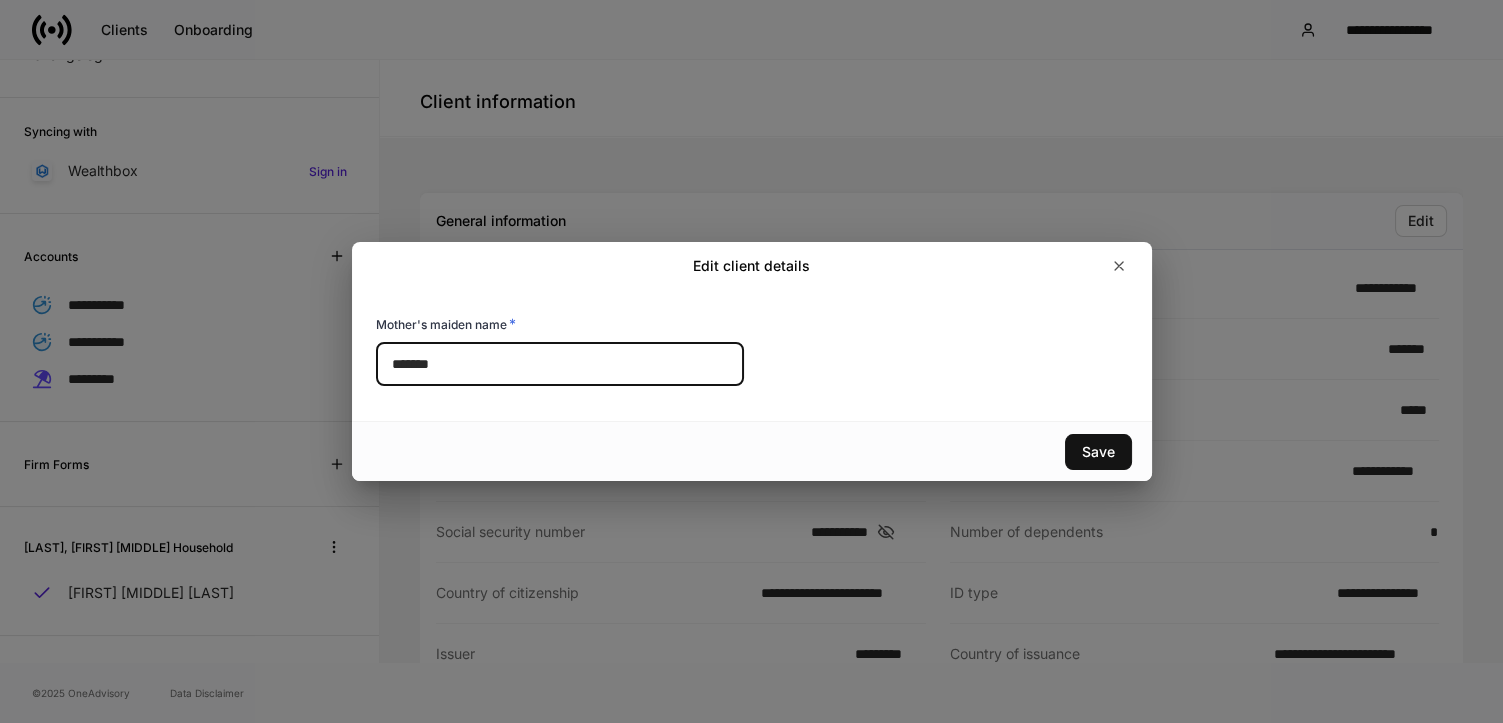 drag, startPoint x: 447, startPoint y: 370, endPoint x: 335, endPoint y: 369, distance: 112.00446 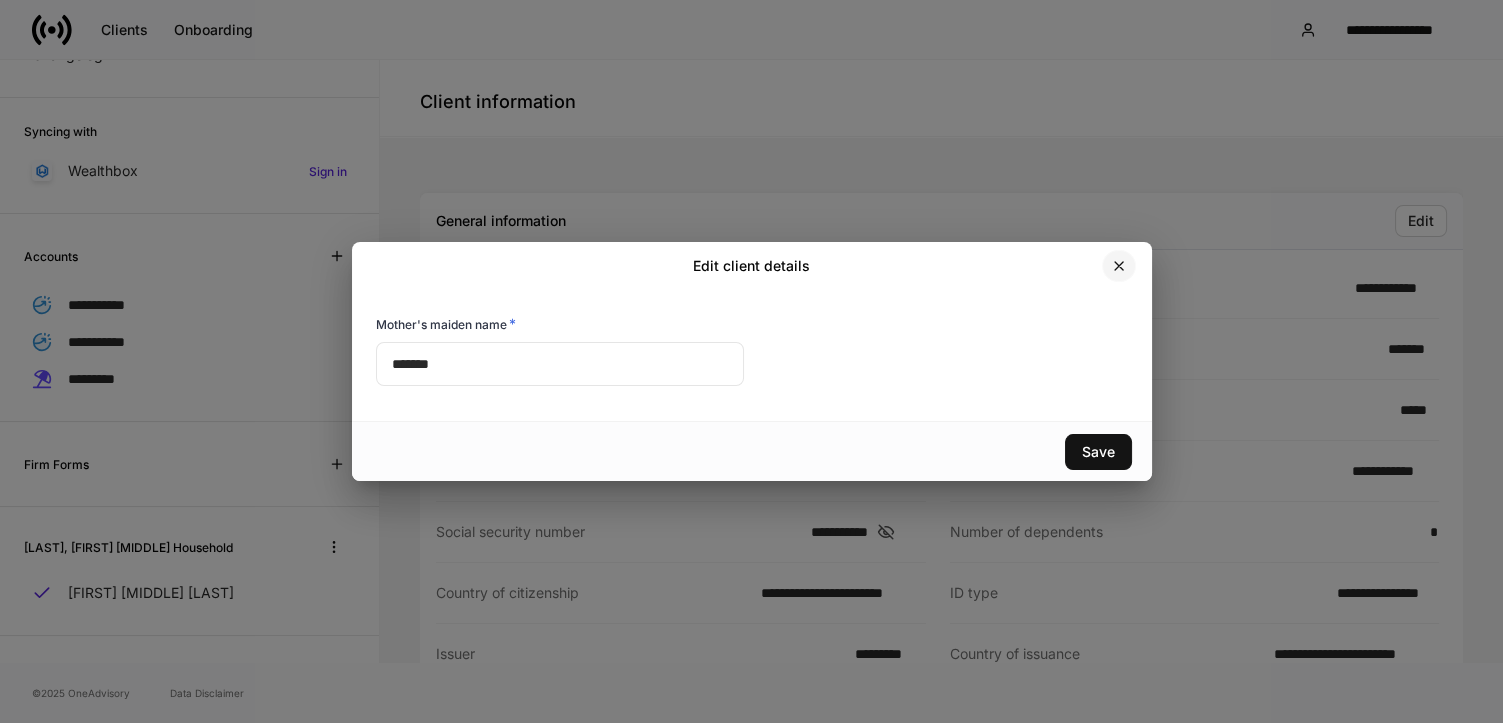click 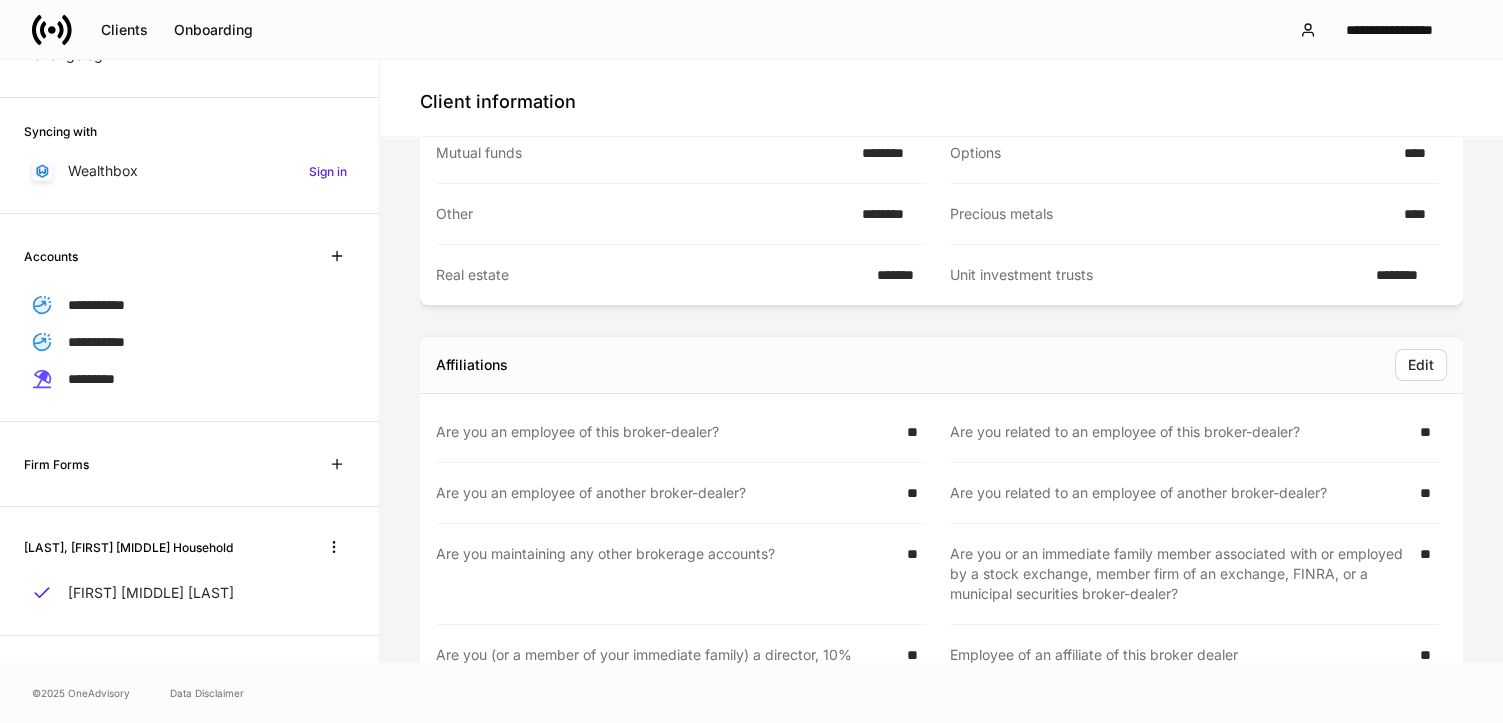 scroll, scrollTop: 2080, scrollLeft: 0, axis: vertical 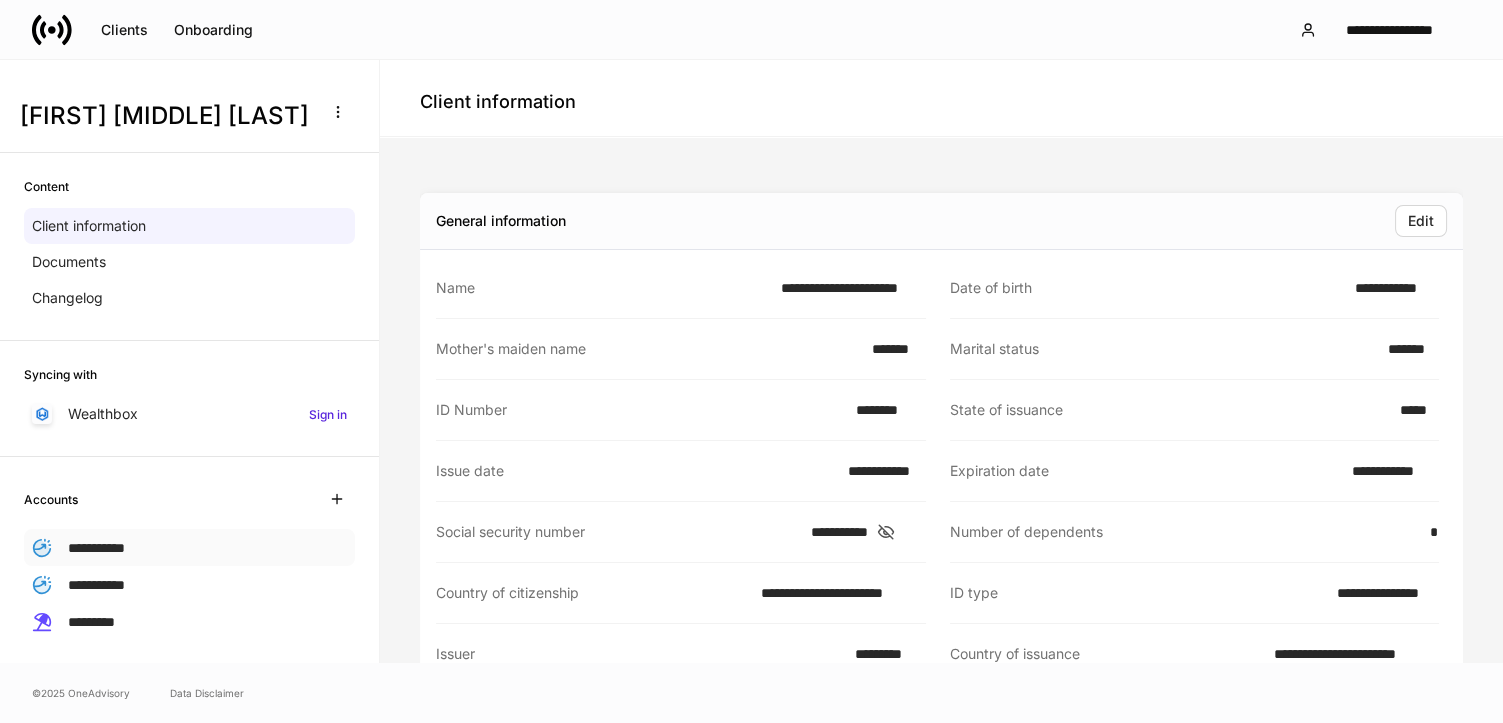 click on "**********" at bounding box center (96, 548) 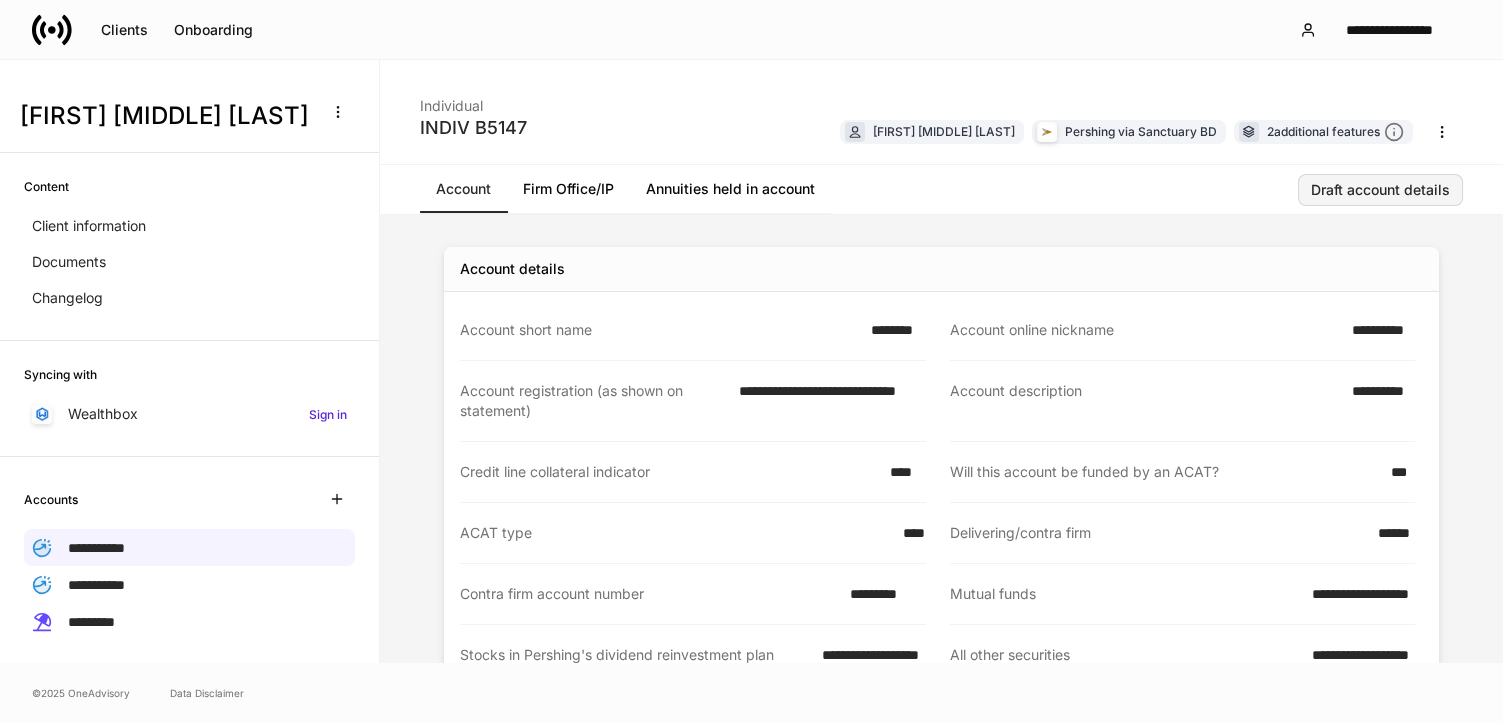 click on "Draft account details" at bounding box center (1380, 190) 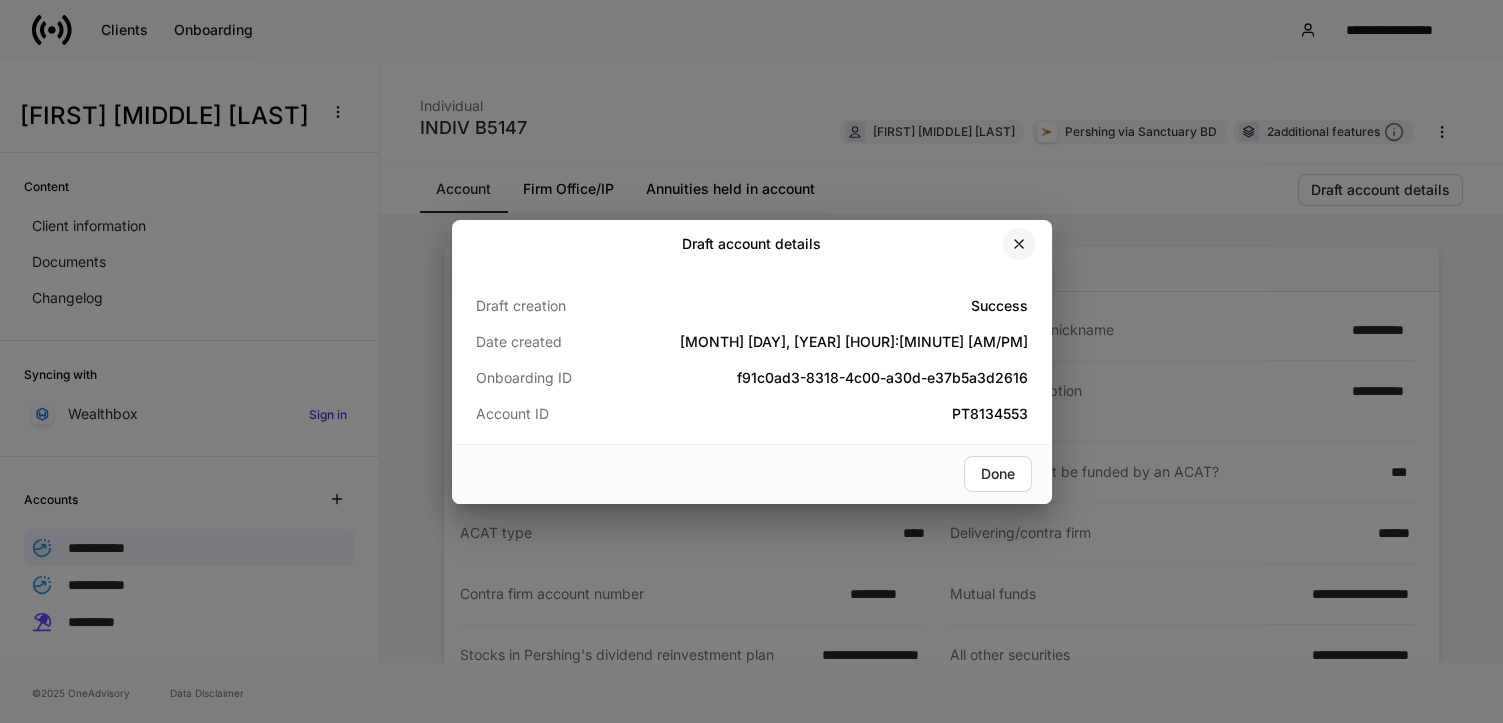 click 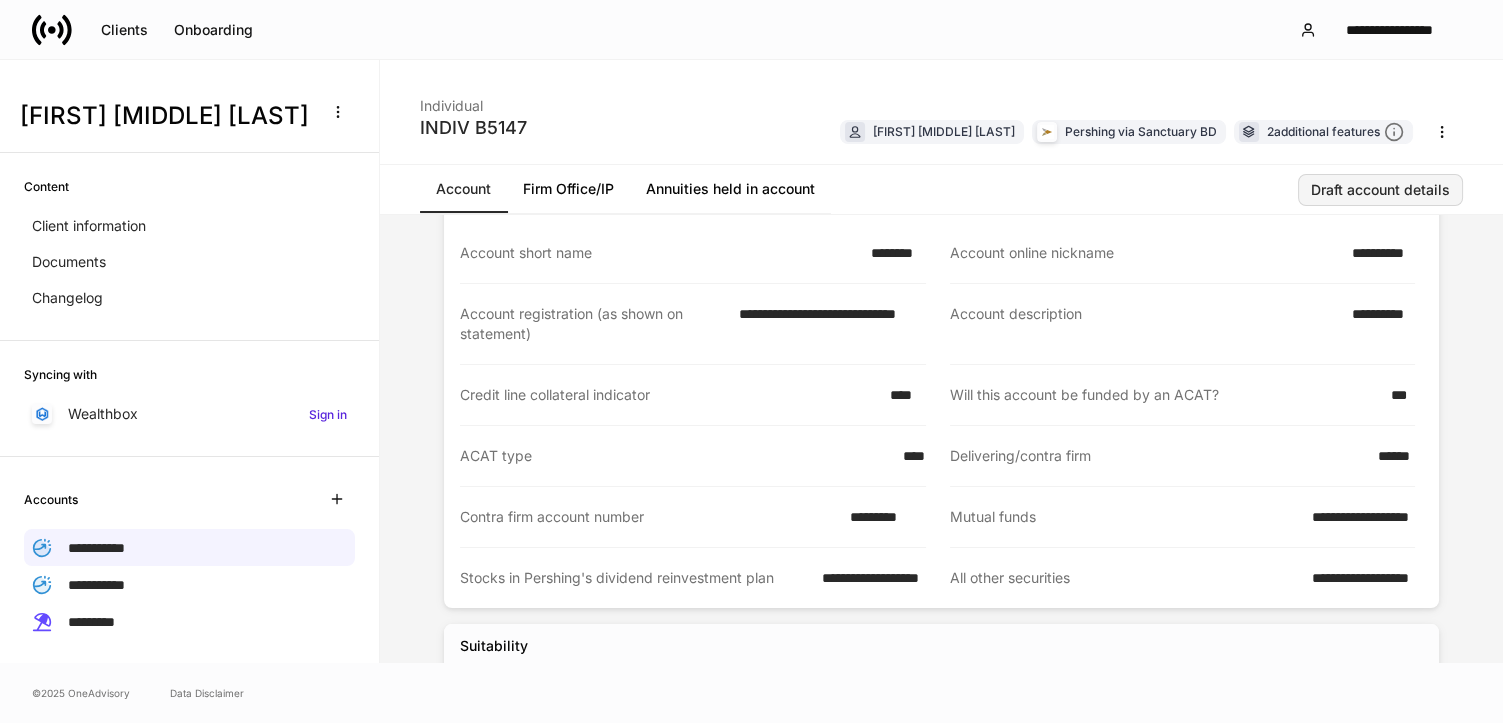 scroll, scrollTop: 147, scrollLeft: 0, axis: vertical 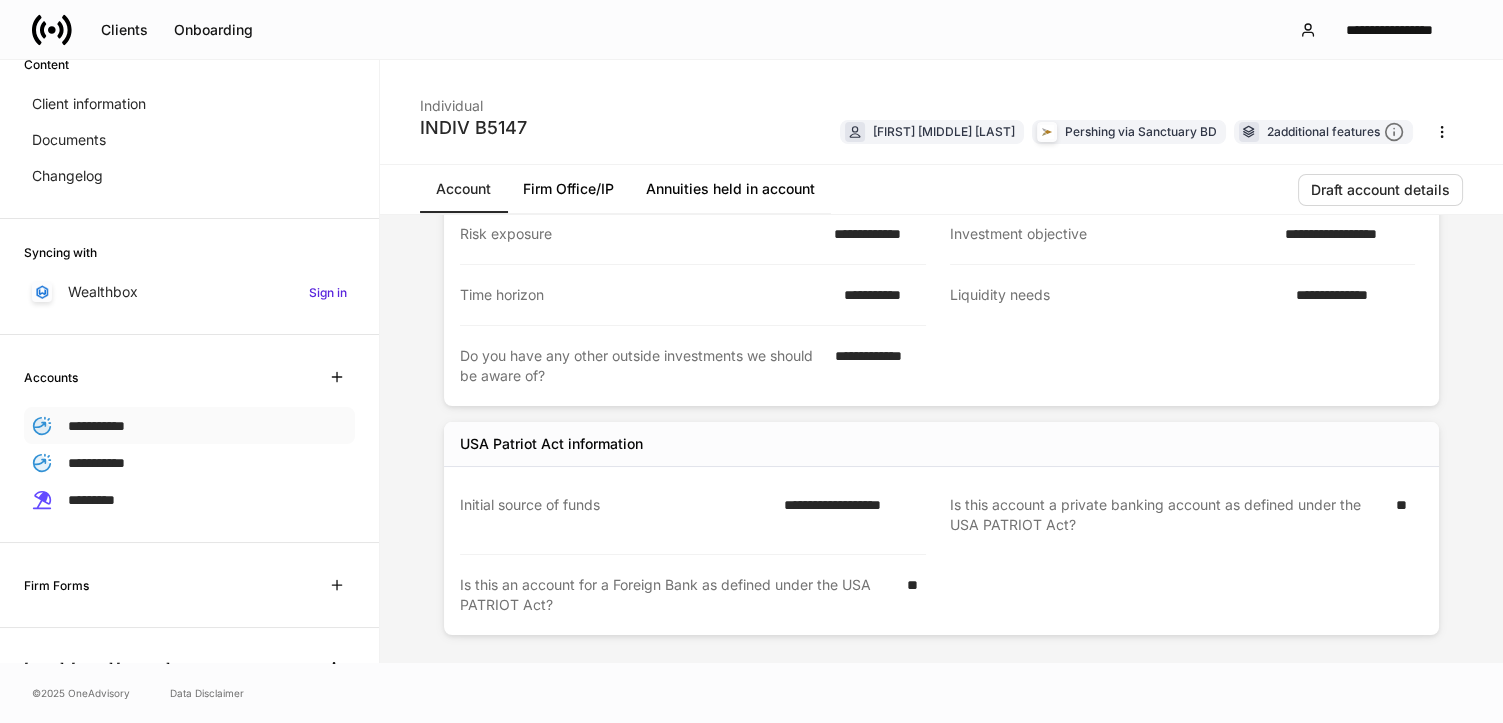 click on "**********" at bounding box center [96, 426] 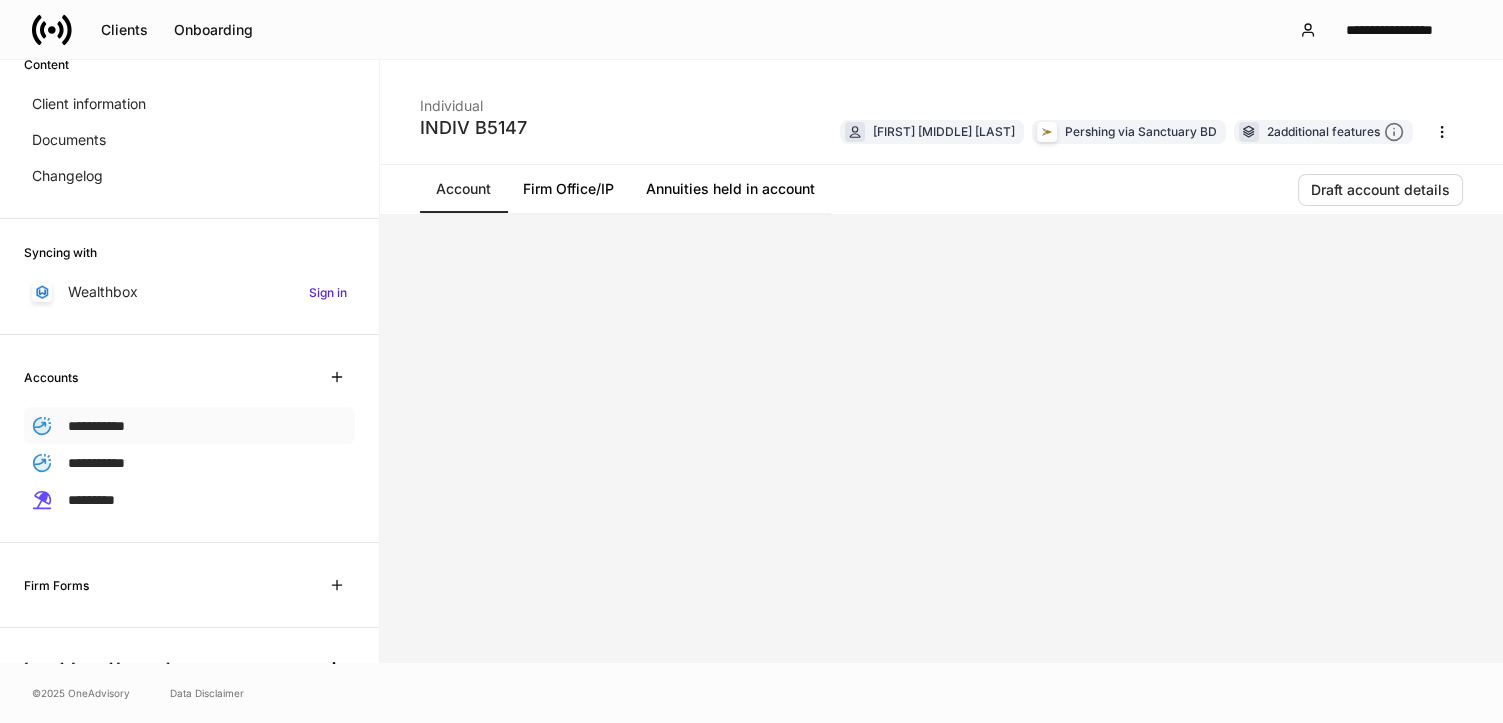 scroll, scrollTop: 0, scrollLeft: 0, axis: both 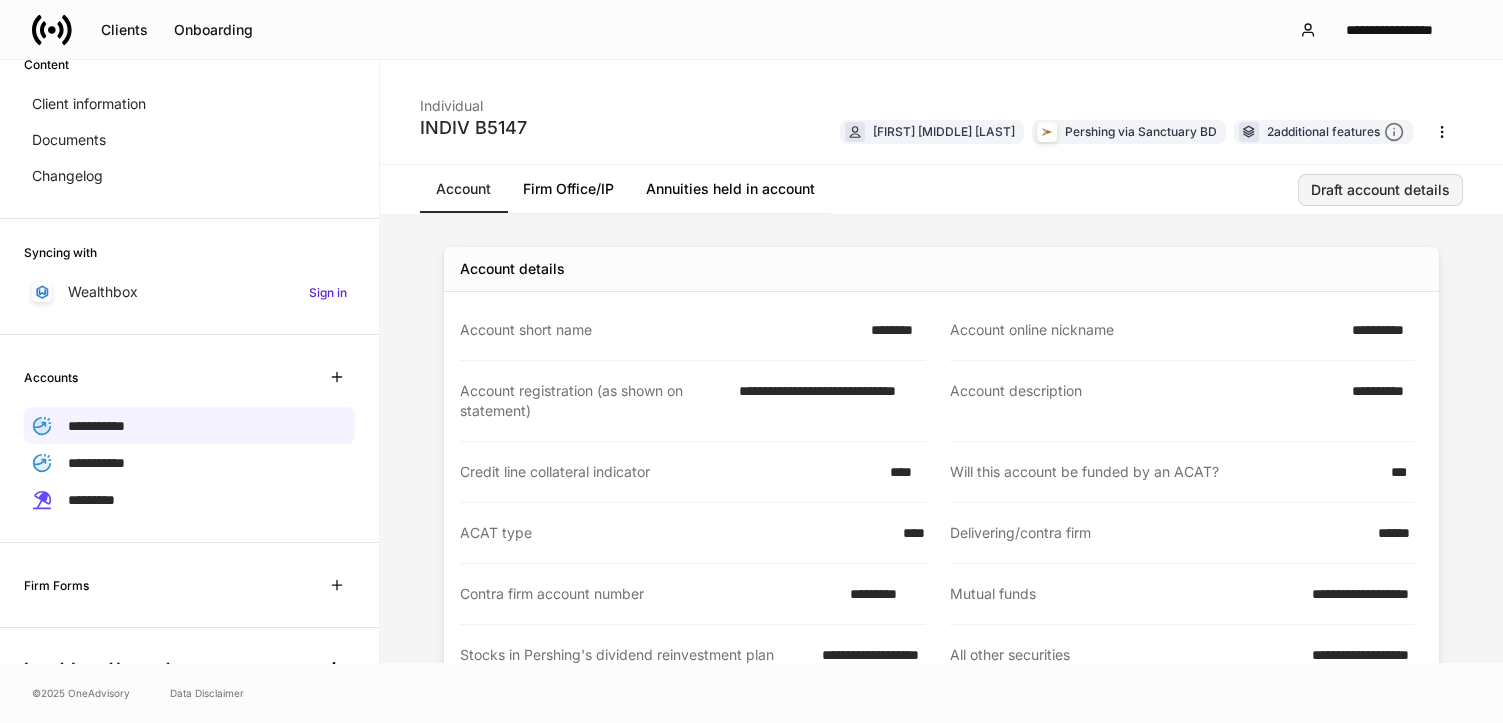 click on "Draft account details" at bounding box center [1380, 190] 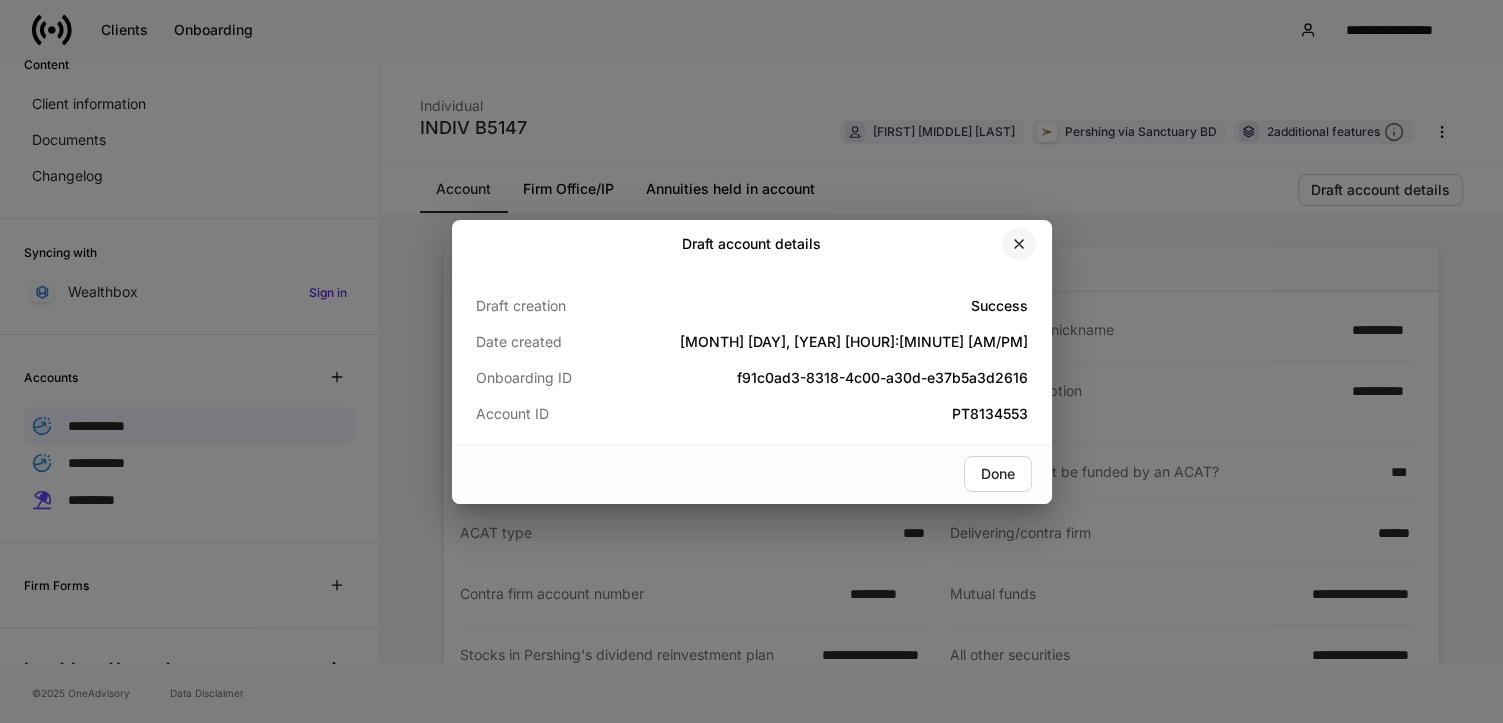 click 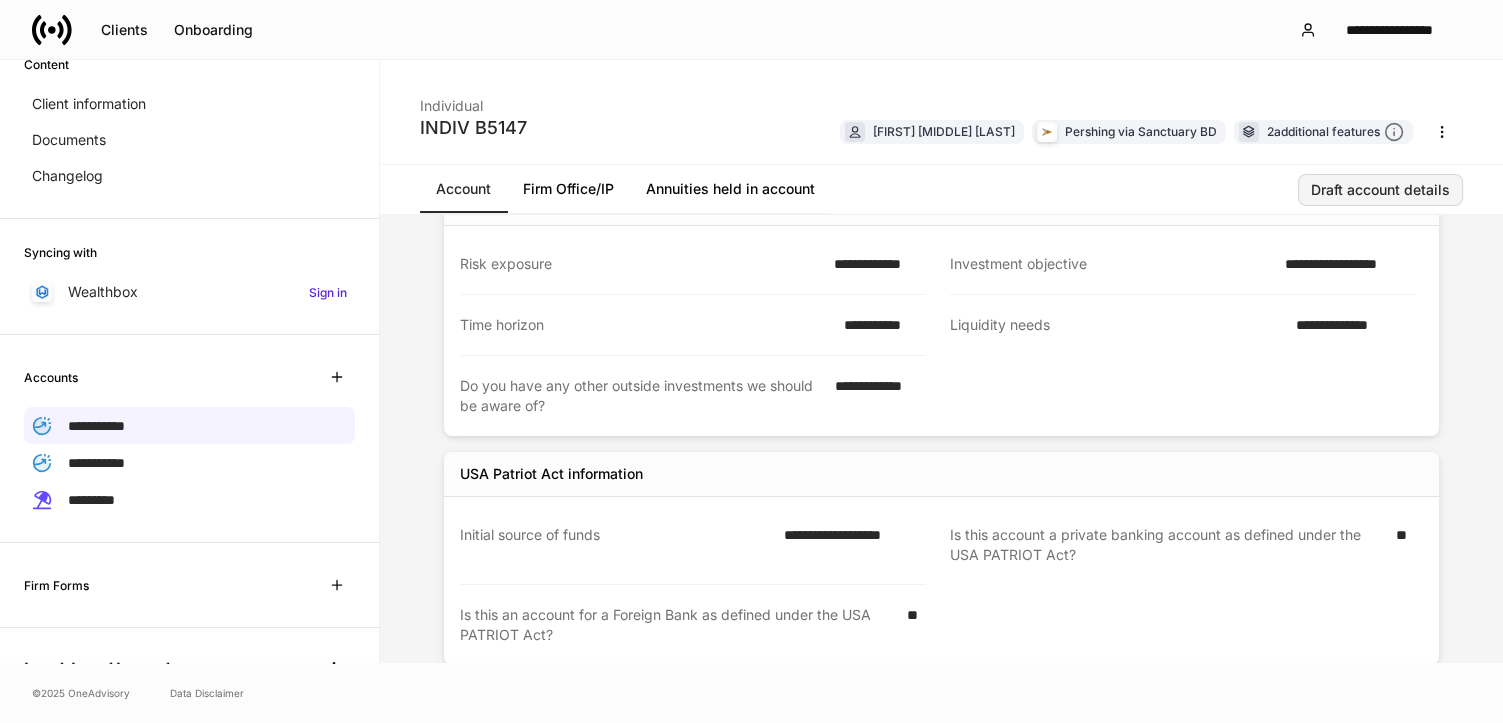 scroll, scrollTop: 550, scrollLeft: 0, axis: vertical 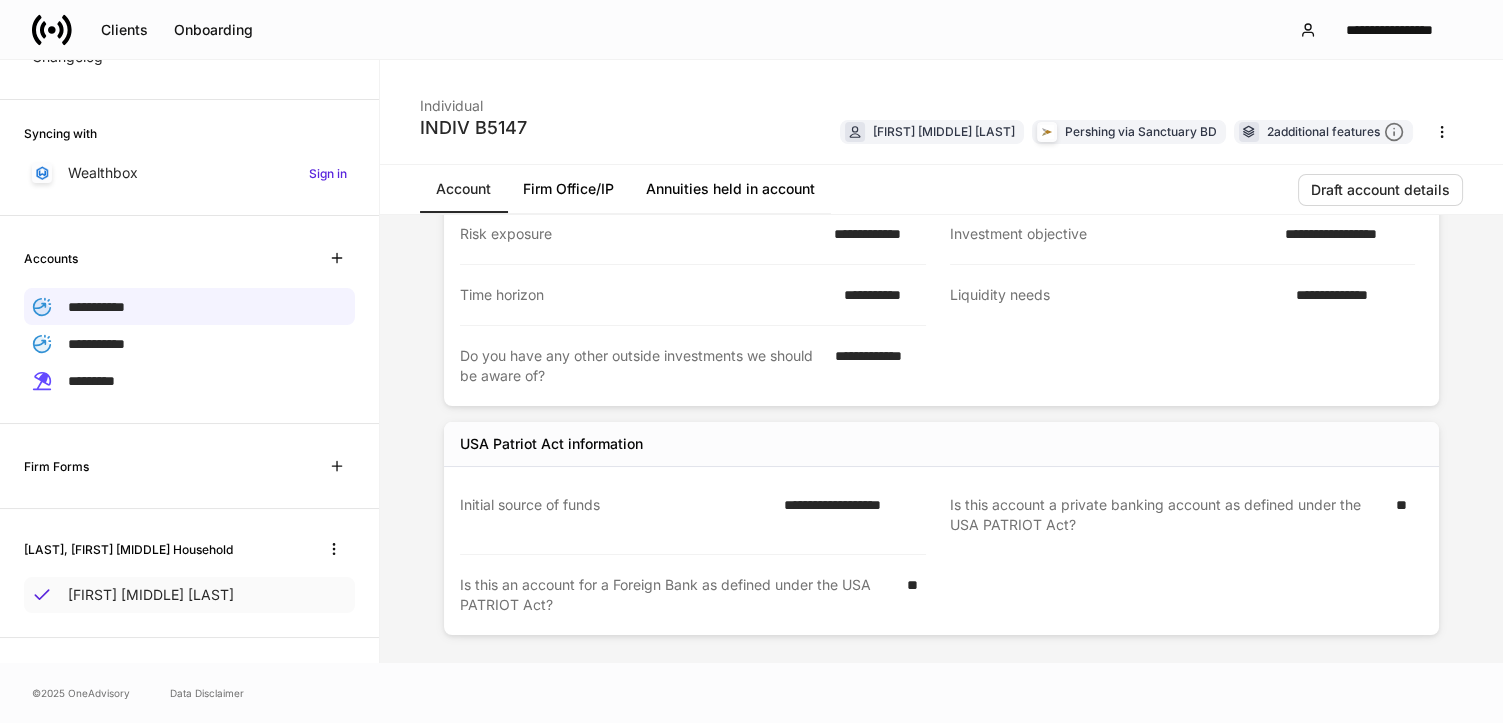 click on "[FIRST] [MIDDLE] [LAST]" at bounding box center (151, 595) 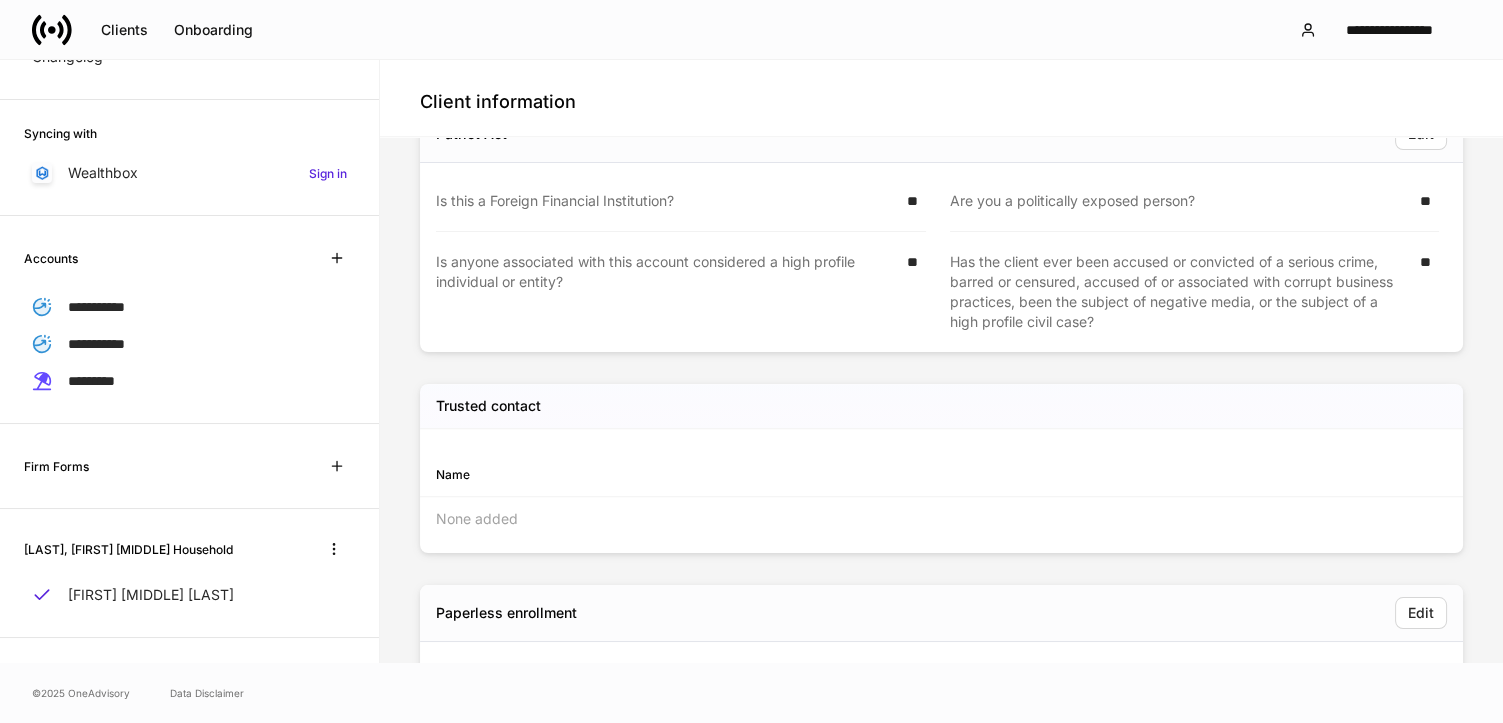 scroll, scrollTop: 2922, scrollLeft: 0, axis: vertical 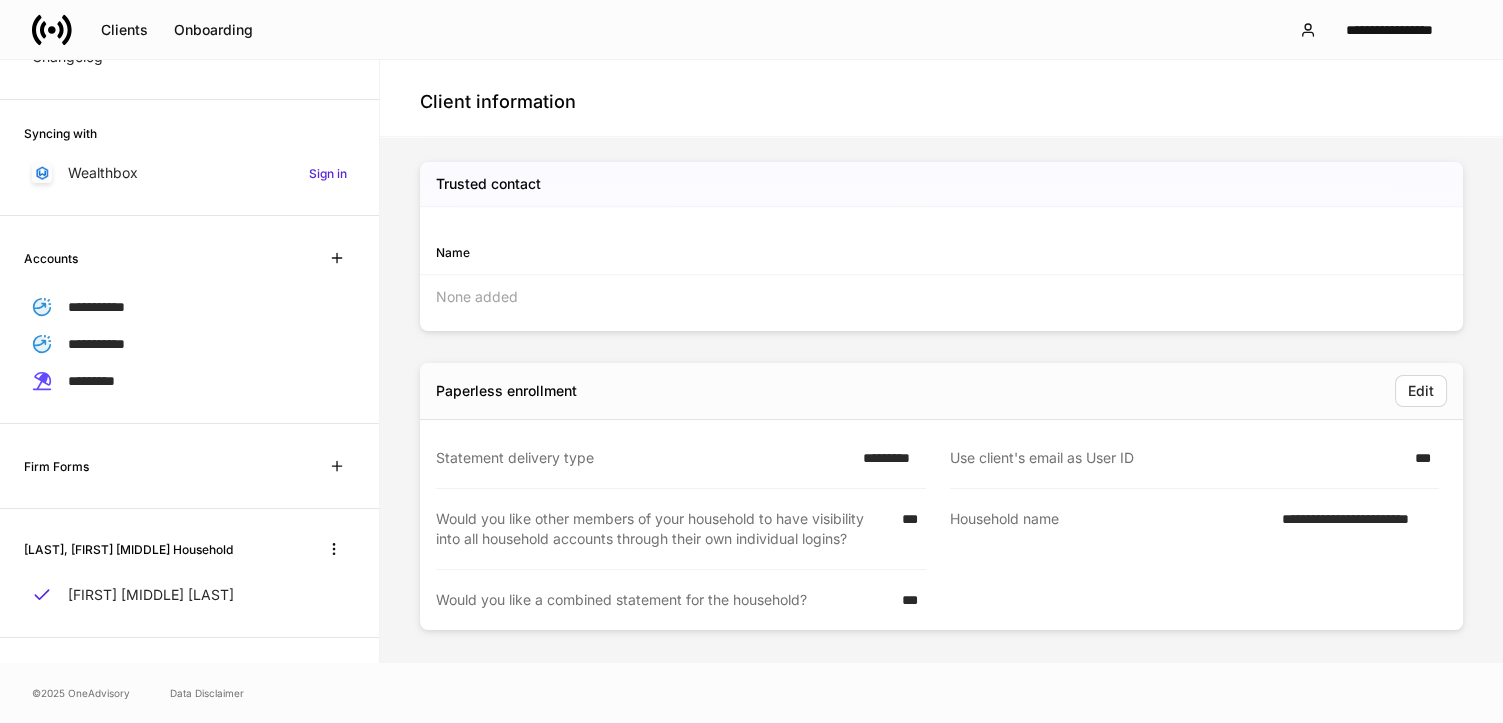 click on "**********" at bounding box center [1354, 529] 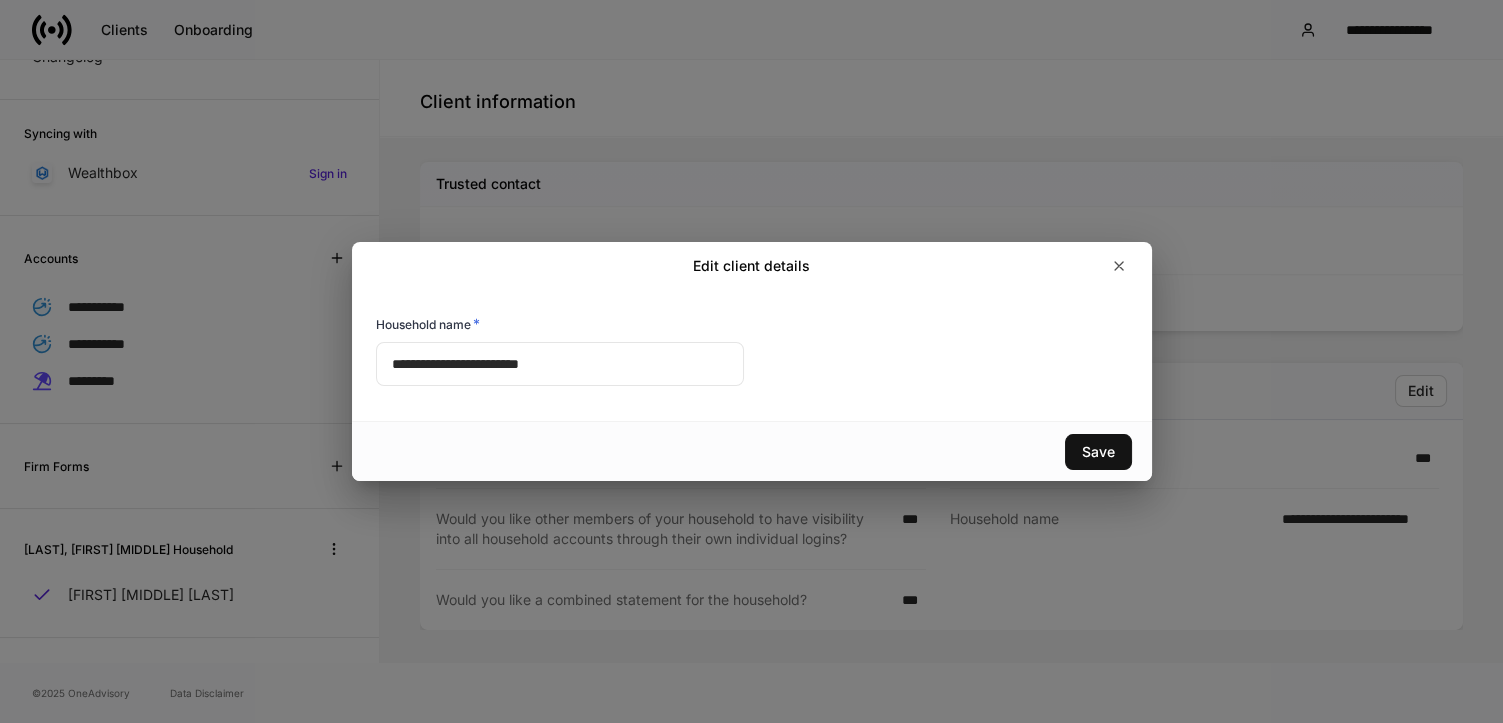 click on "**********" at bounding box center (751, 361) 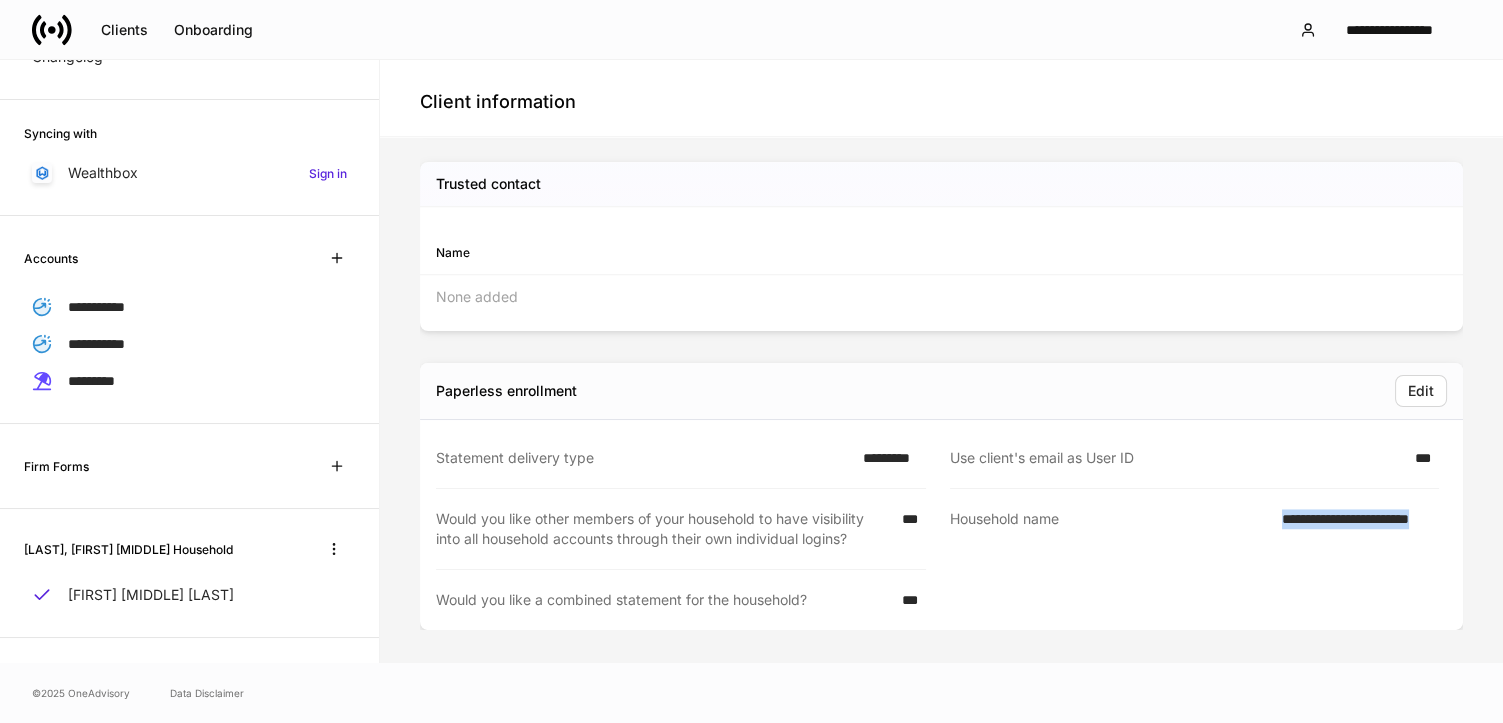 click on "**********" at bounding box center [1354, 529] 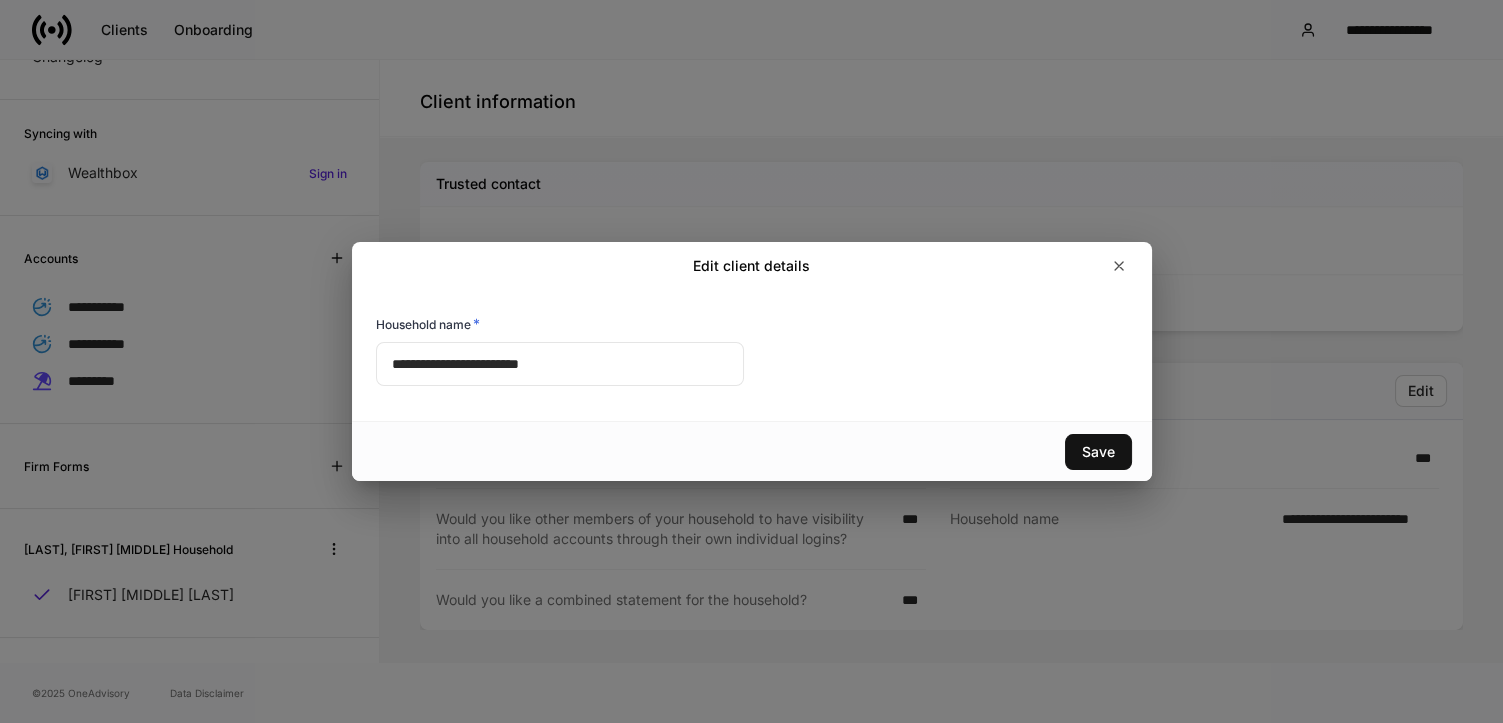 click on "**********" at bounding box center [560, 364] 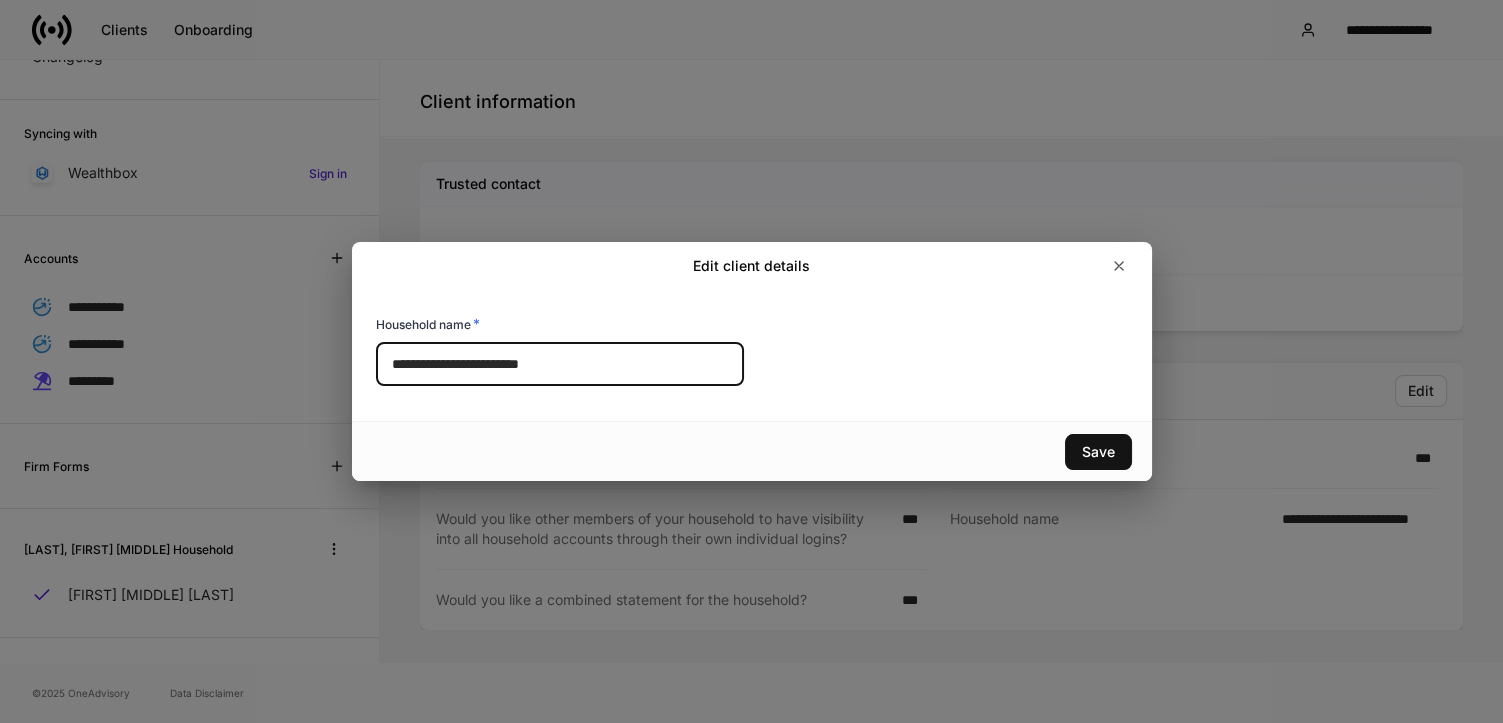 drag, startPoint x: 559, startPoint y: 362, endPoint x: 354, endPoint y: 389, distance: 206.7704 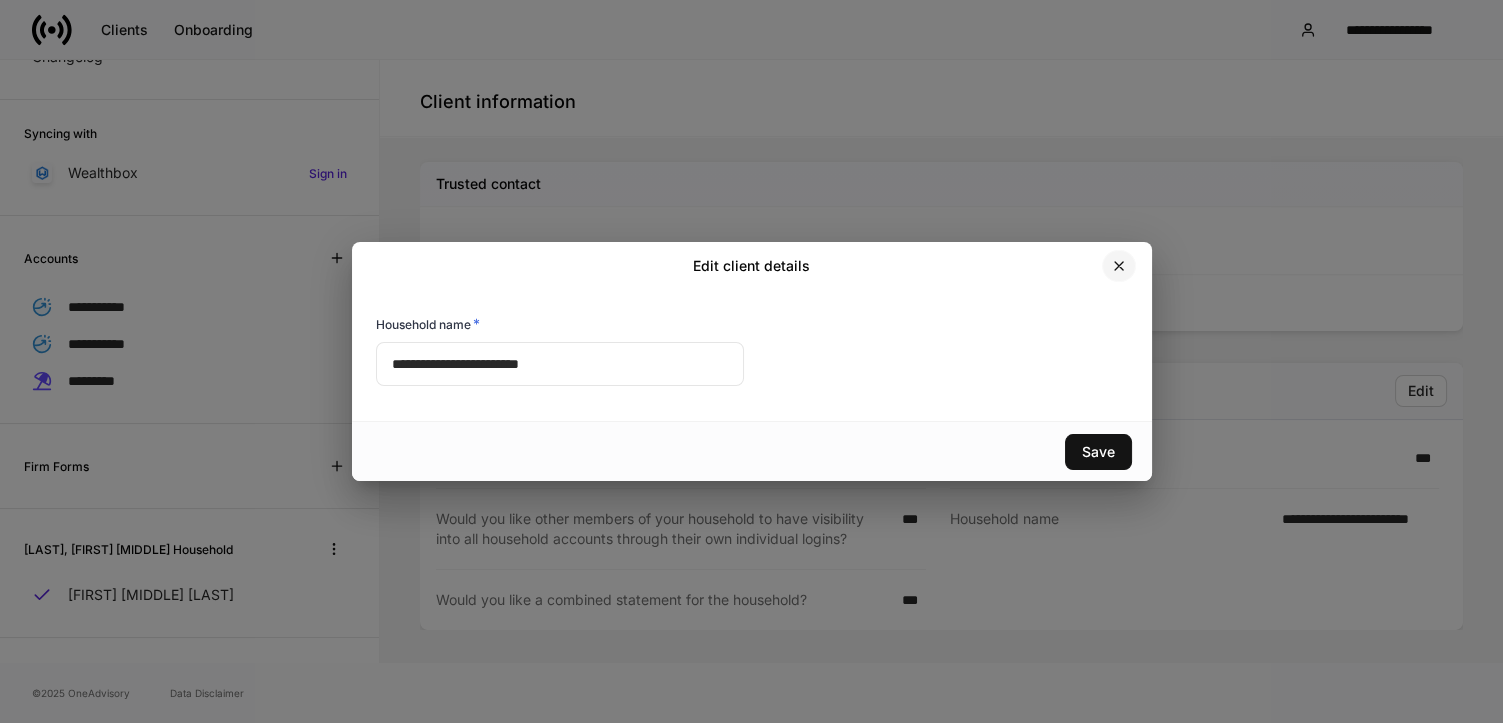 click 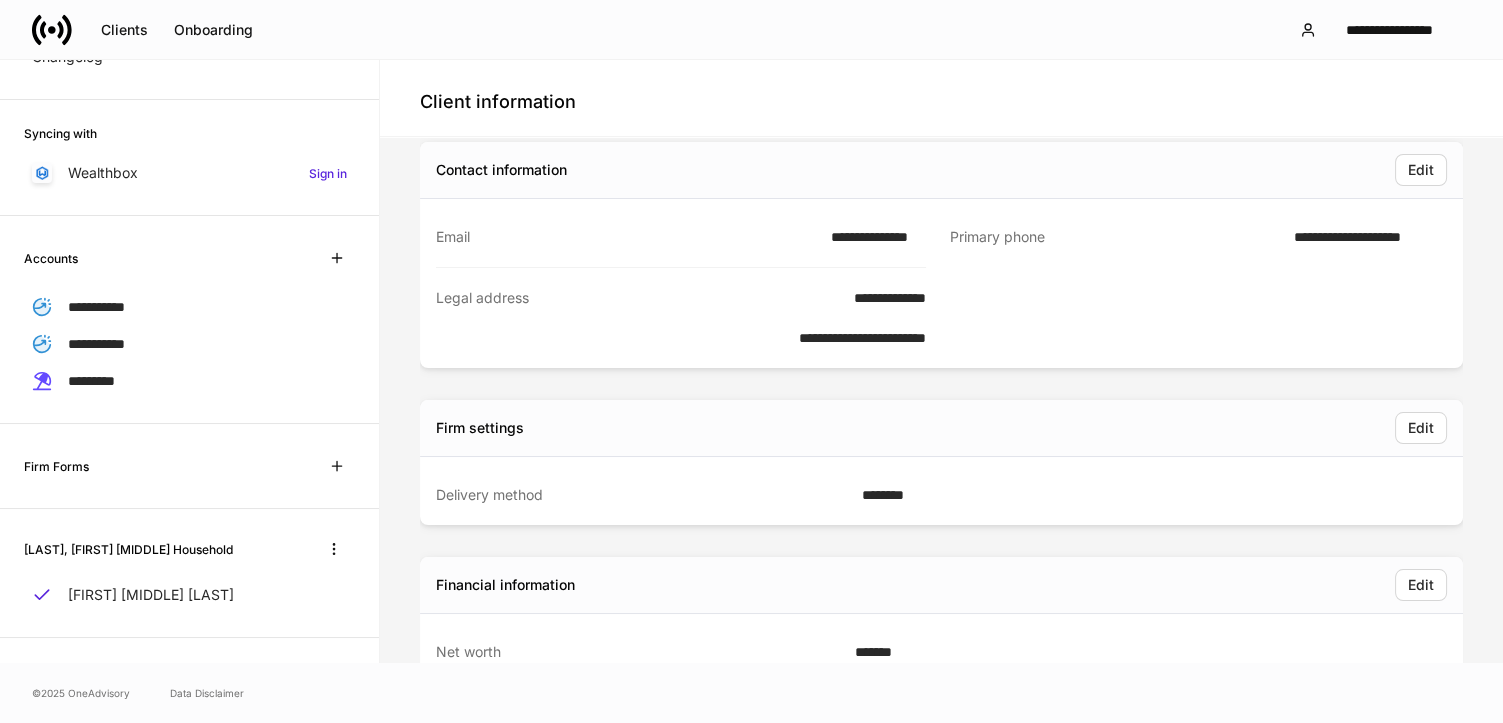 scroll, scrollTop: 1180, scrollLeft: 0, axis: vertical 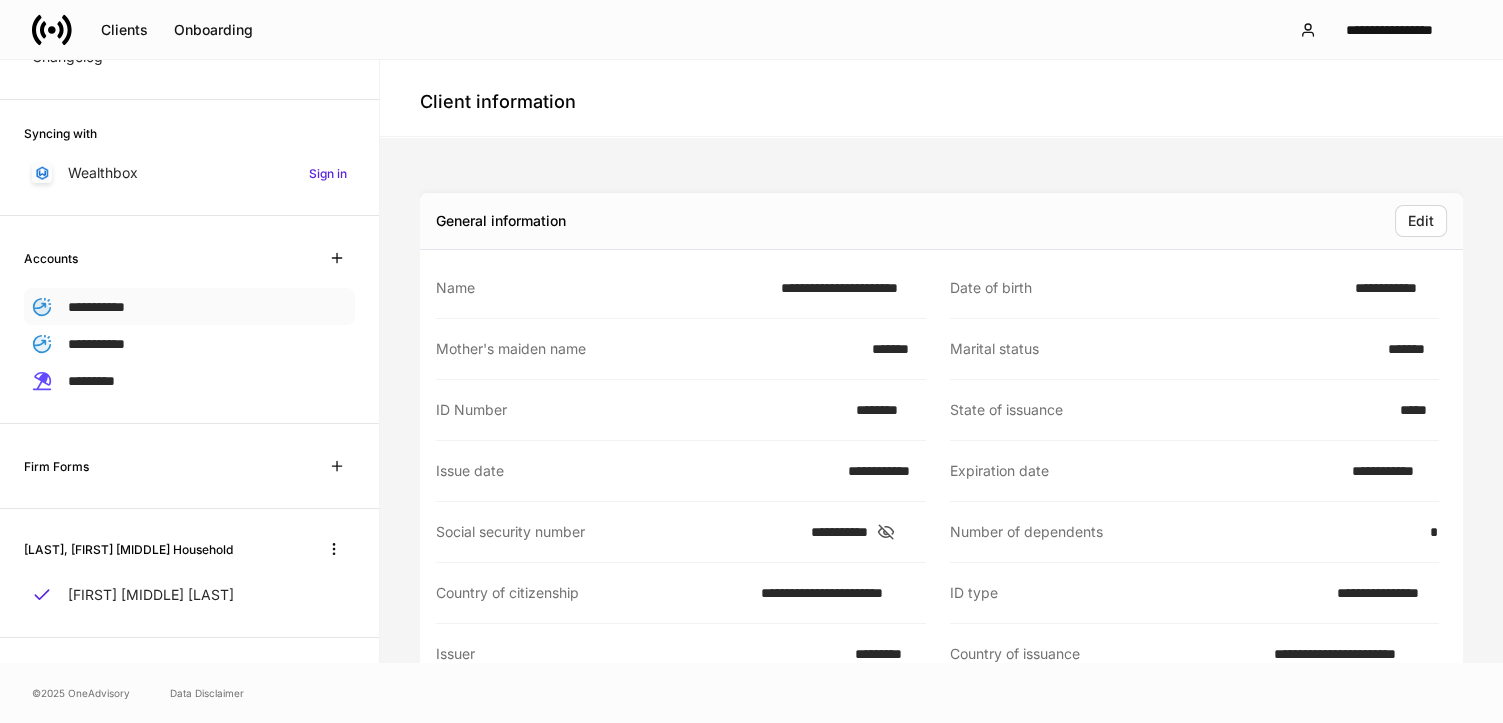 click on "**********" at bounding box center [96, 307] 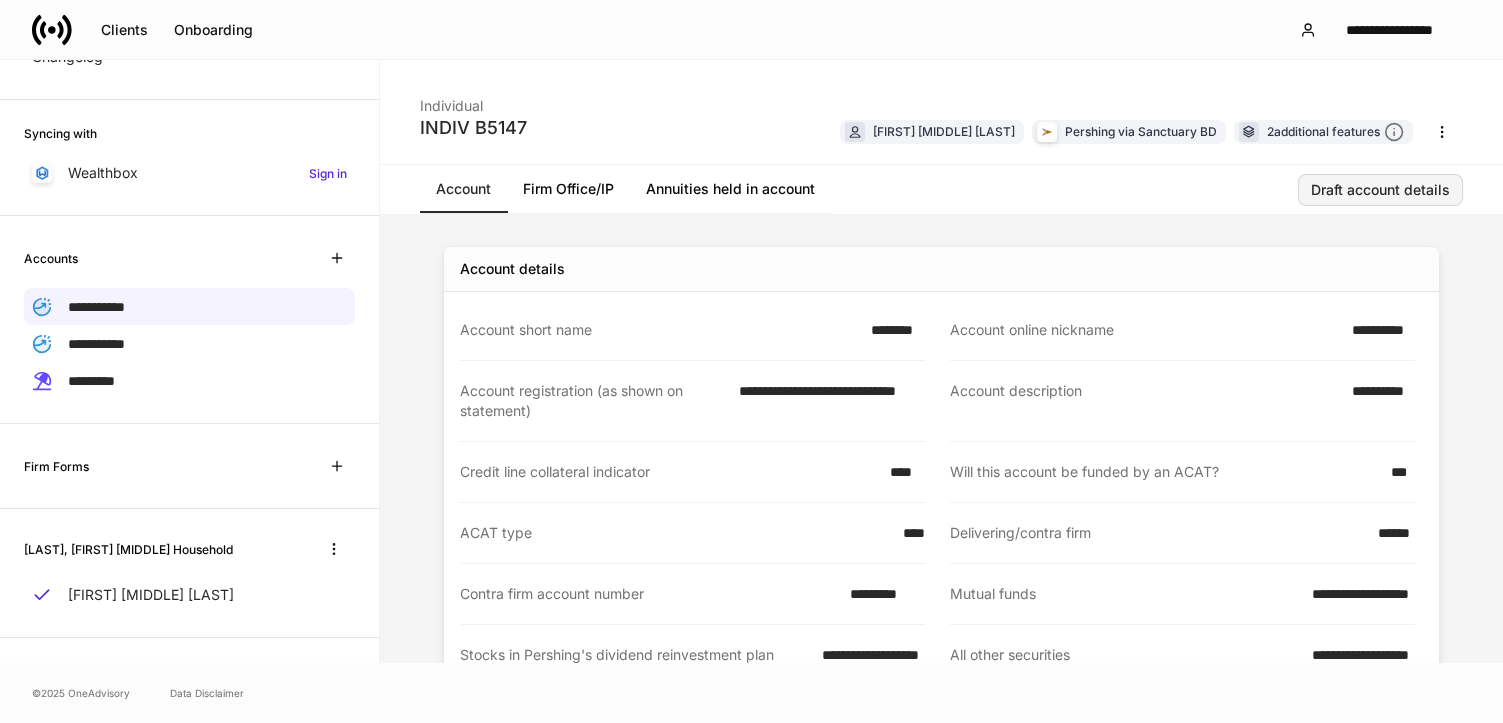 click on "Draft account details" at bounding box center (1380, 190) 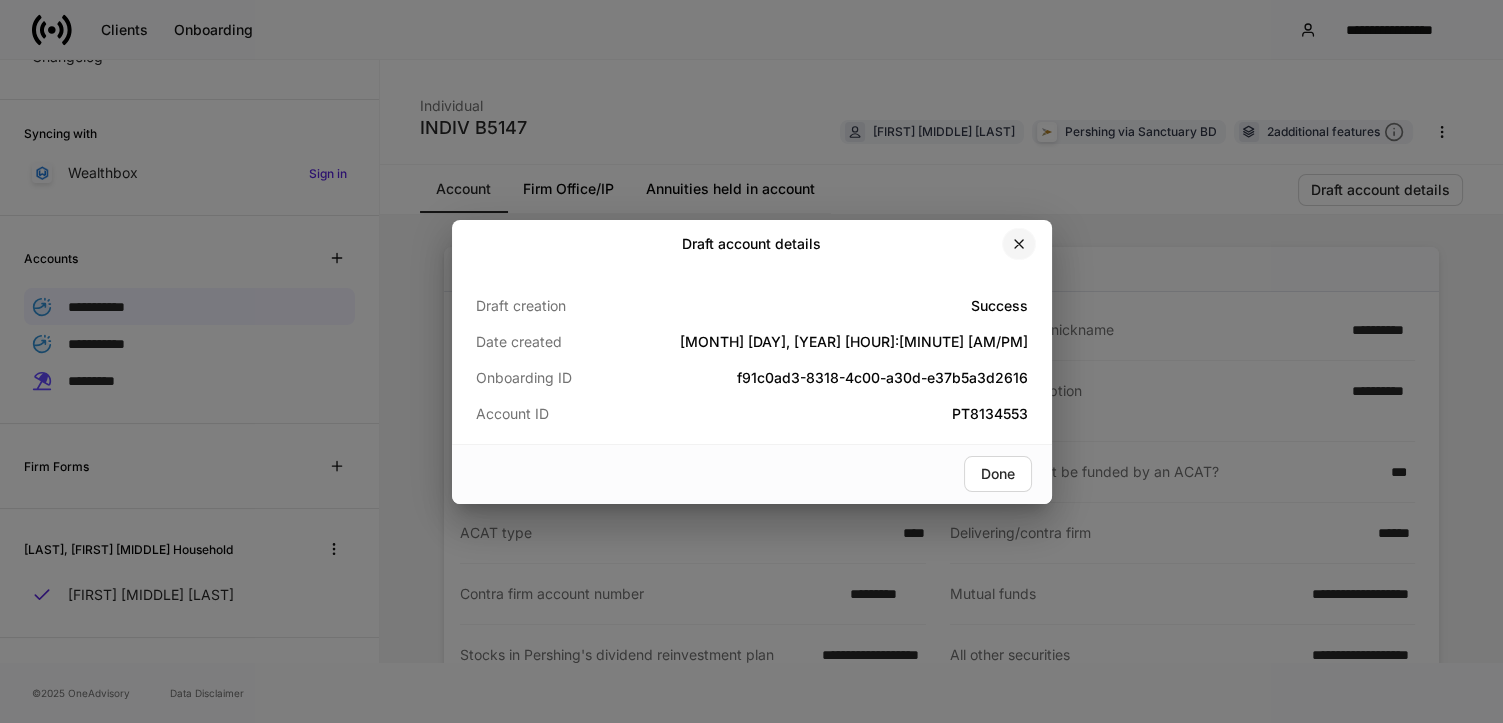 click at bounding box center (1019, 244) 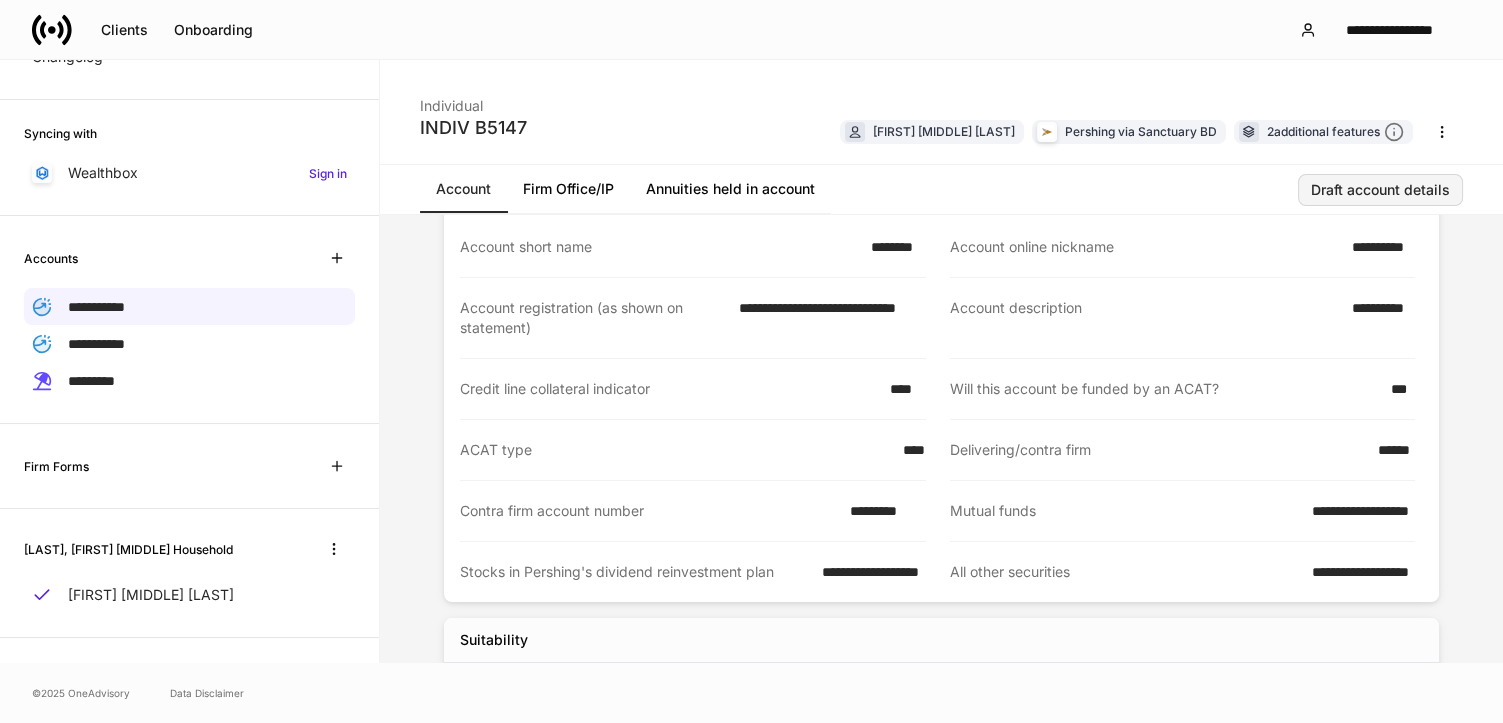 scroll, scrollTop: 97, scrollLeft: 0, axis: vertical 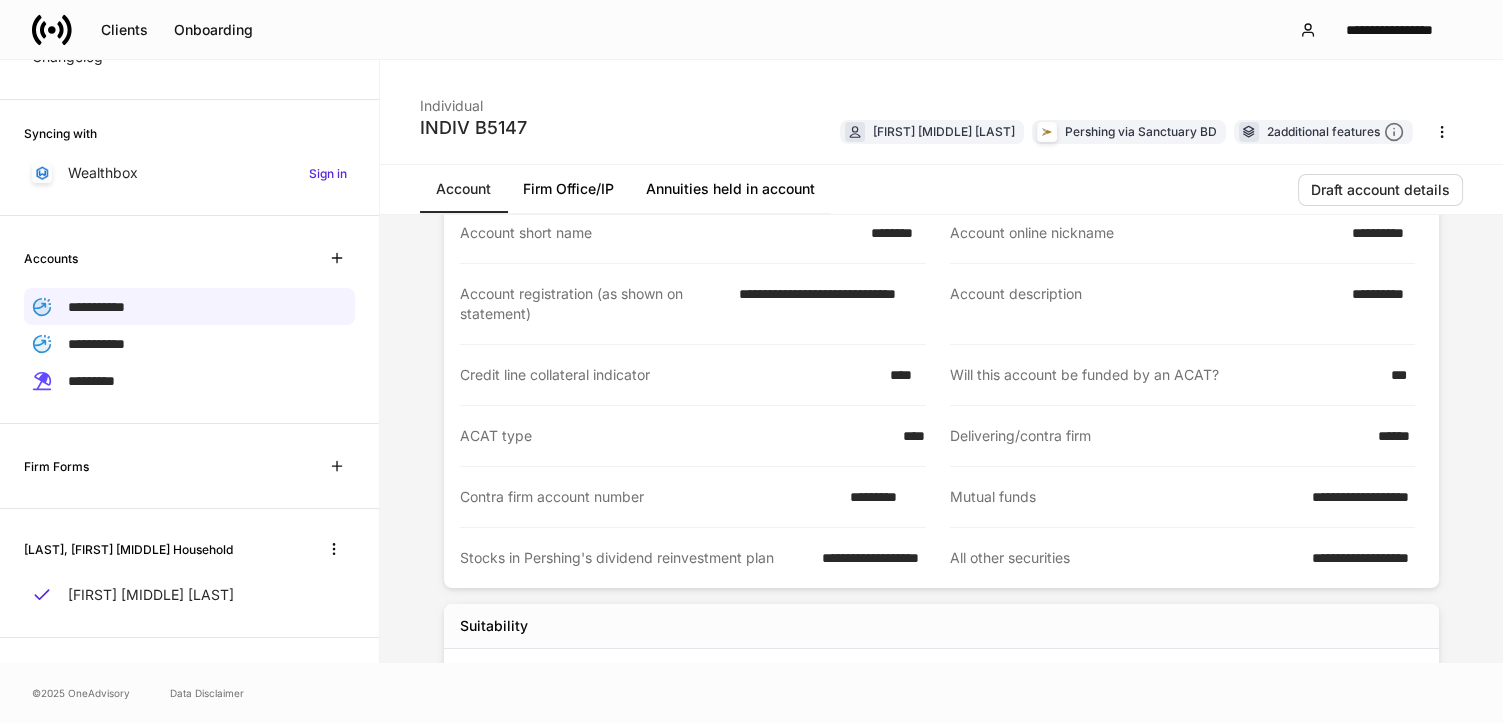 click on "**********" at bounding box center (1377, 233) 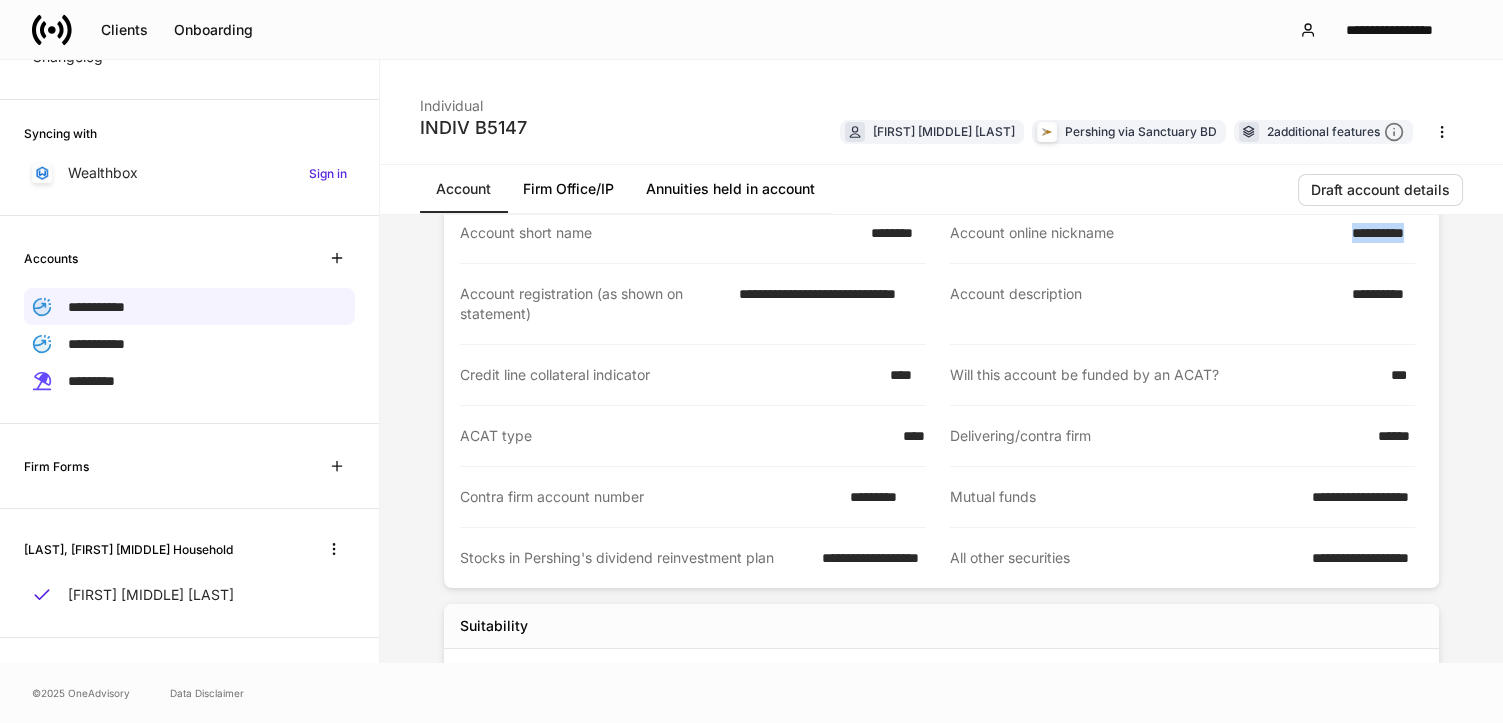 click on "**********" at bounding box center [1377, 233] 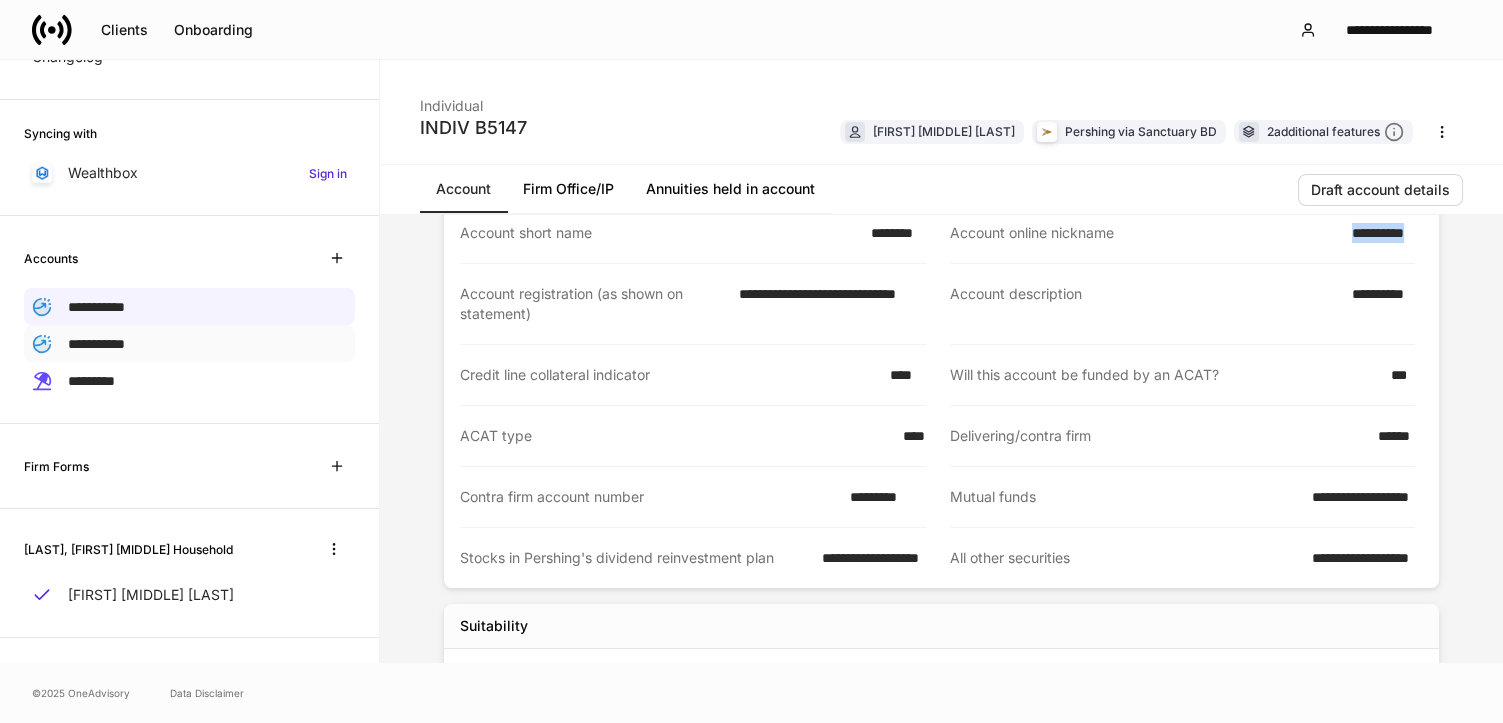 drag, startPoint x: 108, startPoint y: 336, endPoint x: 125, endPoint y: 331, distance: 17.720045 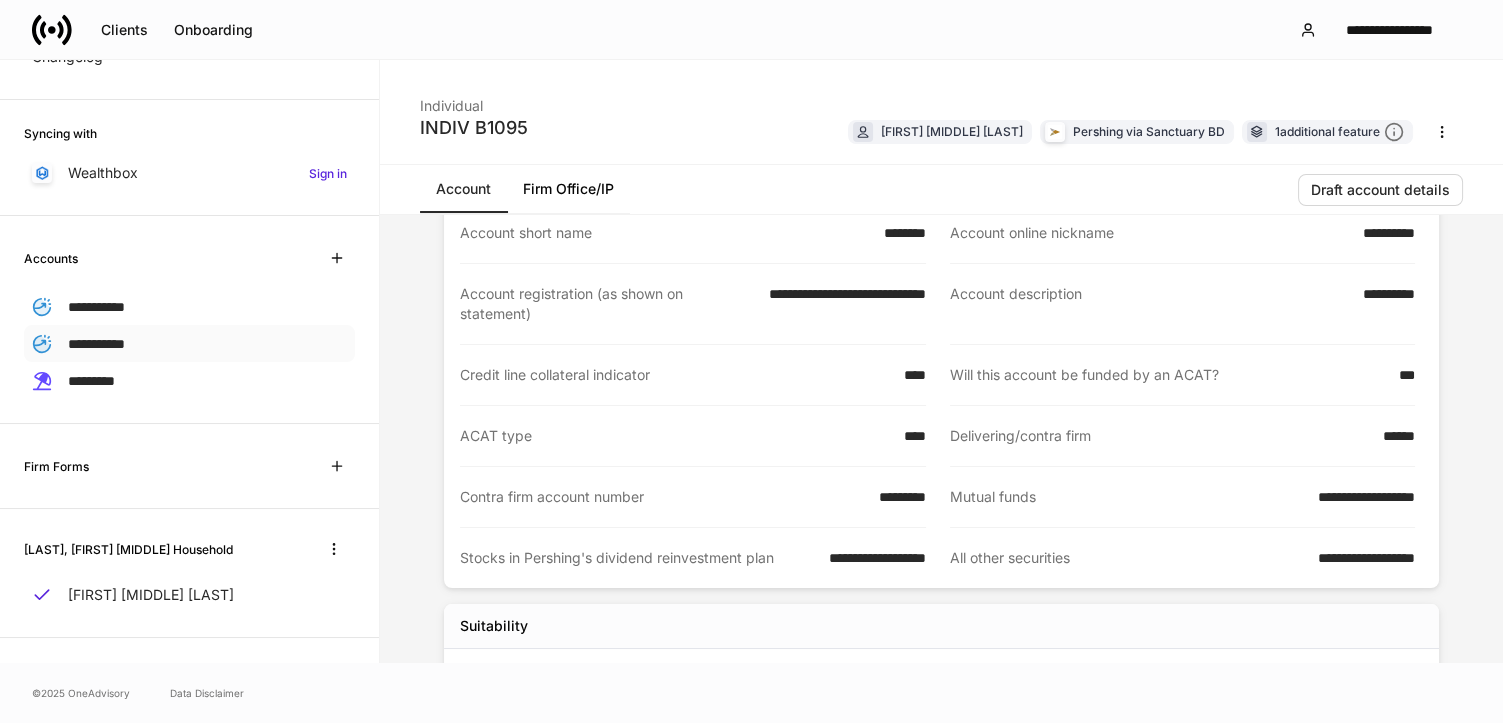 scroll, scrollTop: 0, scrollLeft: 0, axis: both 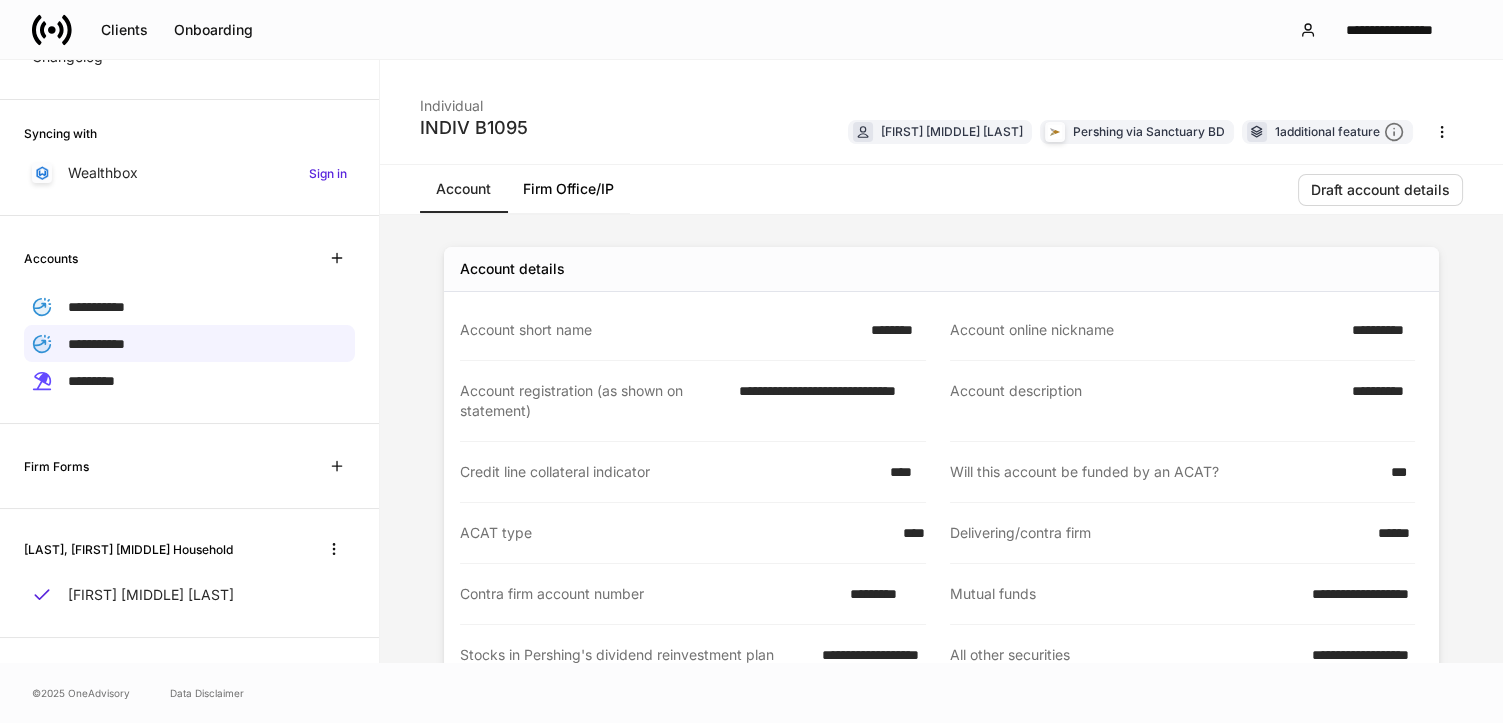 click on "**********" at bounding box center (1377, 330) 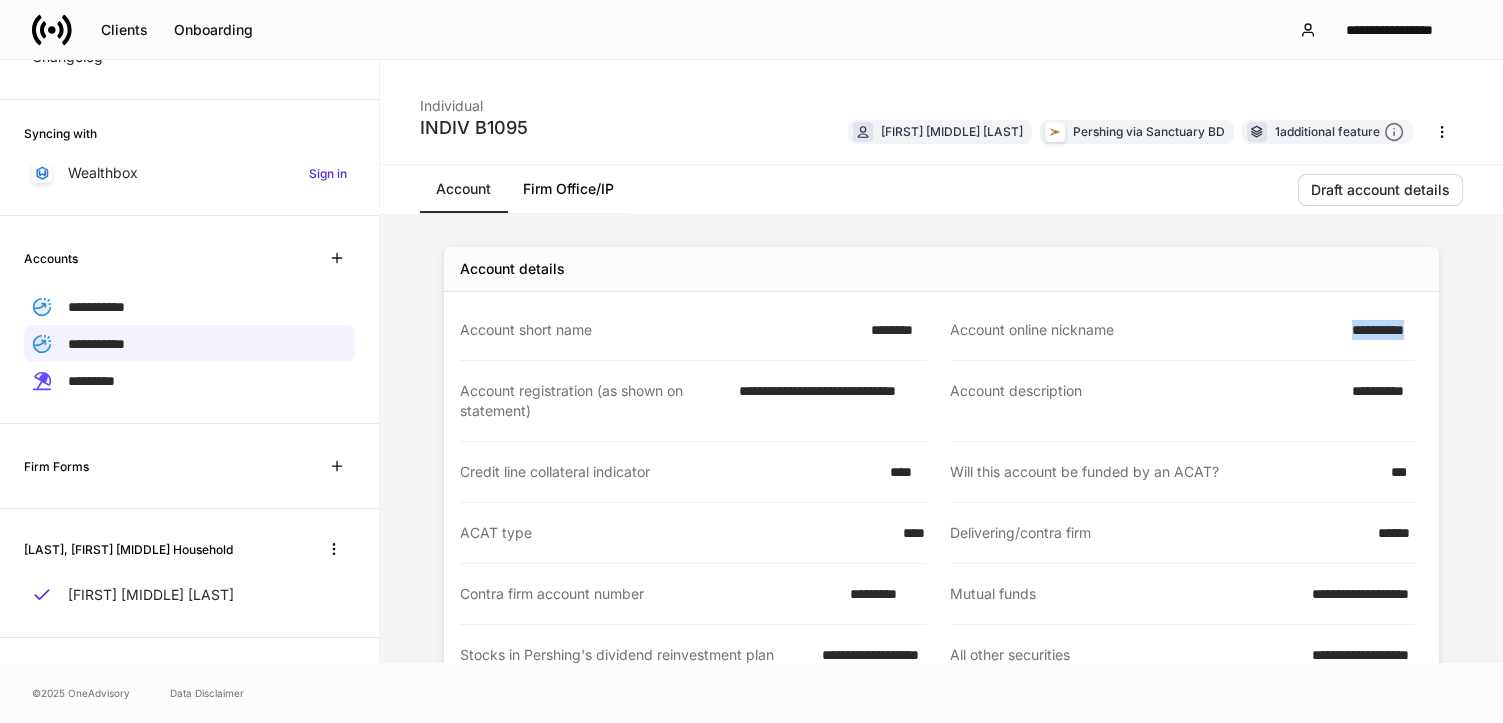 click on "**********" at bounding box center (1377, 330) 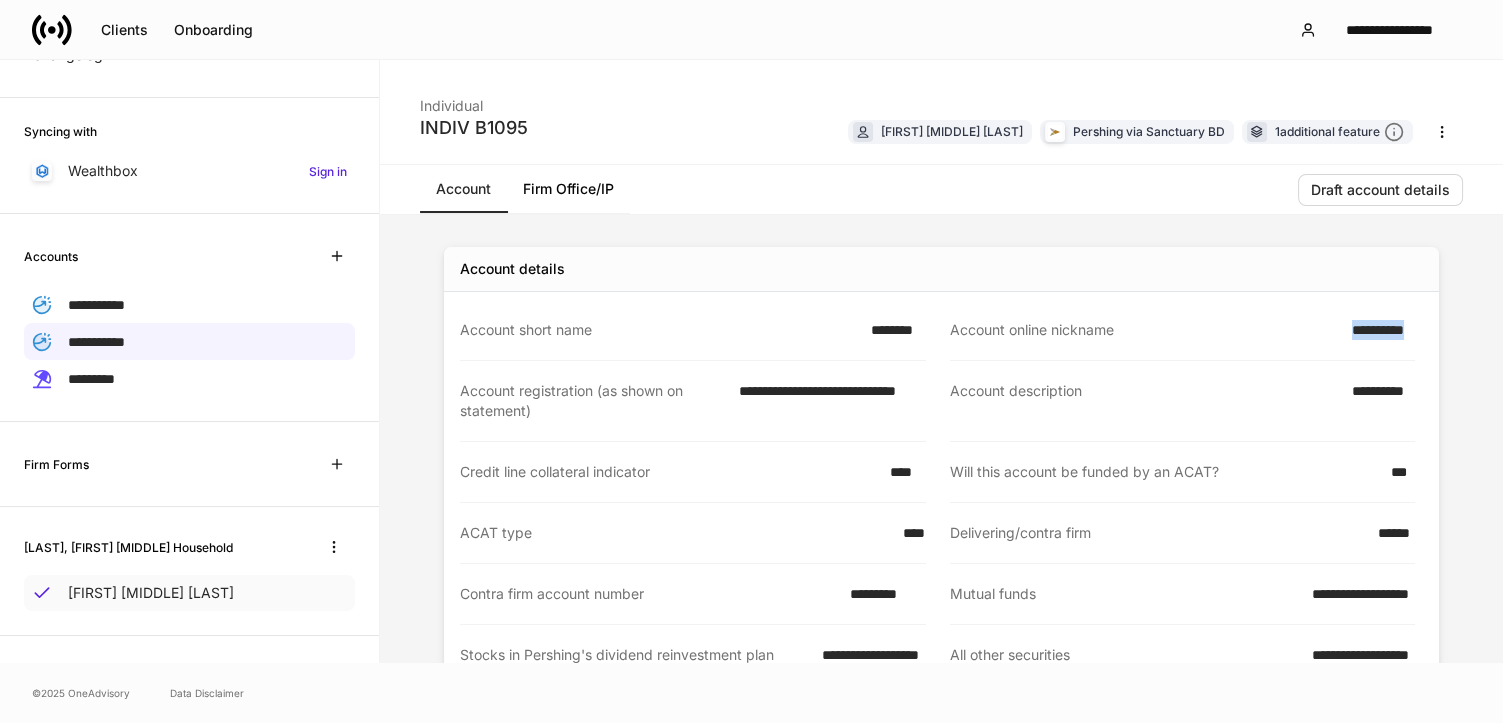 click on "[FIRST] [MIDDLE] [LAST]" at bounding box center (151, 593) 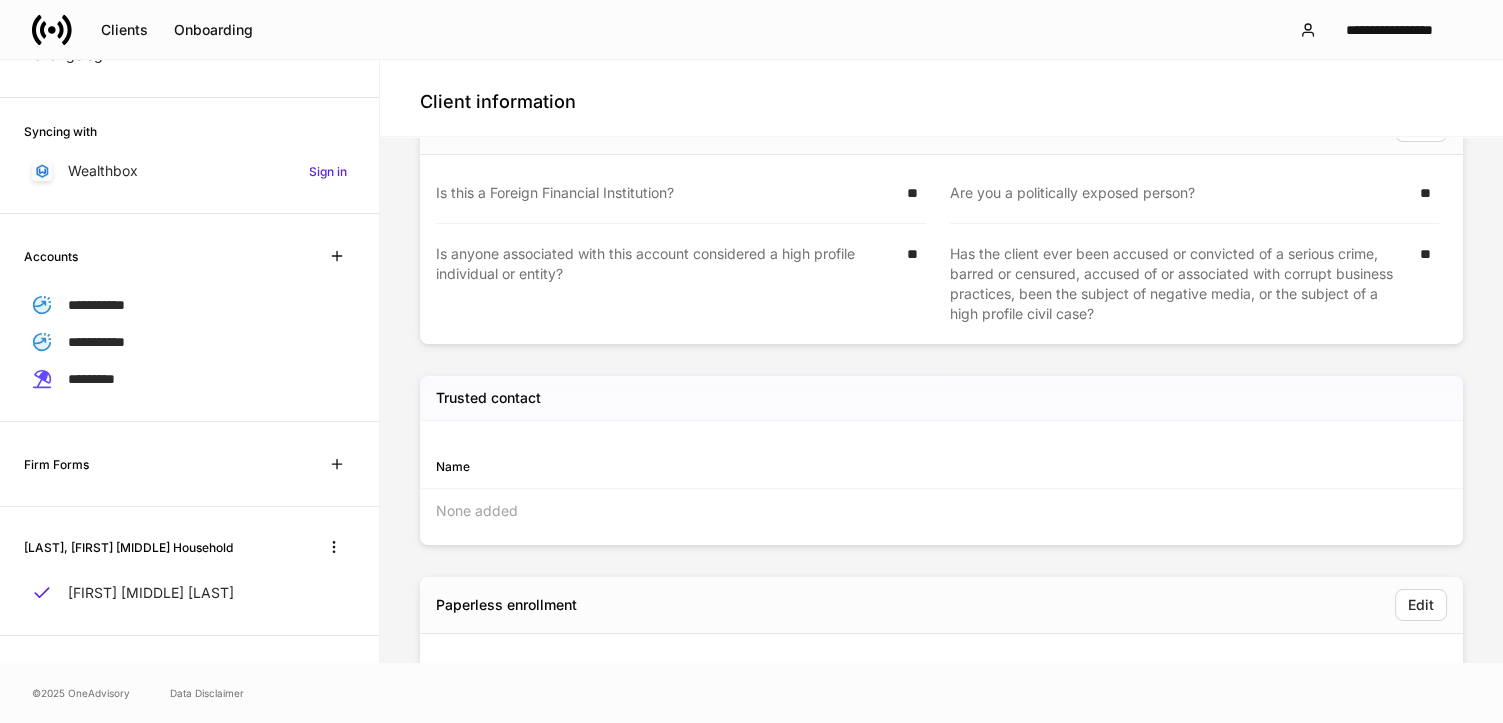 scroll, scrollTop: 2922, scrollLeft: 0, axis: vertical 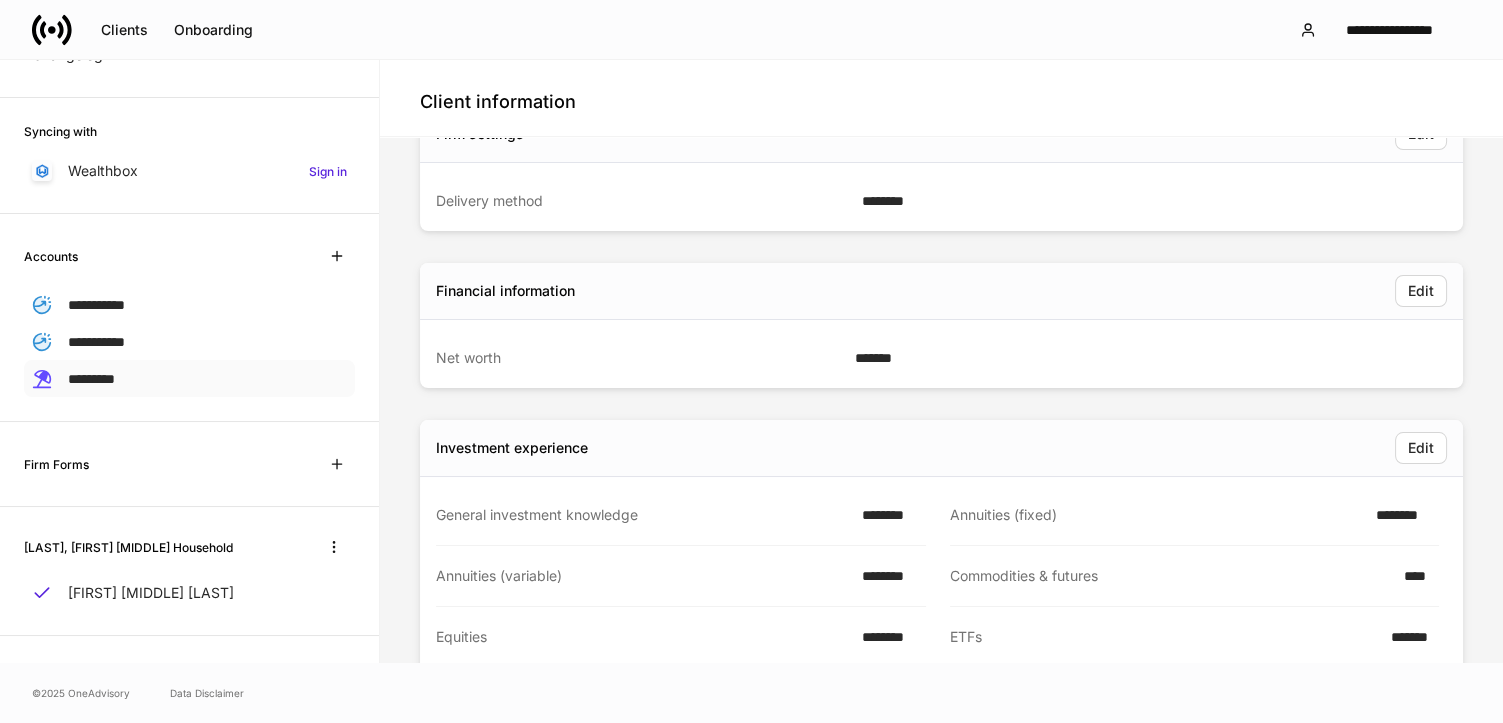 click on "*********" at bounding box center [91, 379] 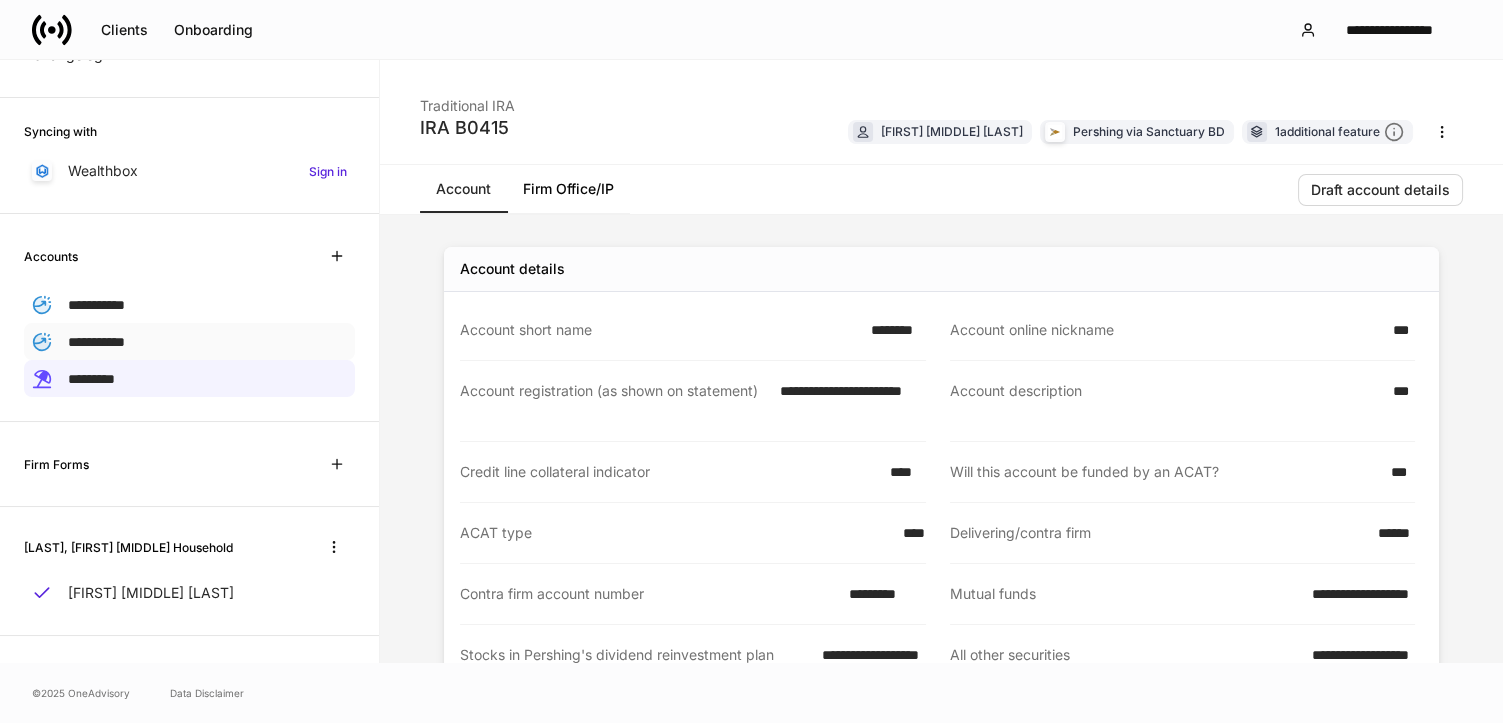 click on "**********" at bounding box center [189, 341] 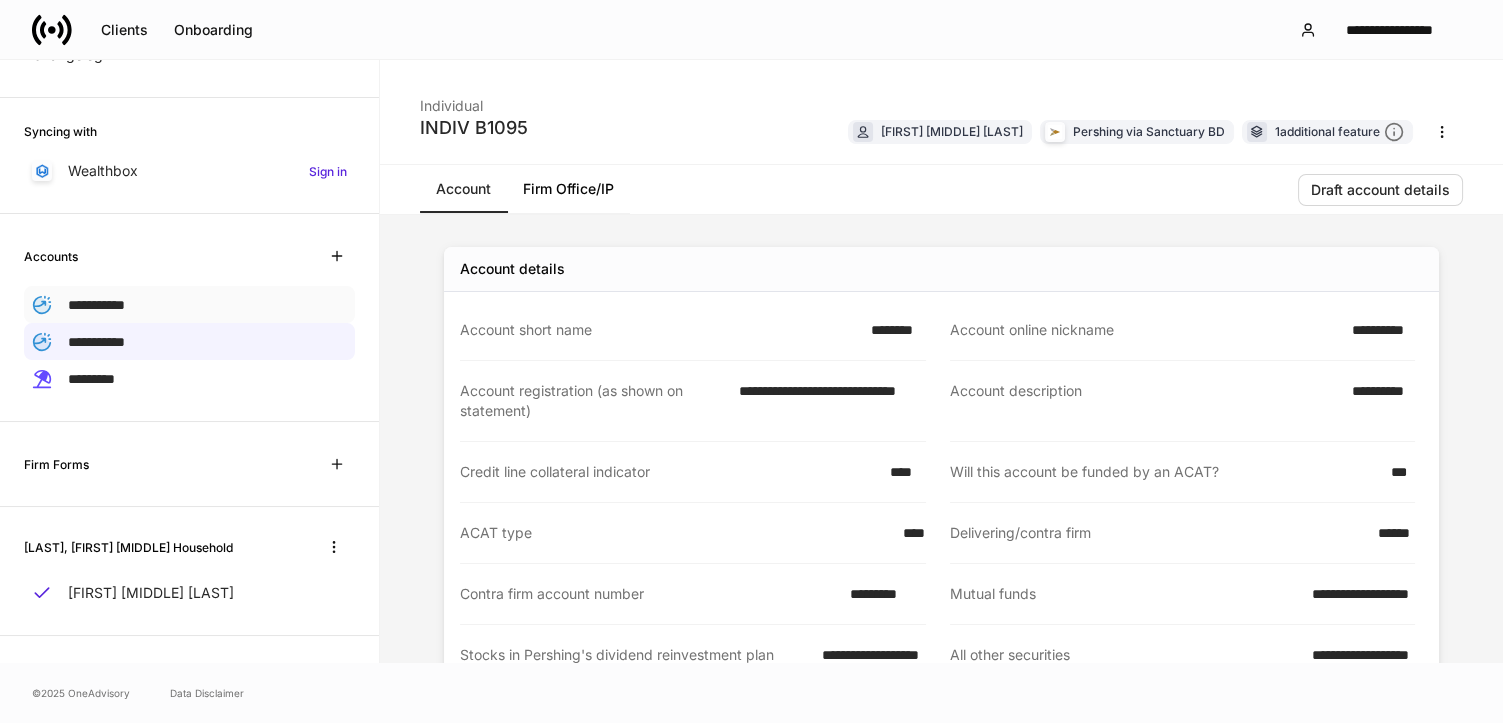 click on "**********" at bounding box center (96, 305) 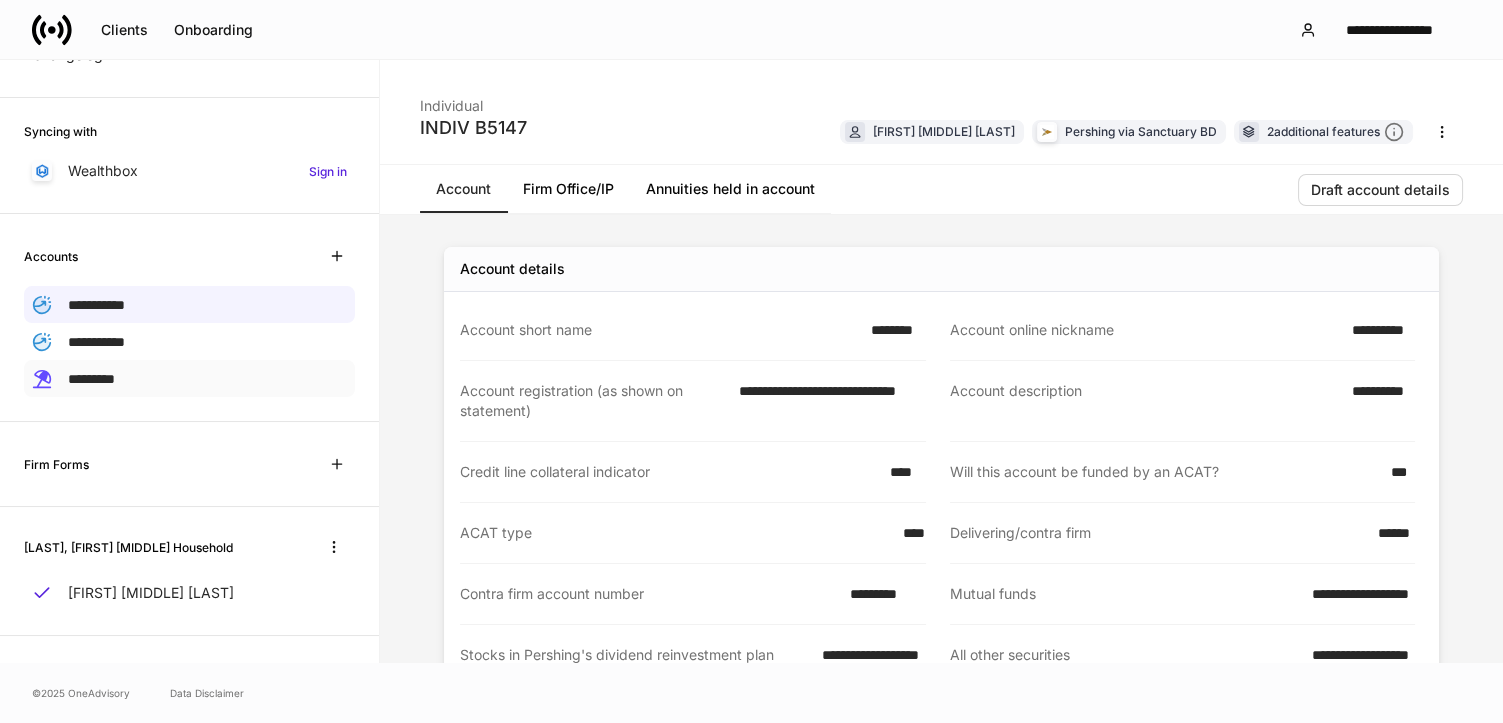 click on "*********" at bounding box center [91, 379] 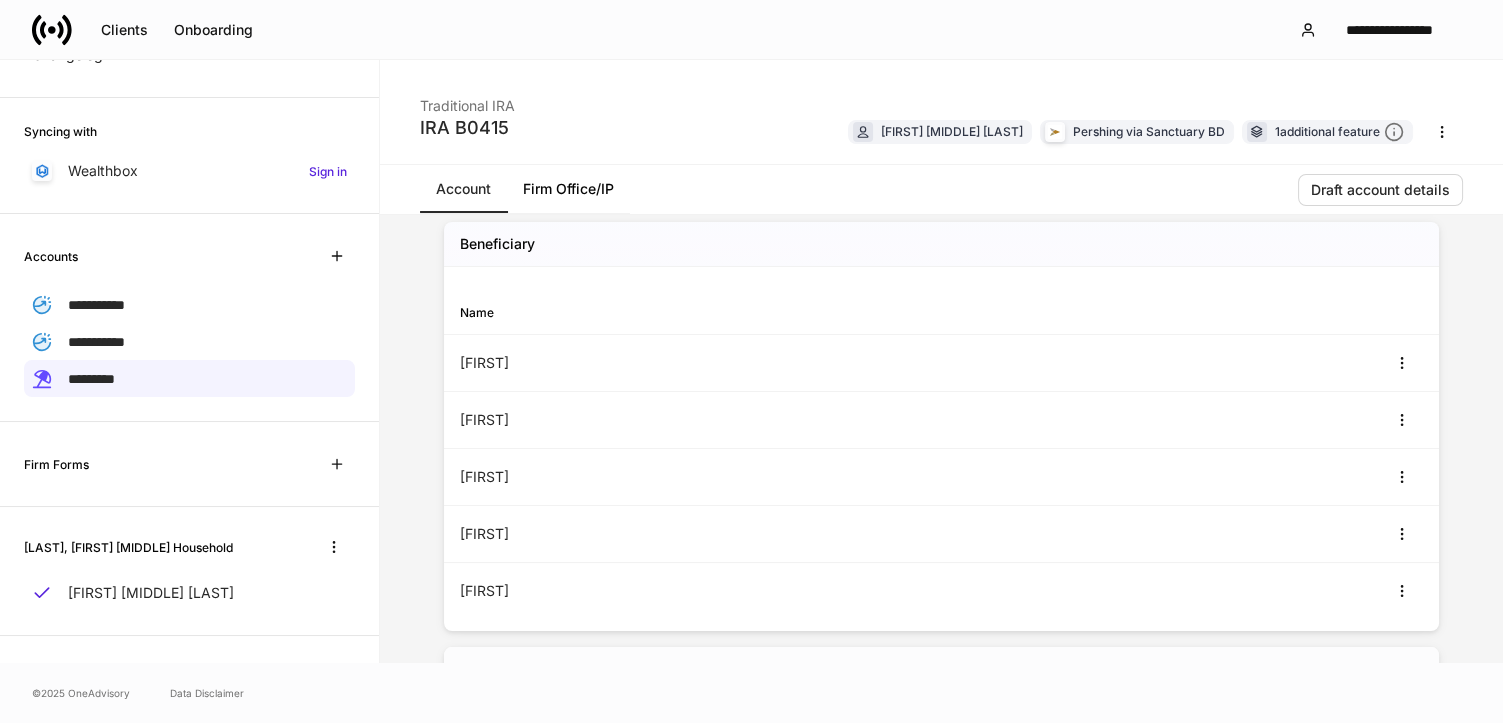 scroll, scrollTop: 567, scrollLeft: 0, axis: vertical 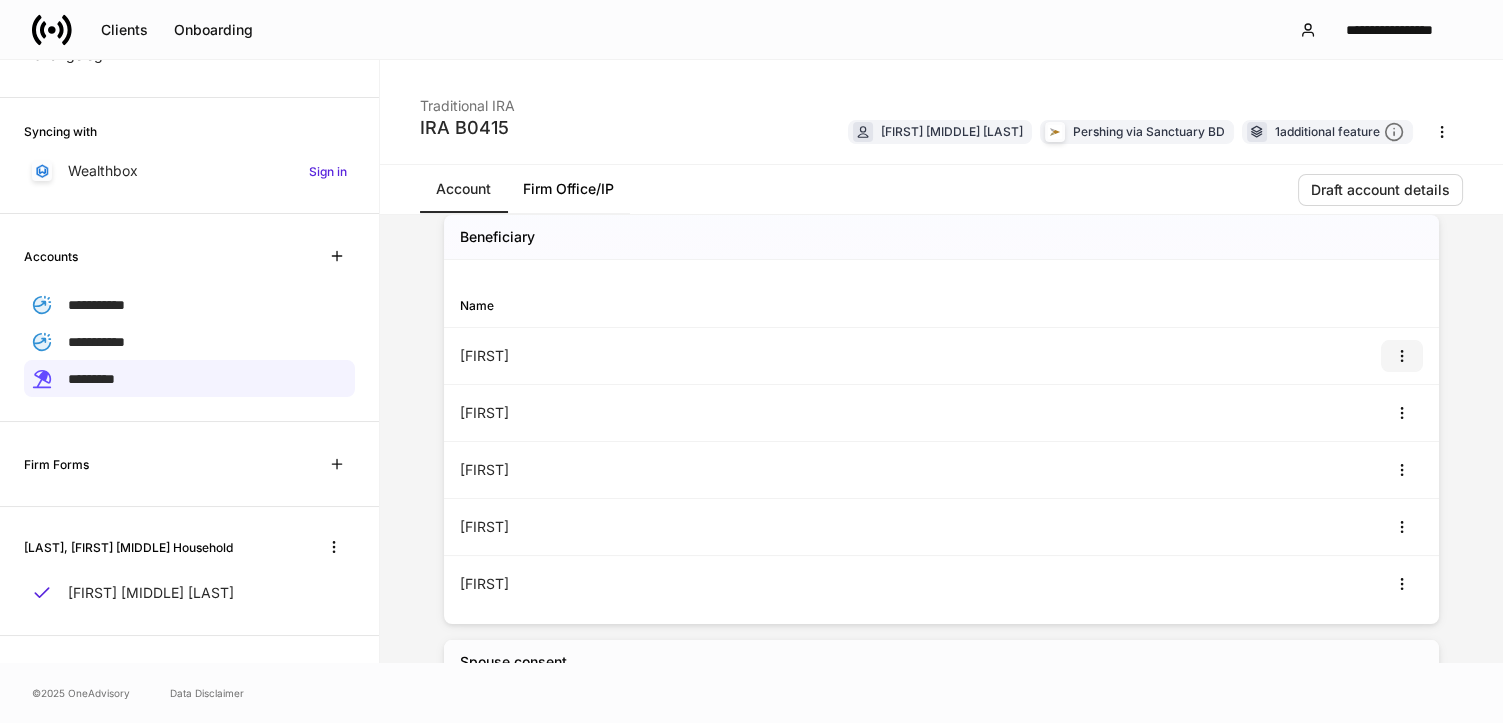 click 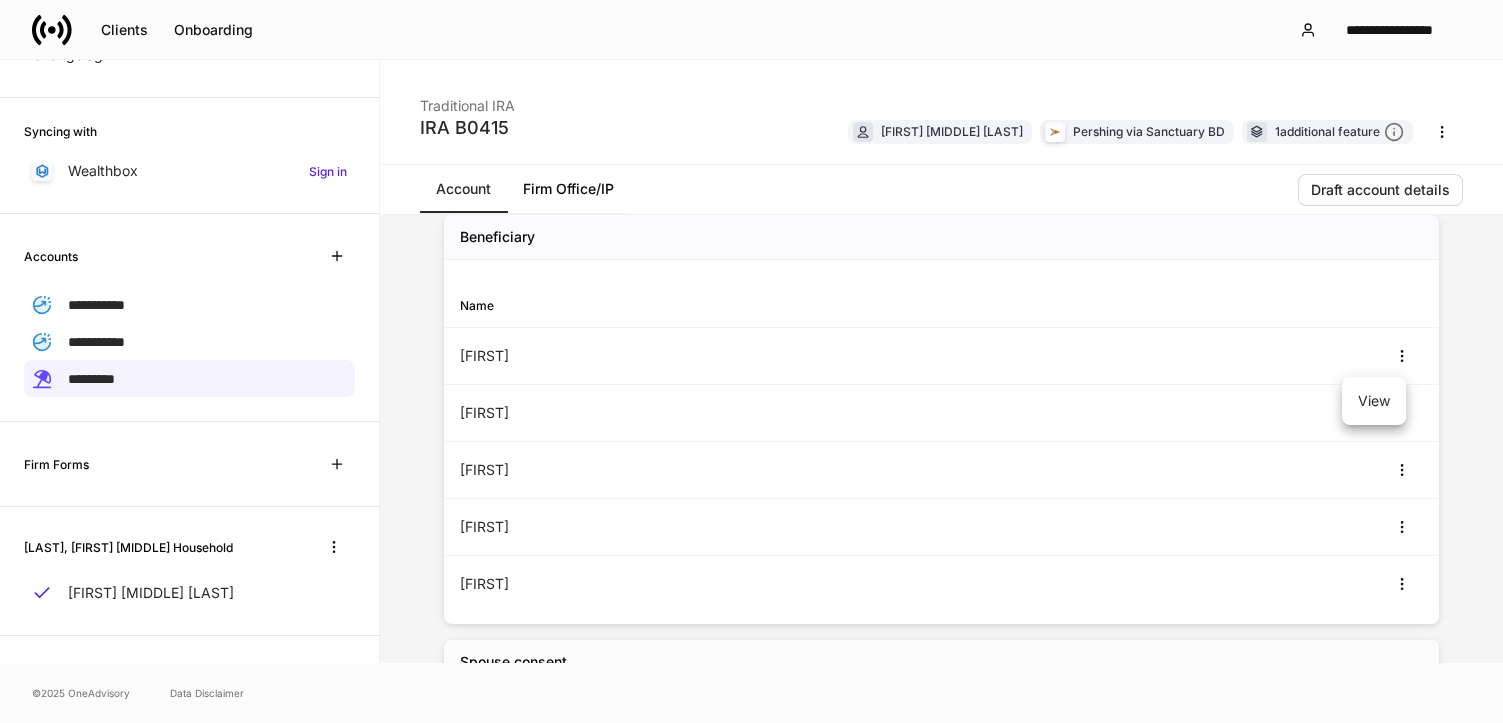 click on "View" at bounding box center (1374, 401) 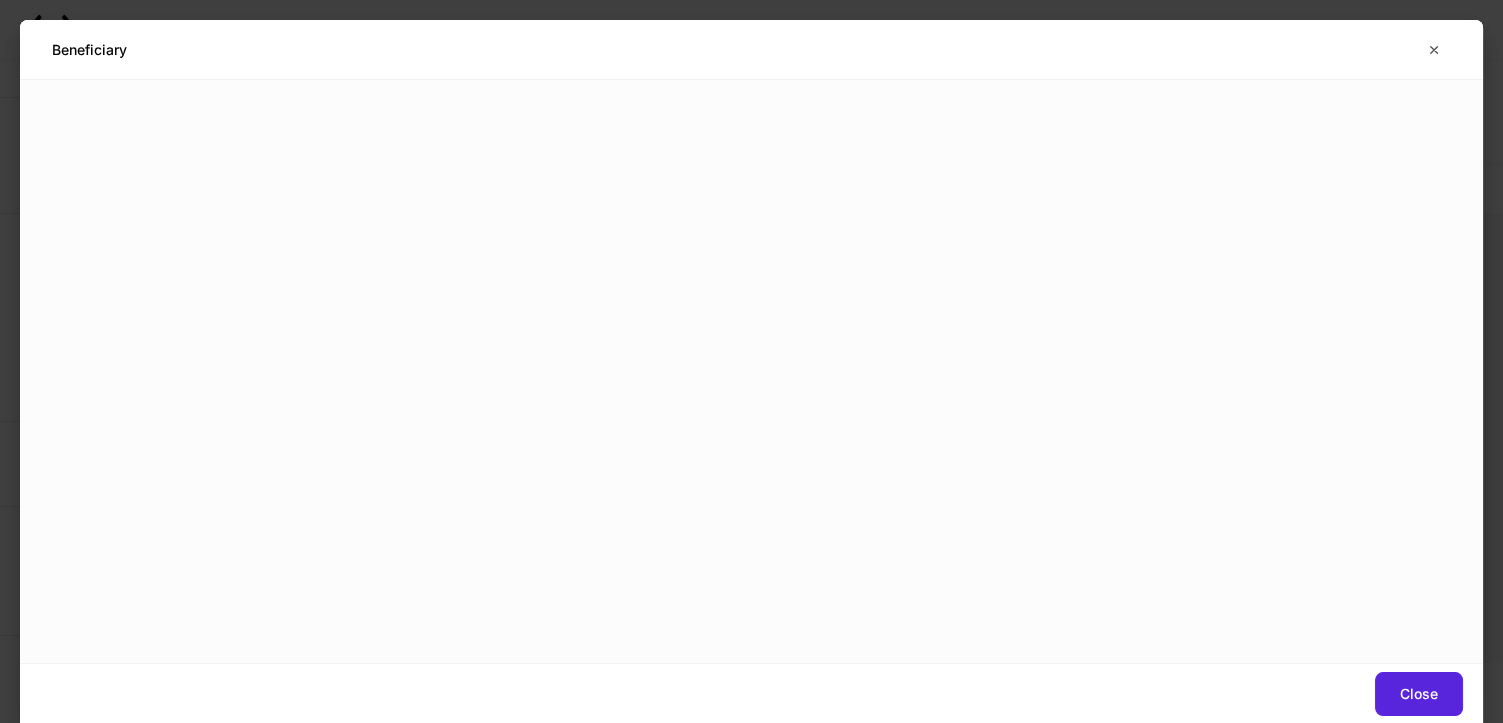 scroll, scrollTop: 0, scrollLeft: 0, axis: both 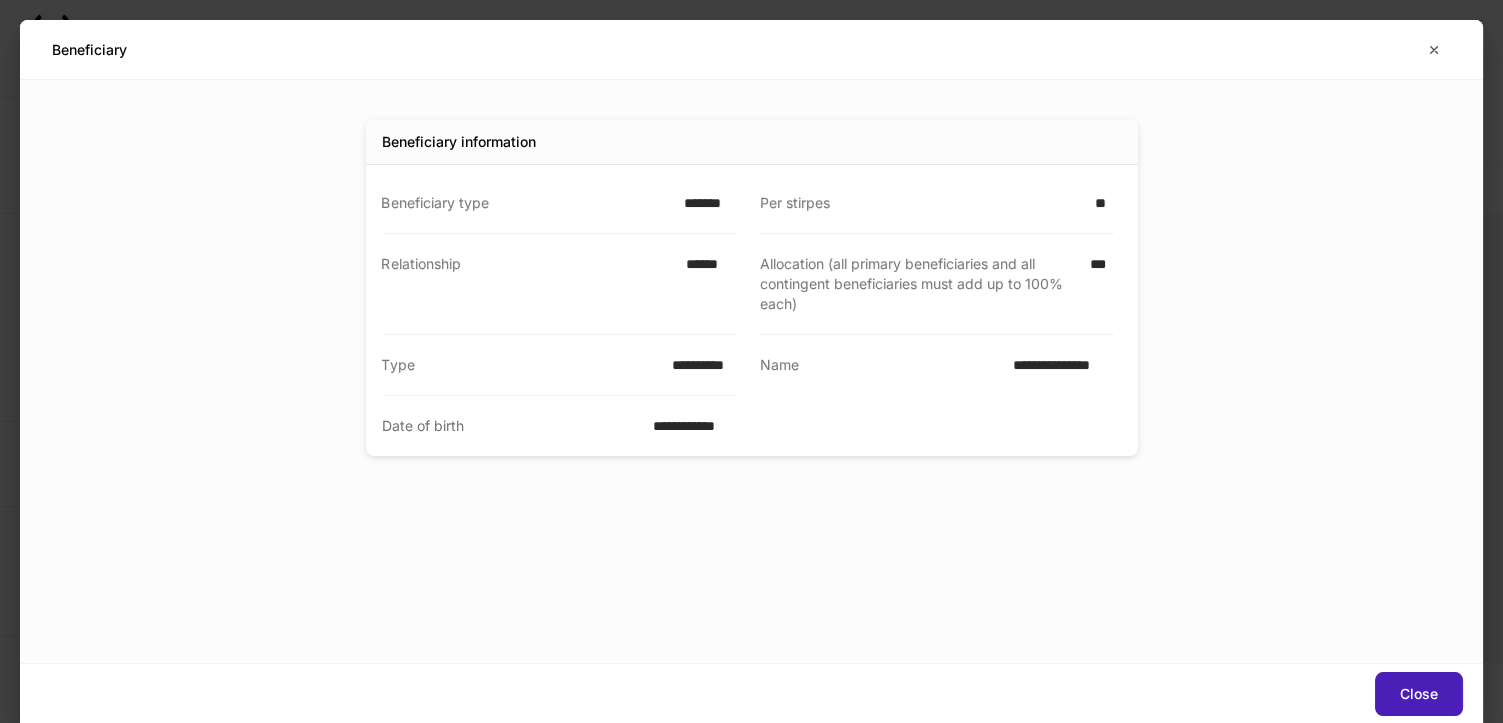click on "Close" at bounding box center [1419, 694] 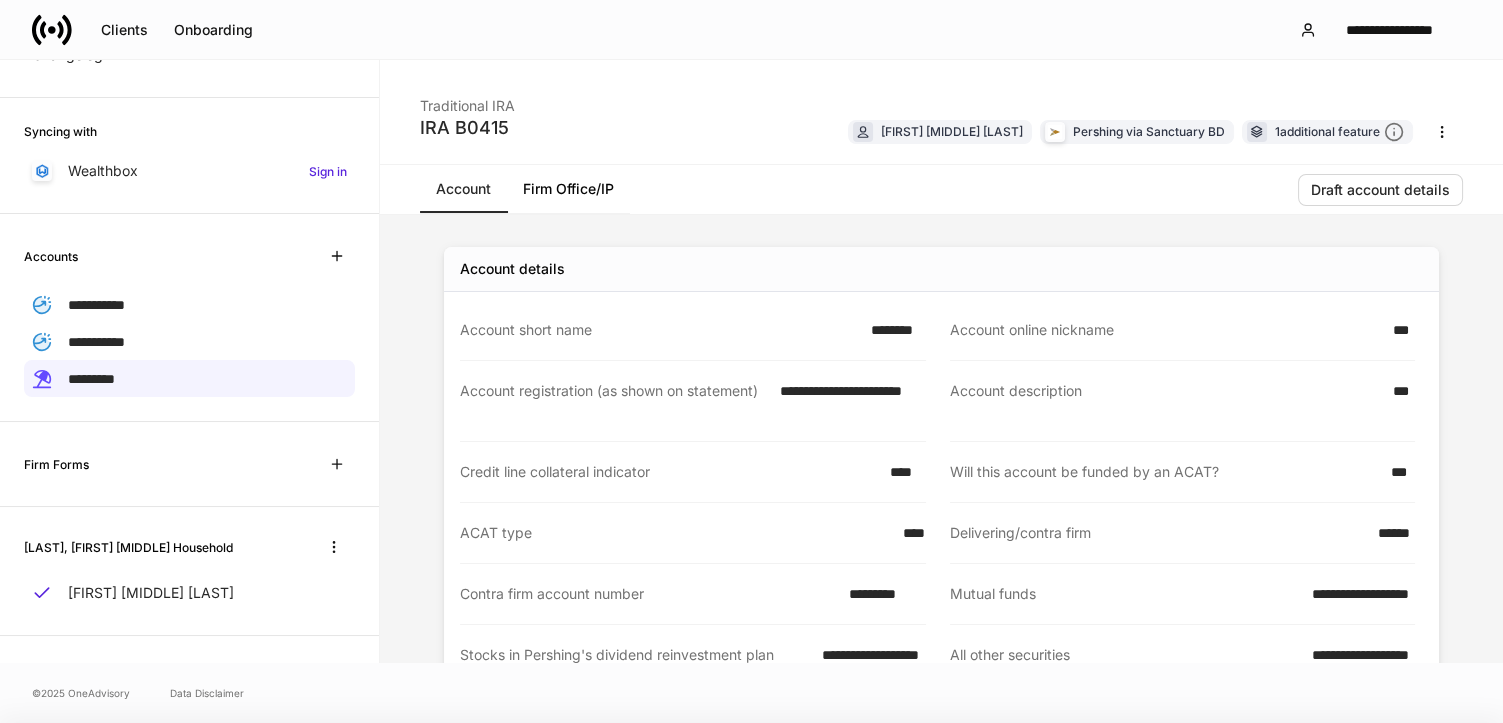 scroll, scrollTop: 482, scrollLeft: 0, axis: vertical 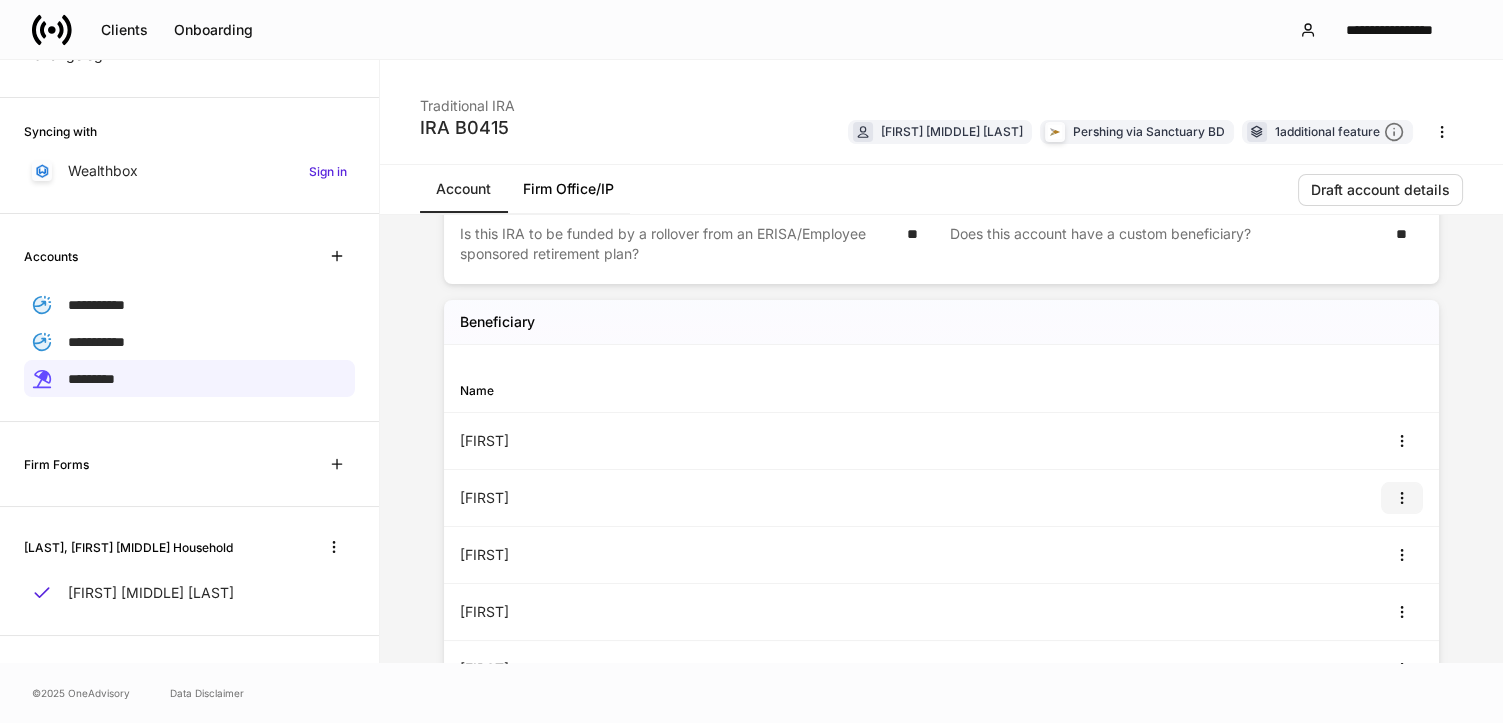 click 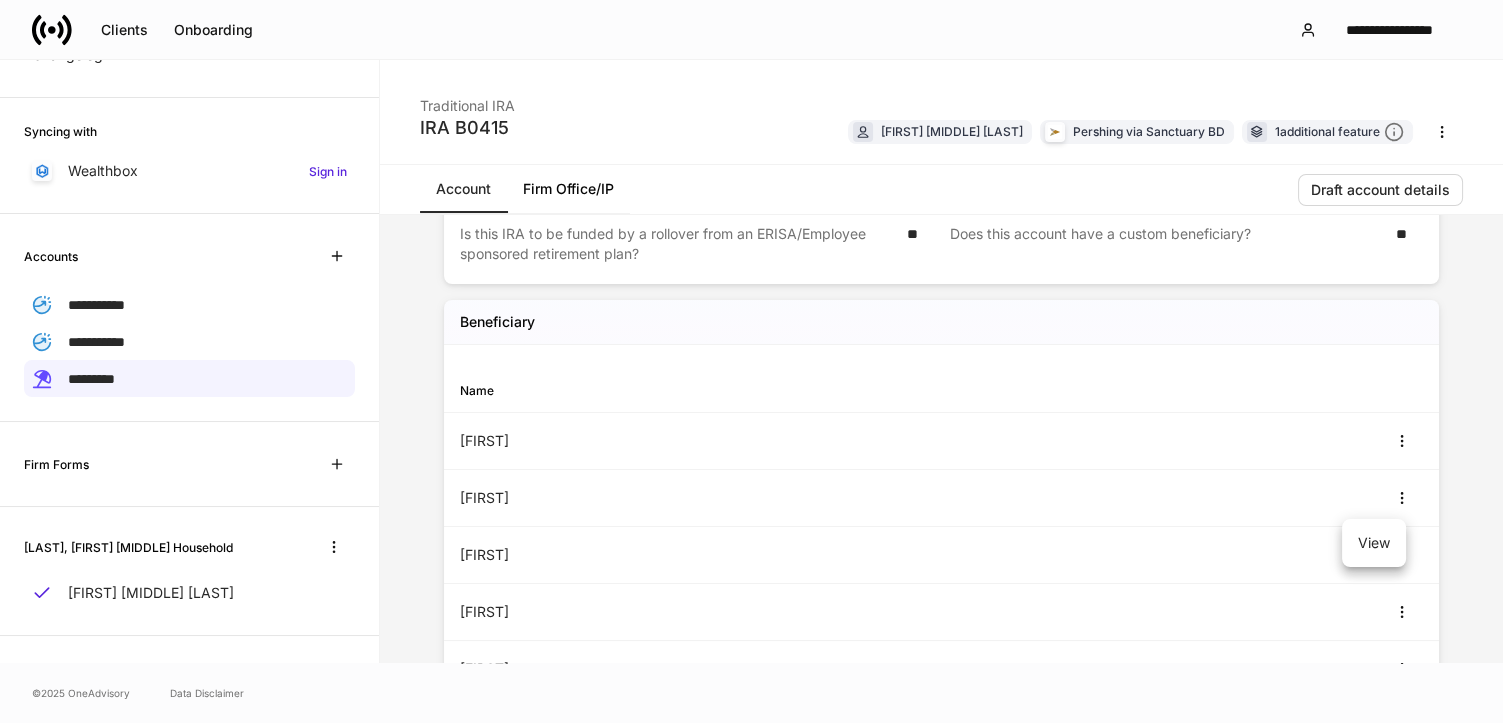click on "View" at bounding box center [1374, 543] 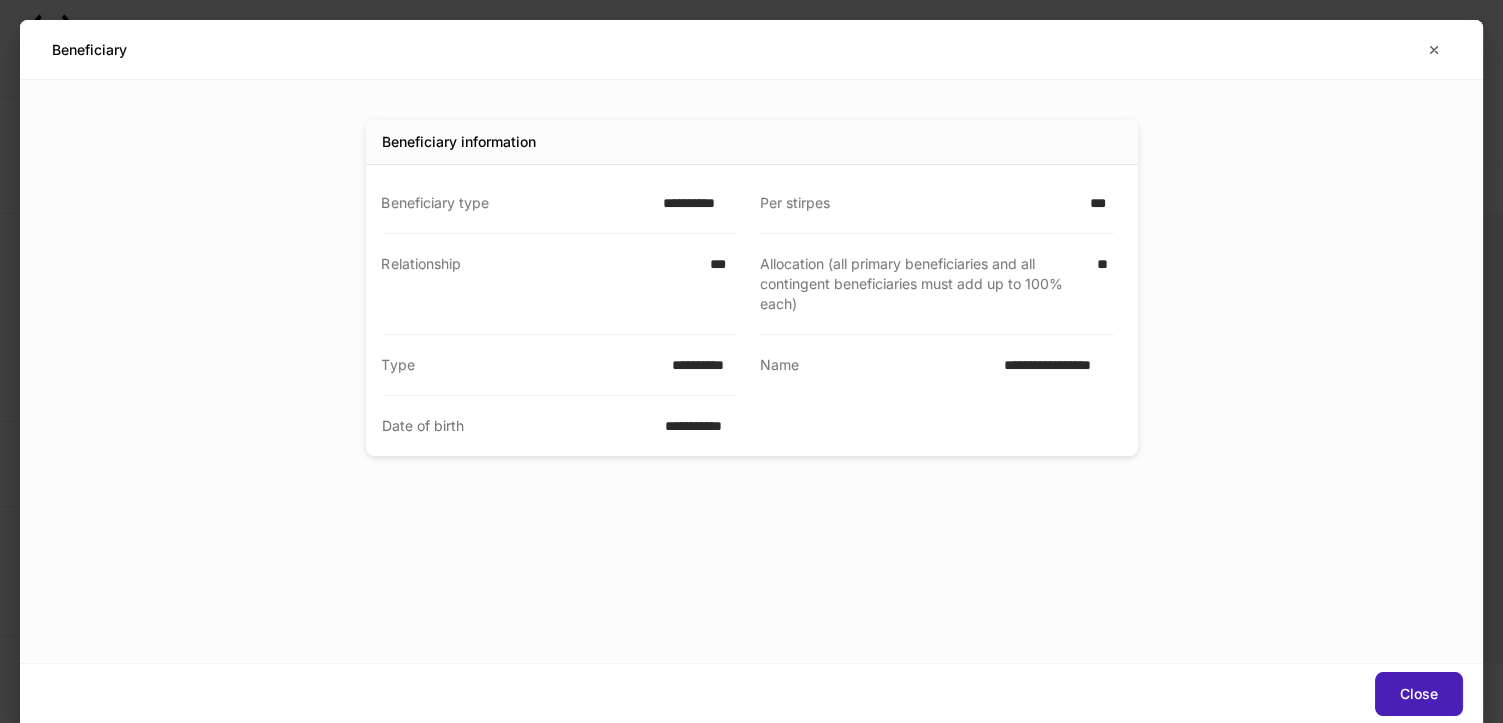 click on "Close" at bounding box center [1419, 694] 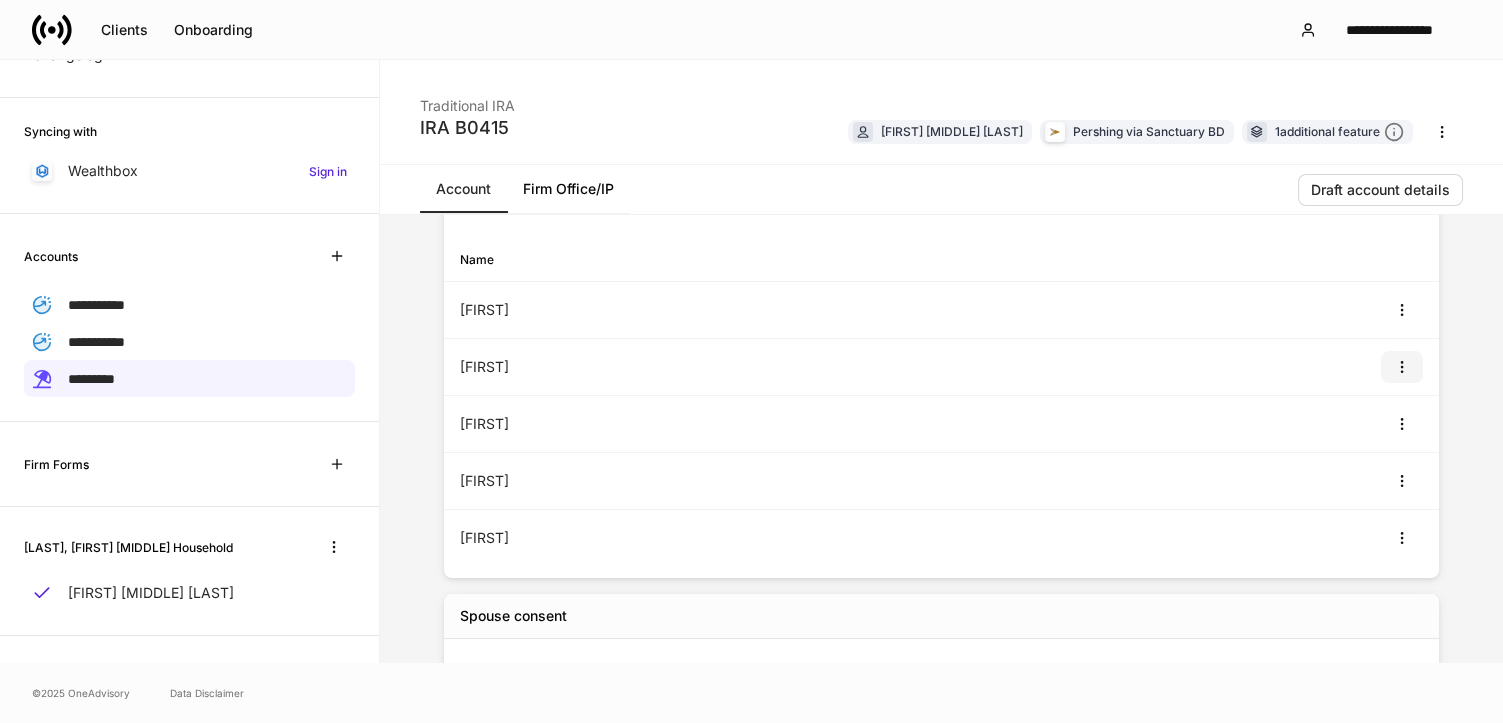 scroll, scrollTop: 609, scrollLeft: 0, axis: vertical 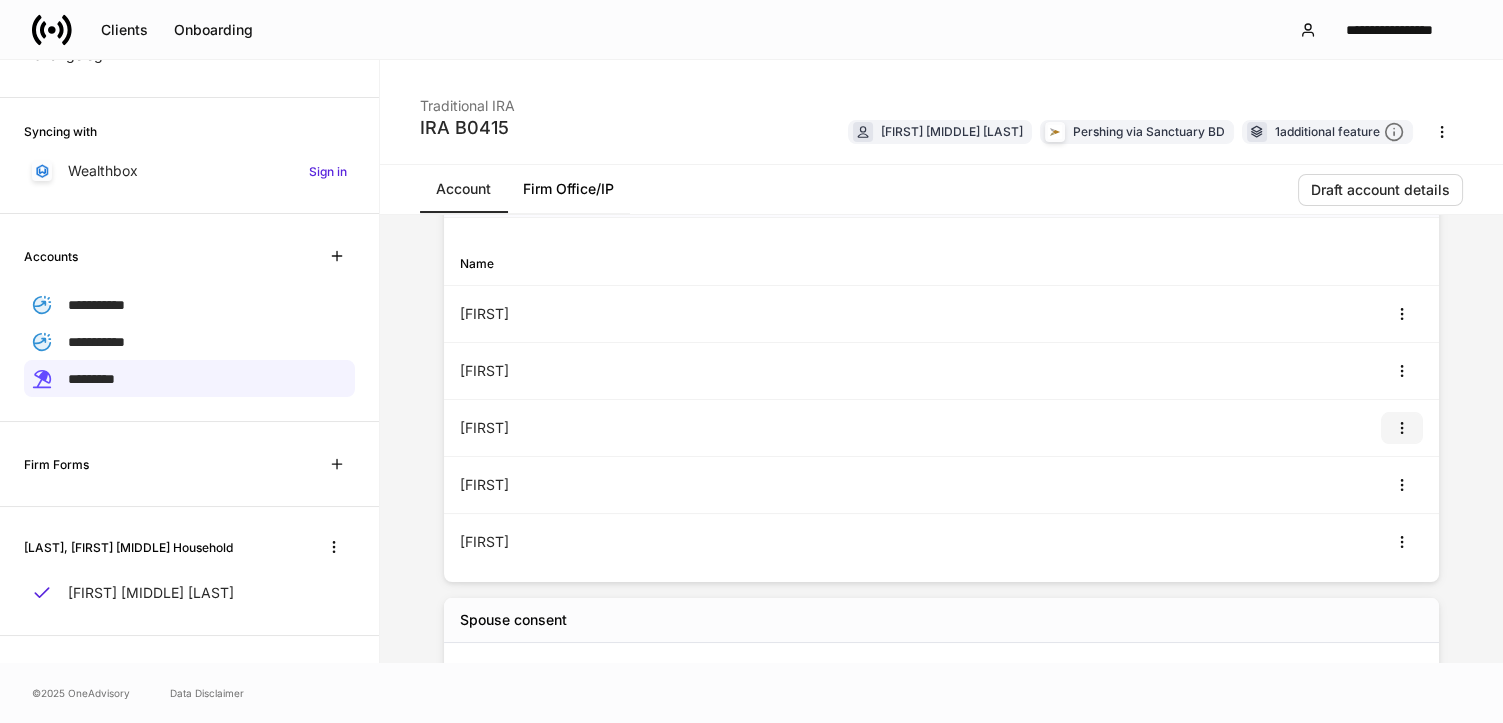 click 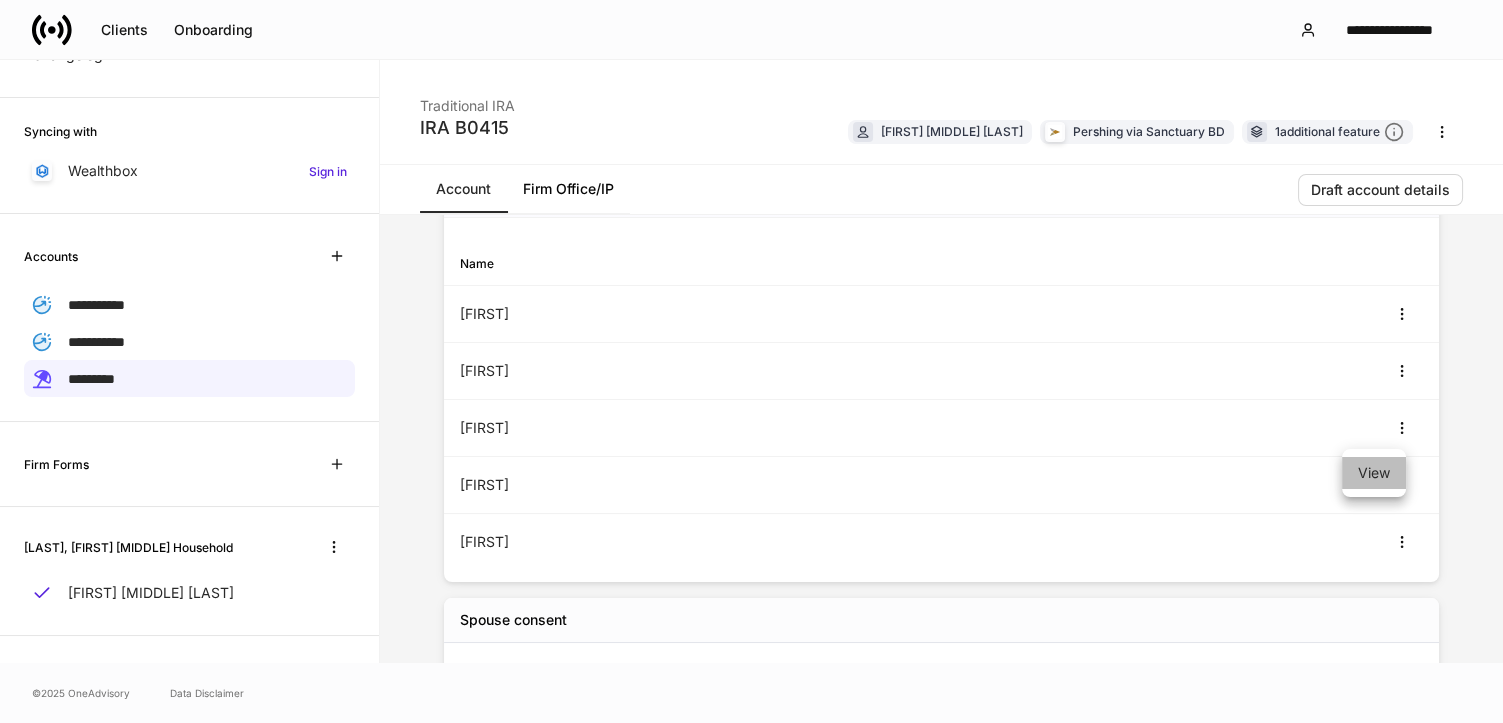 click on "View" at bounding box center (1374, 473) 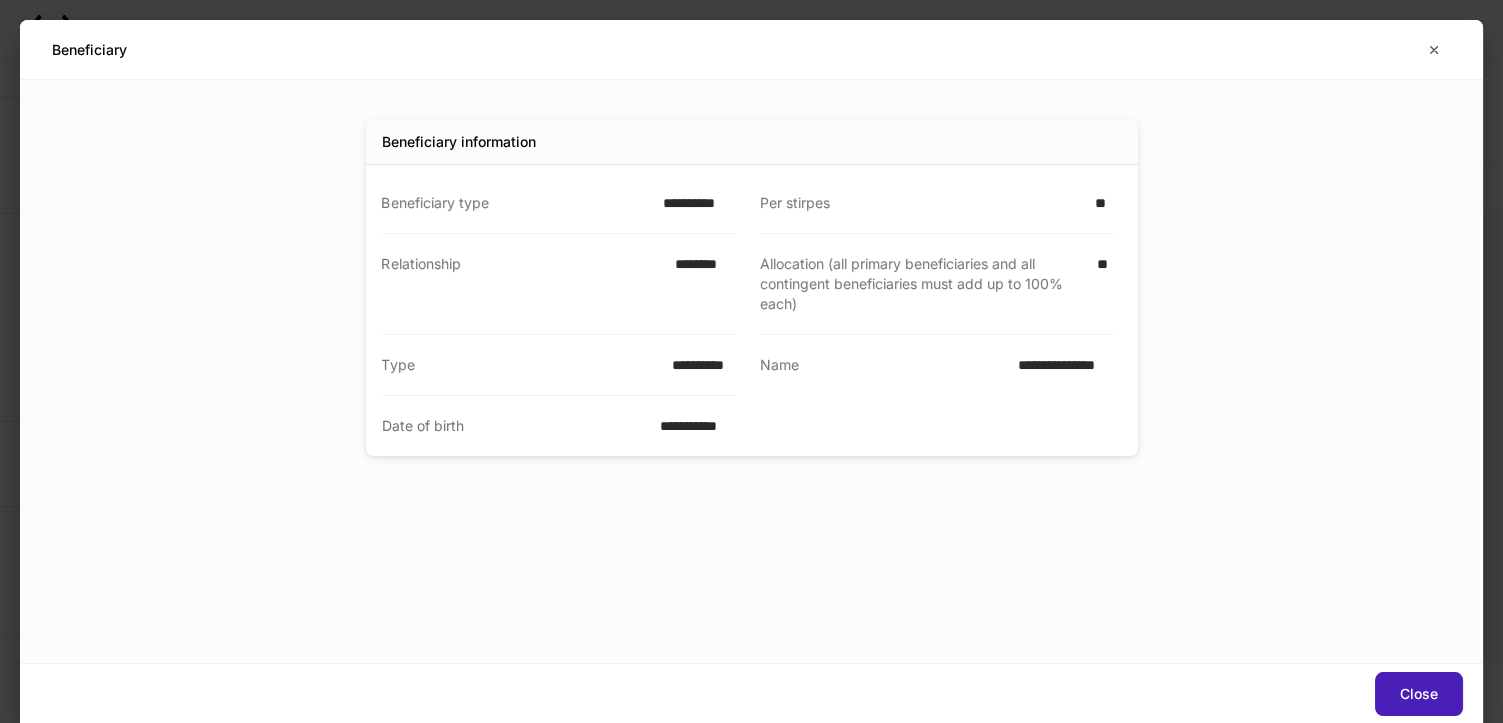 click on "Close" at bounding box center [1419, 694] 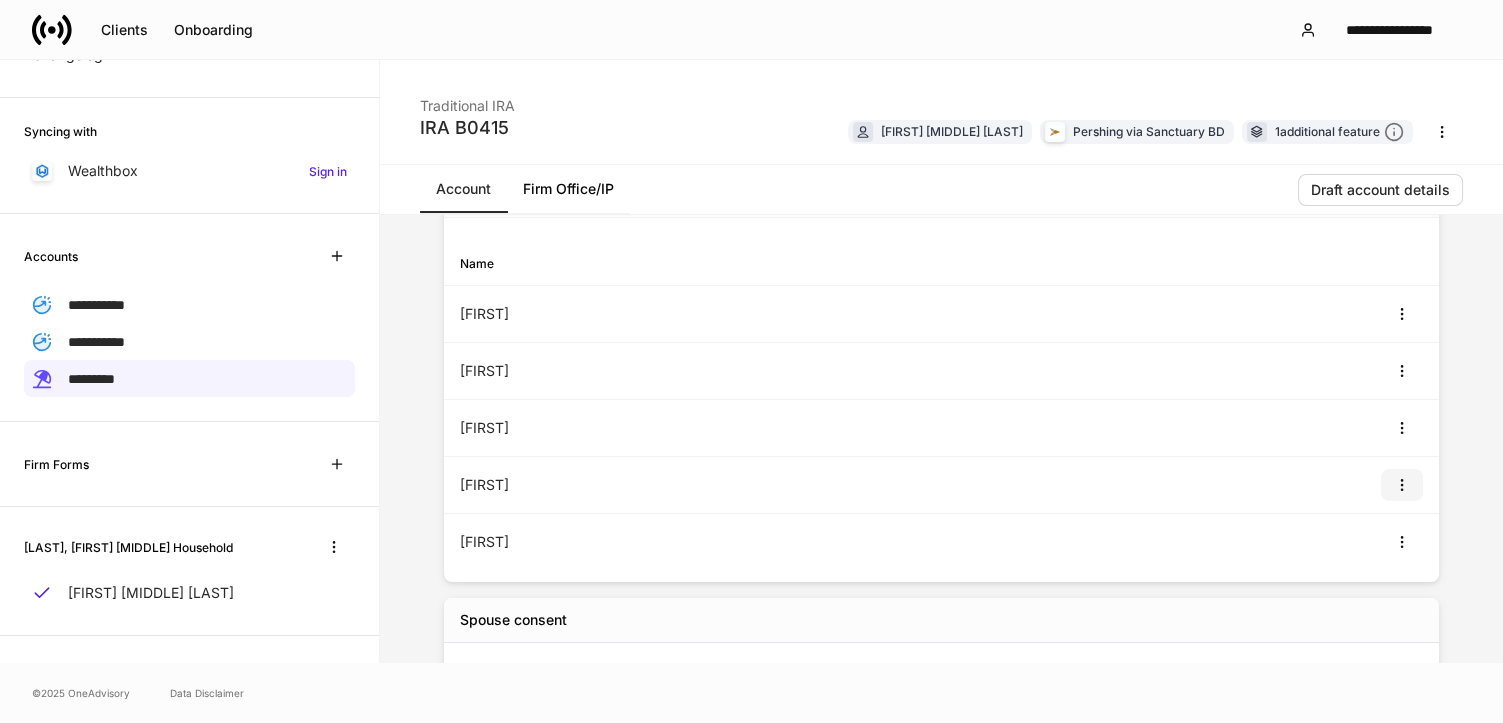click at bounding box center [1402, 485] 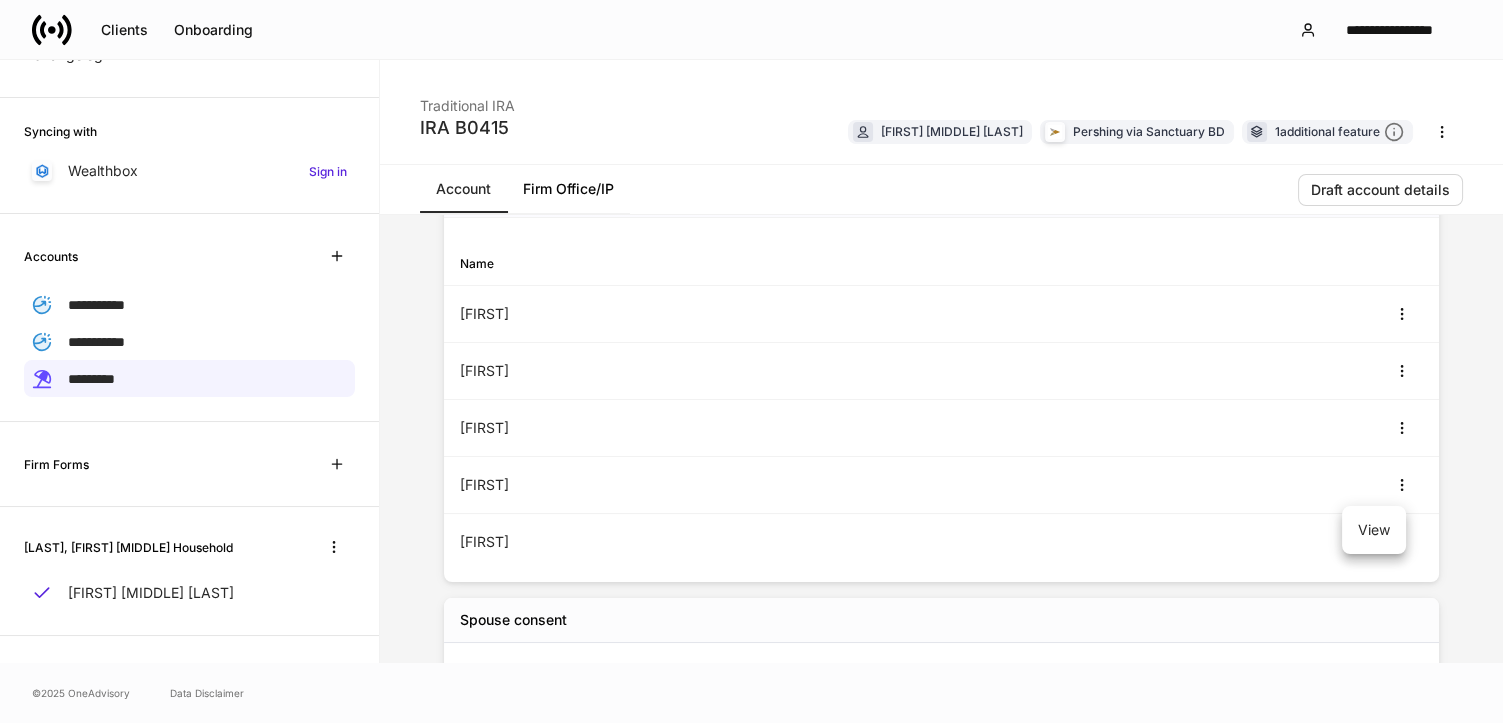 click on "View" at bounding box center (1374, 530) 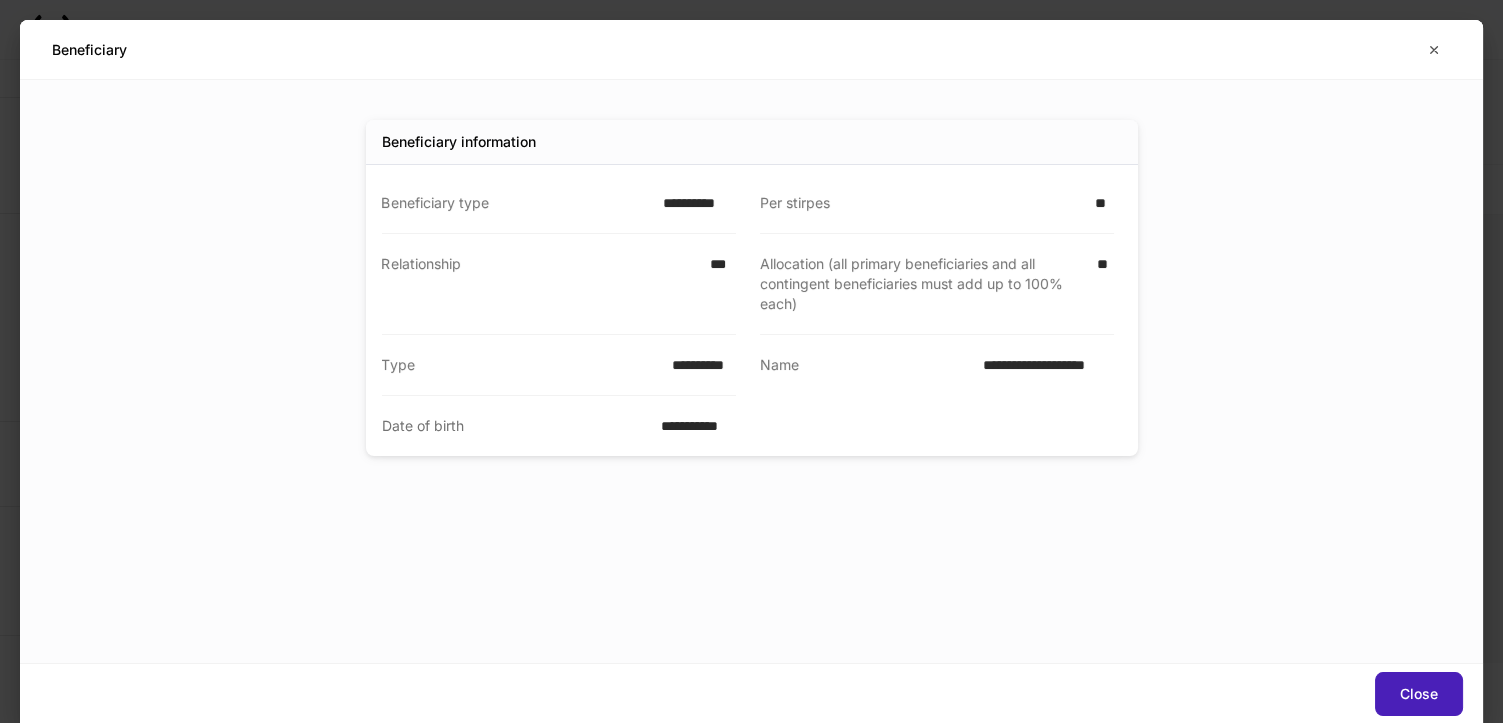 click on "Close" at bounding box center [1419, 694] 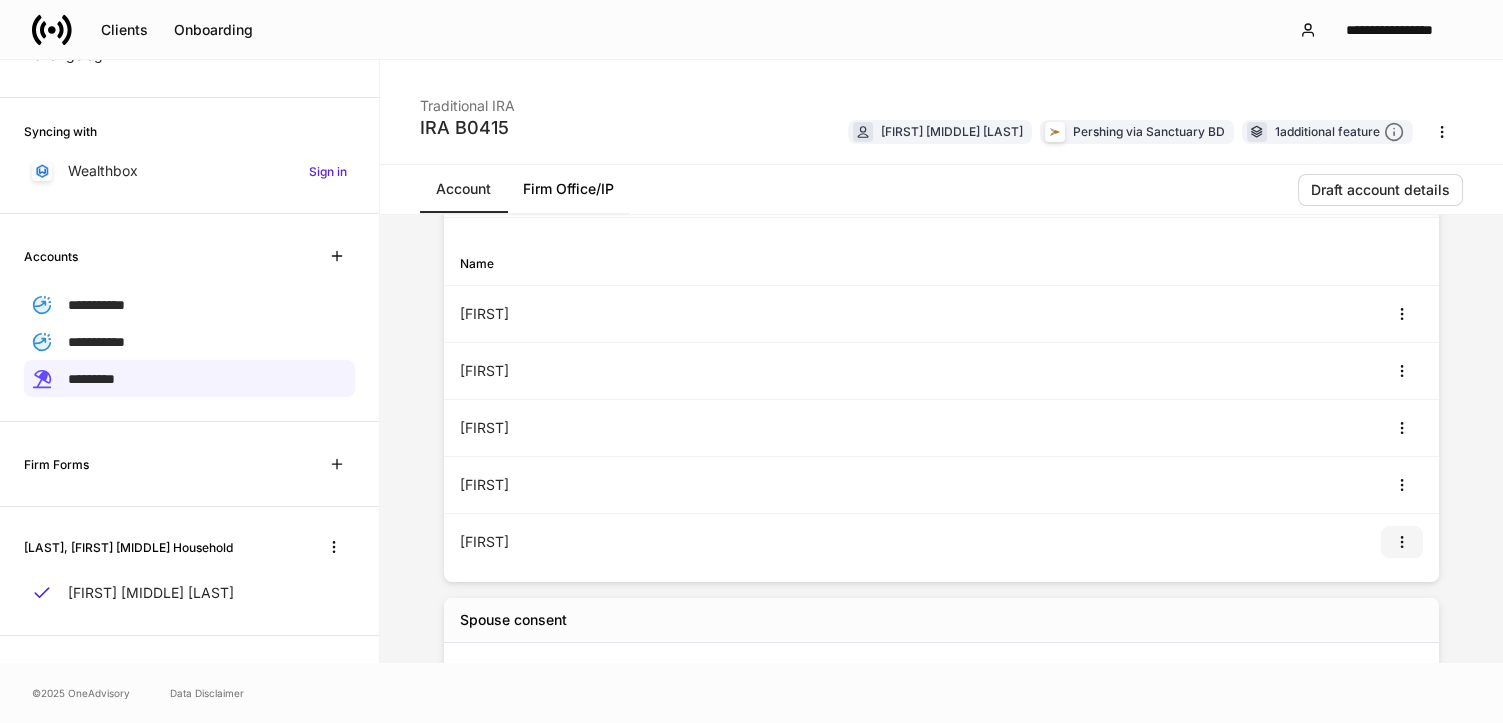 click 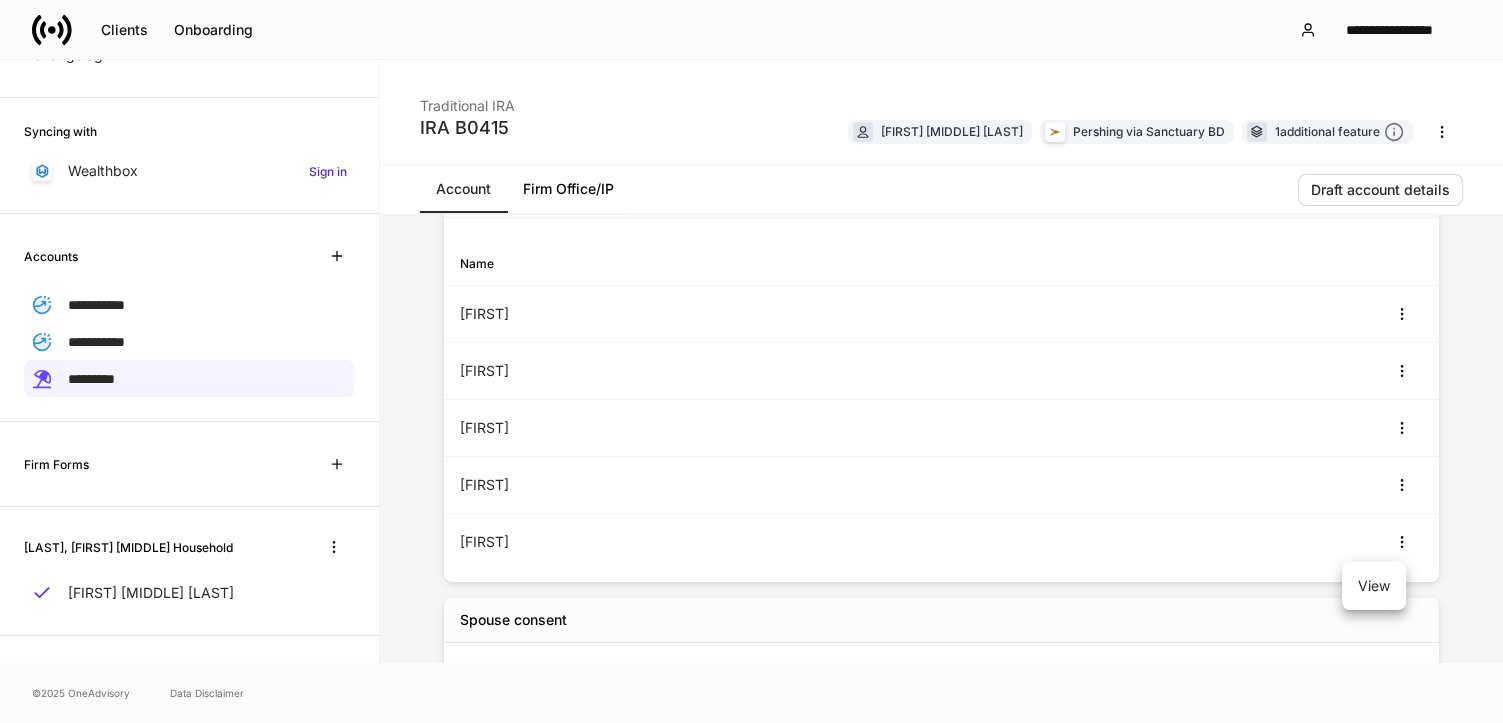 click on "View" at bounding box center (1374, 586) 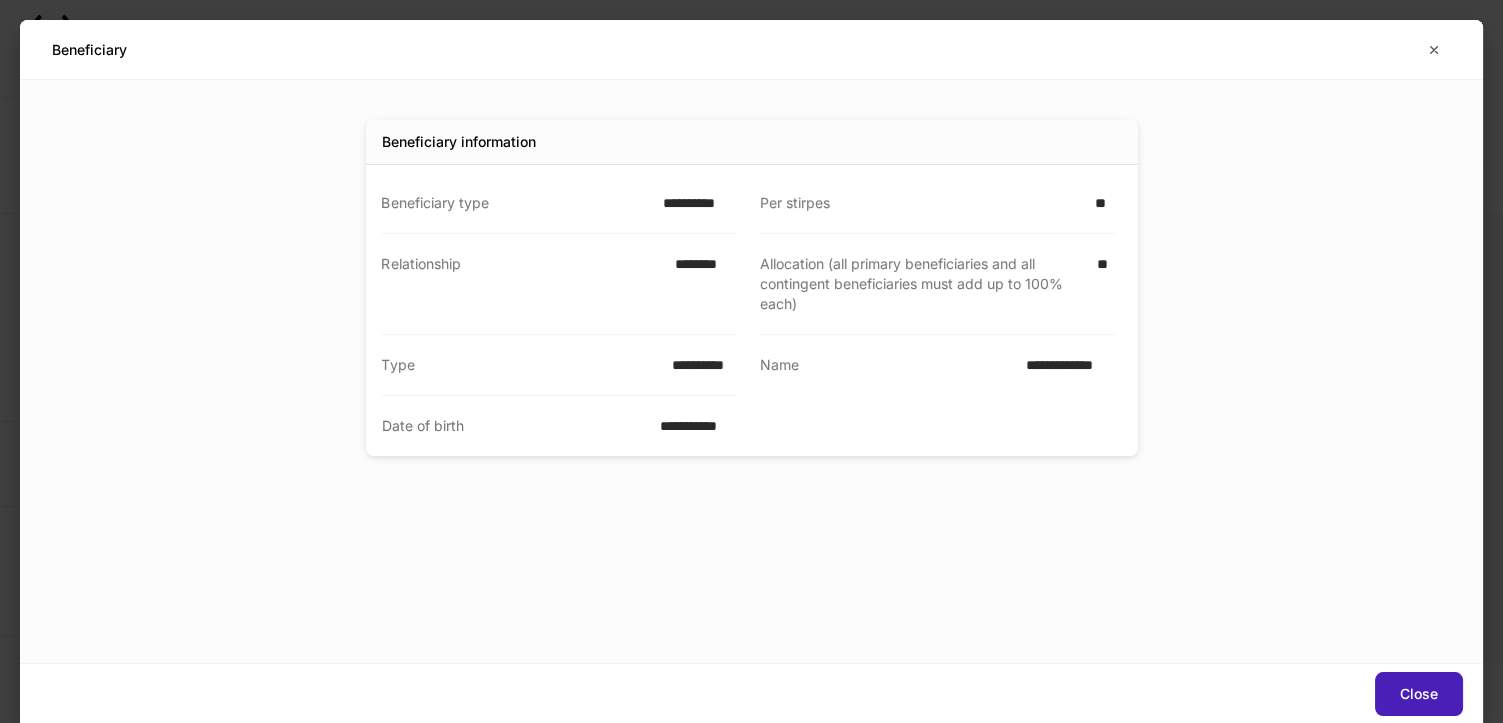 click on "Close" at bounding box center (1419, 694) 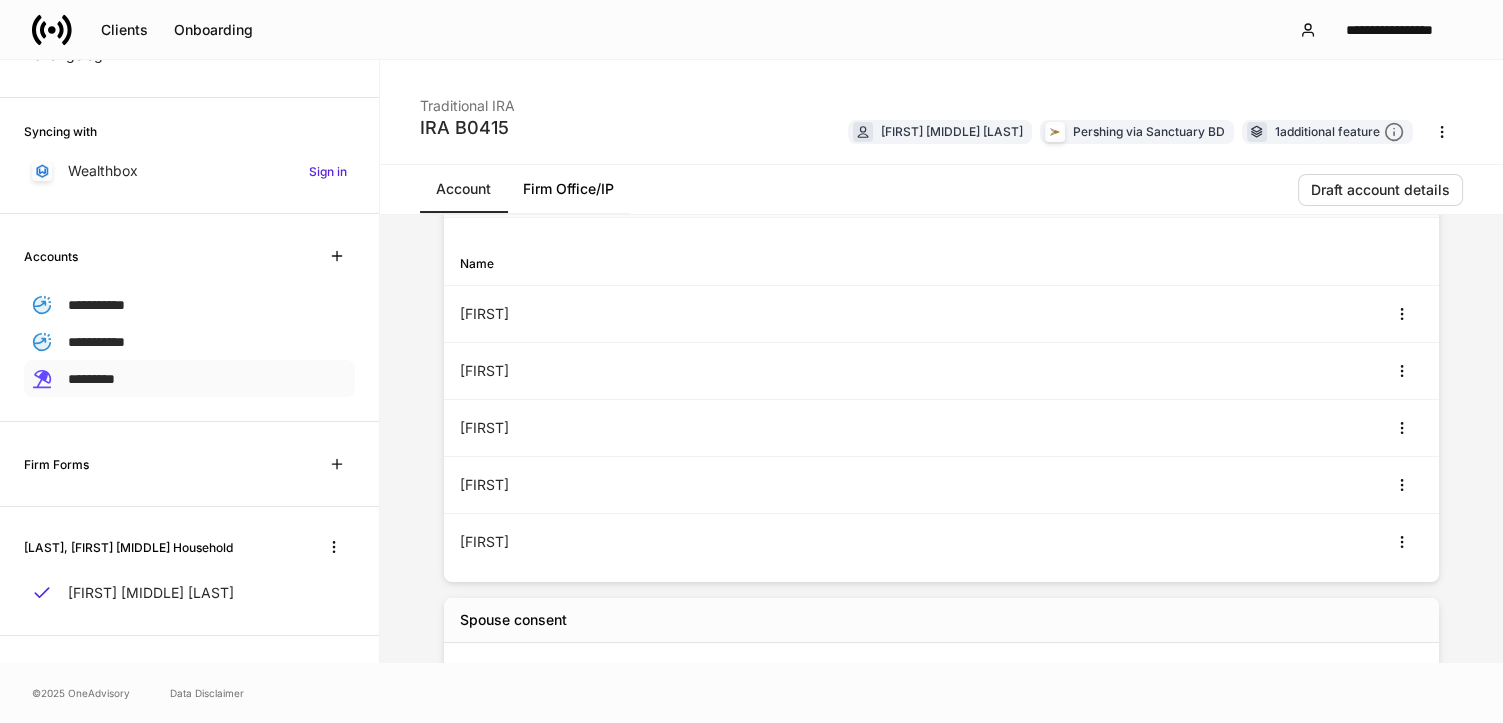 click on "*********" at bounding box center [91, 379] 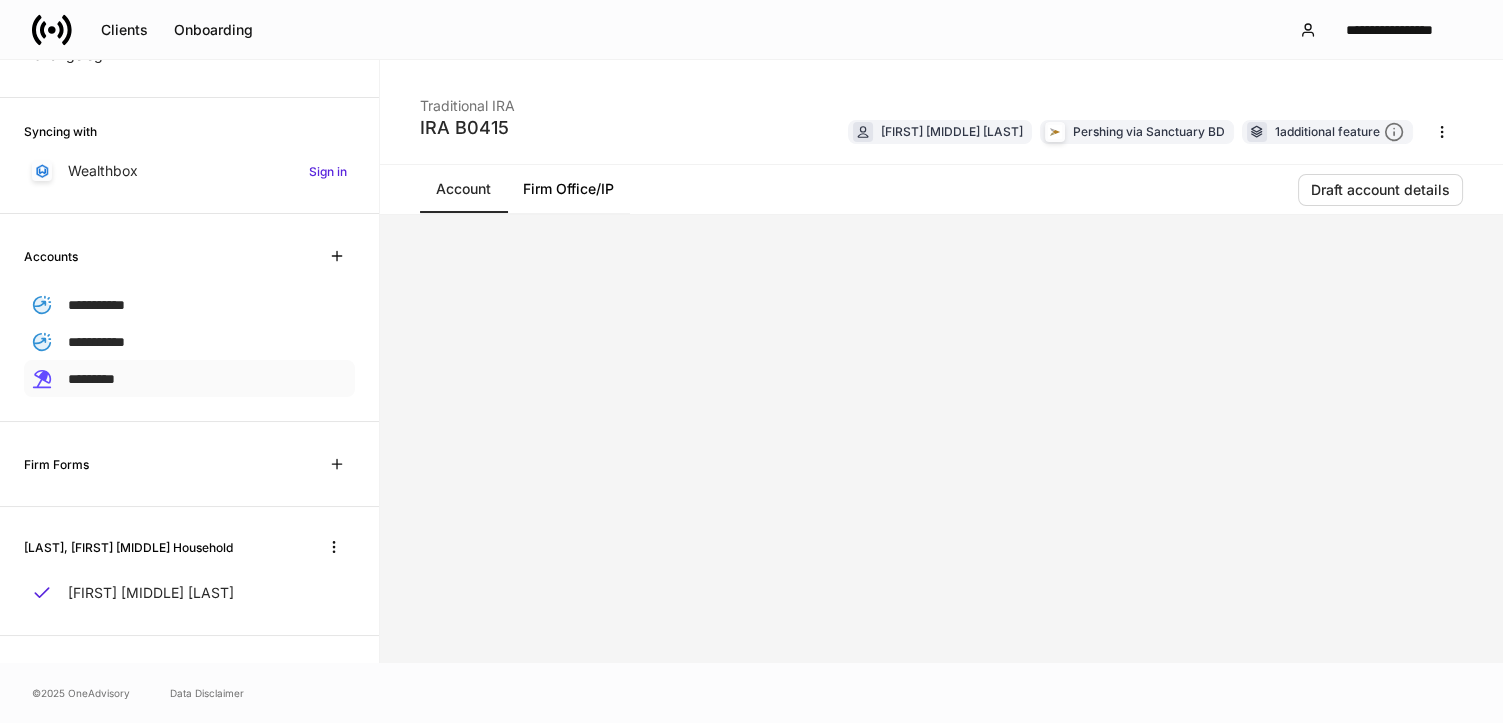 scroll, scrollTop: 0, scrollLeft: 0, axis: both 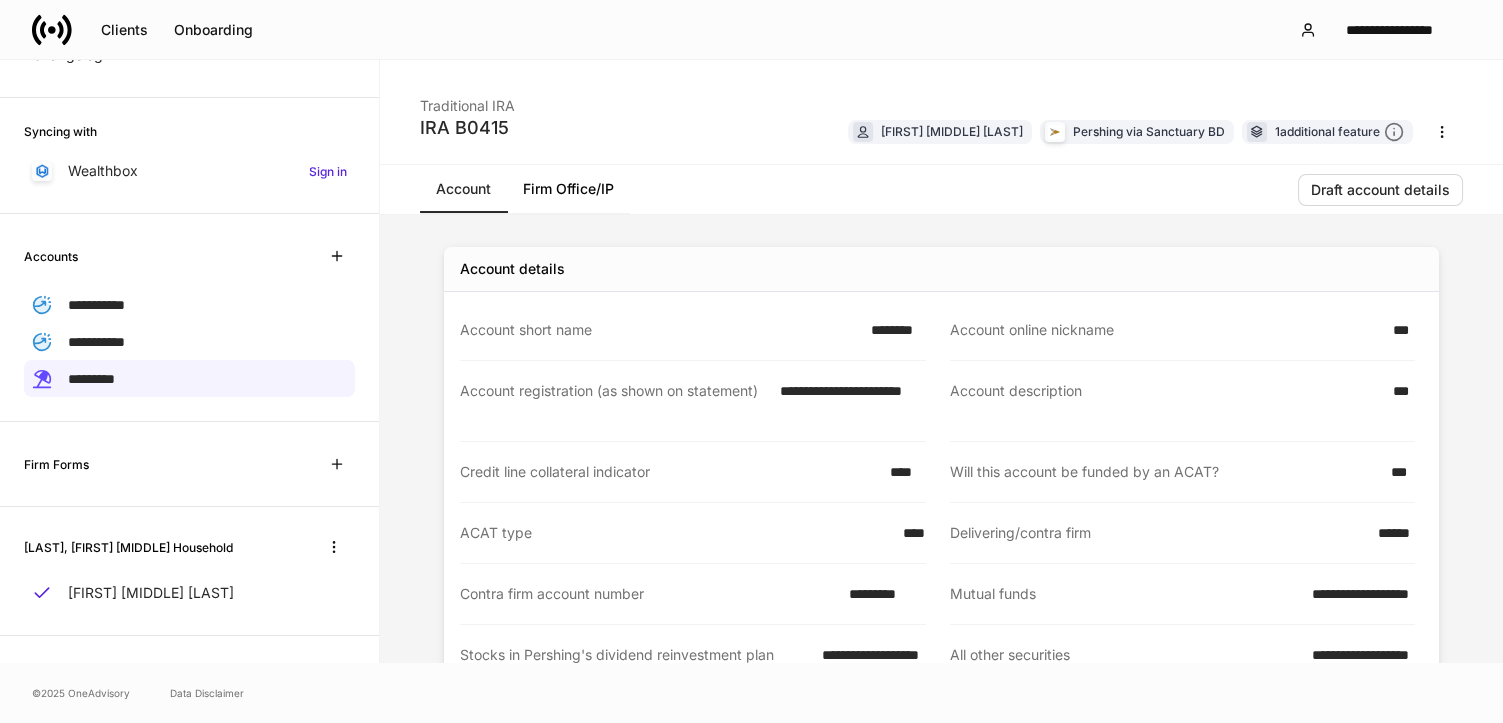 click on "***" at bounding box center (1398, 330) 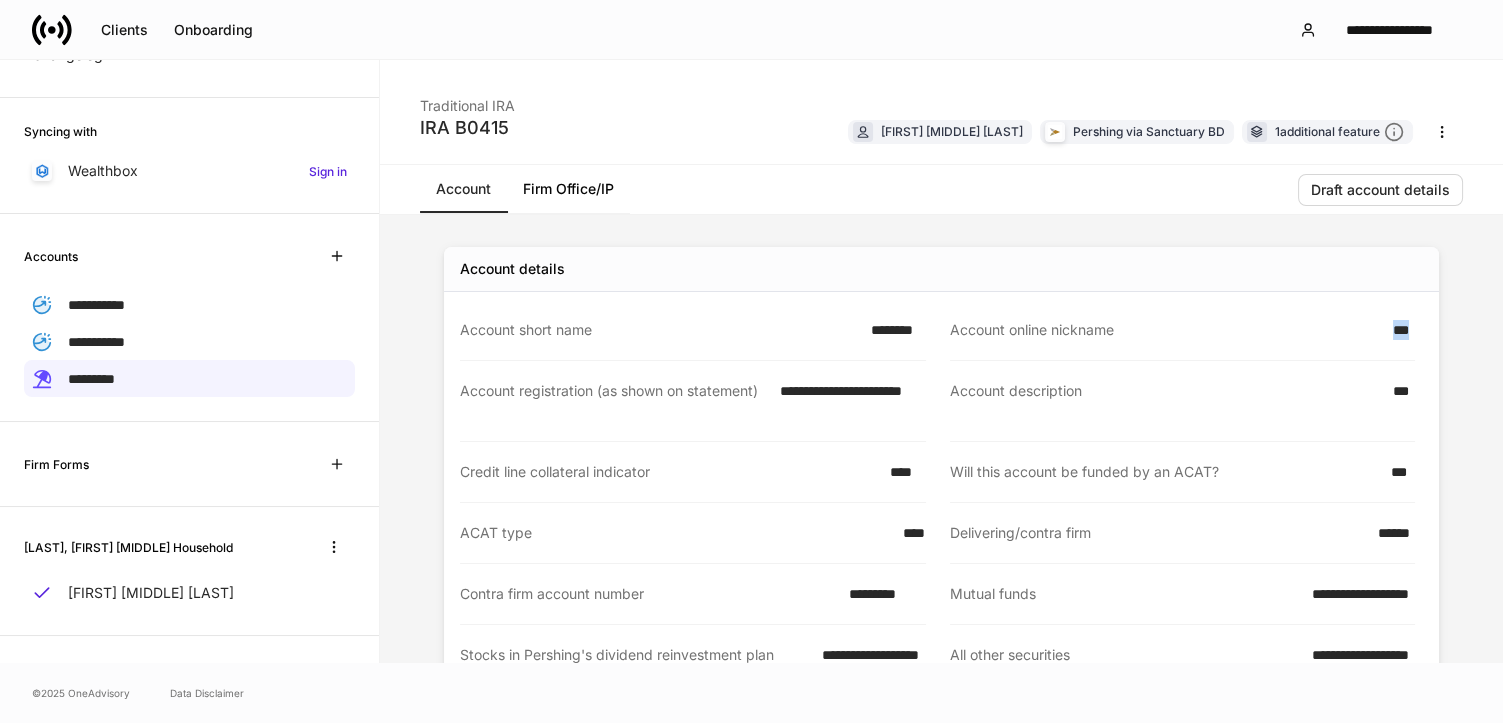 click on "***" at bounding box center (1398, 330) 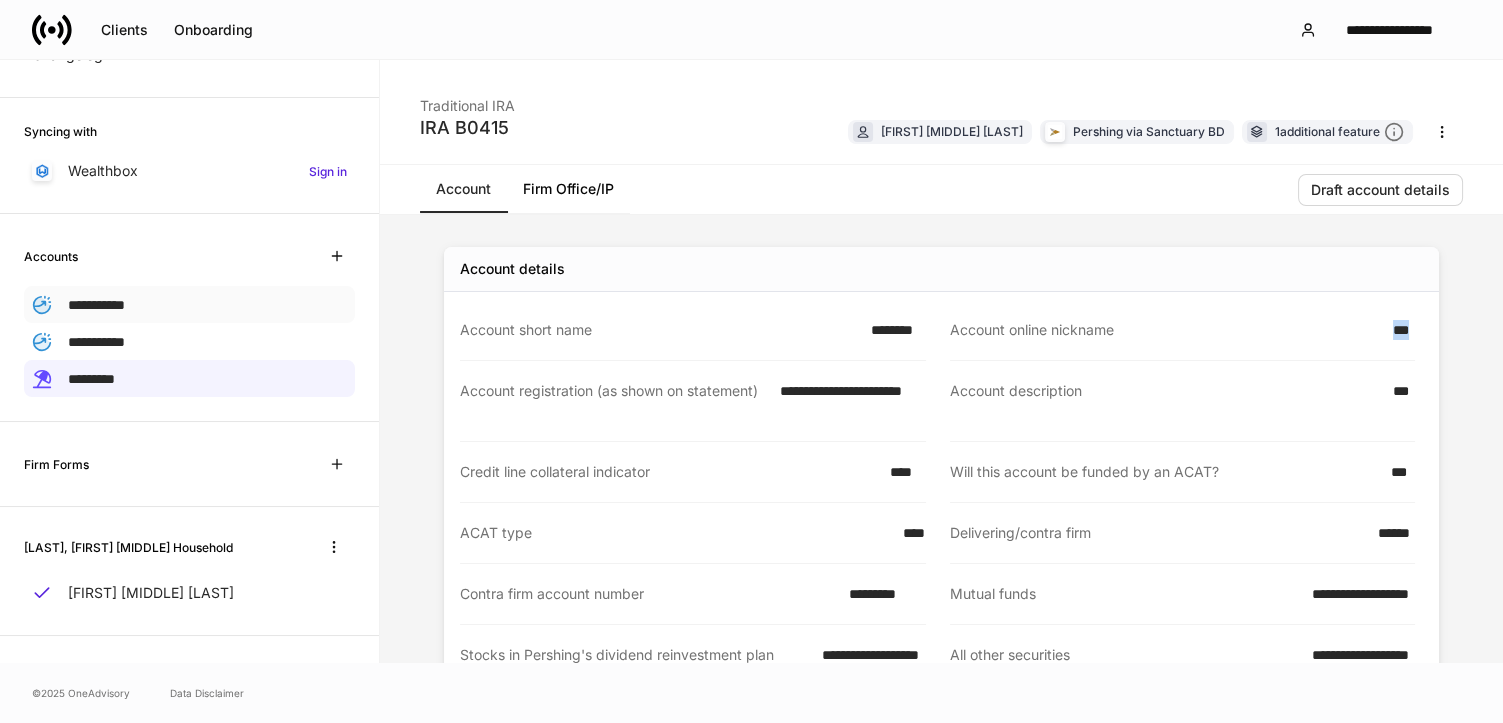click on "**********" at bounding box center [96, 305] 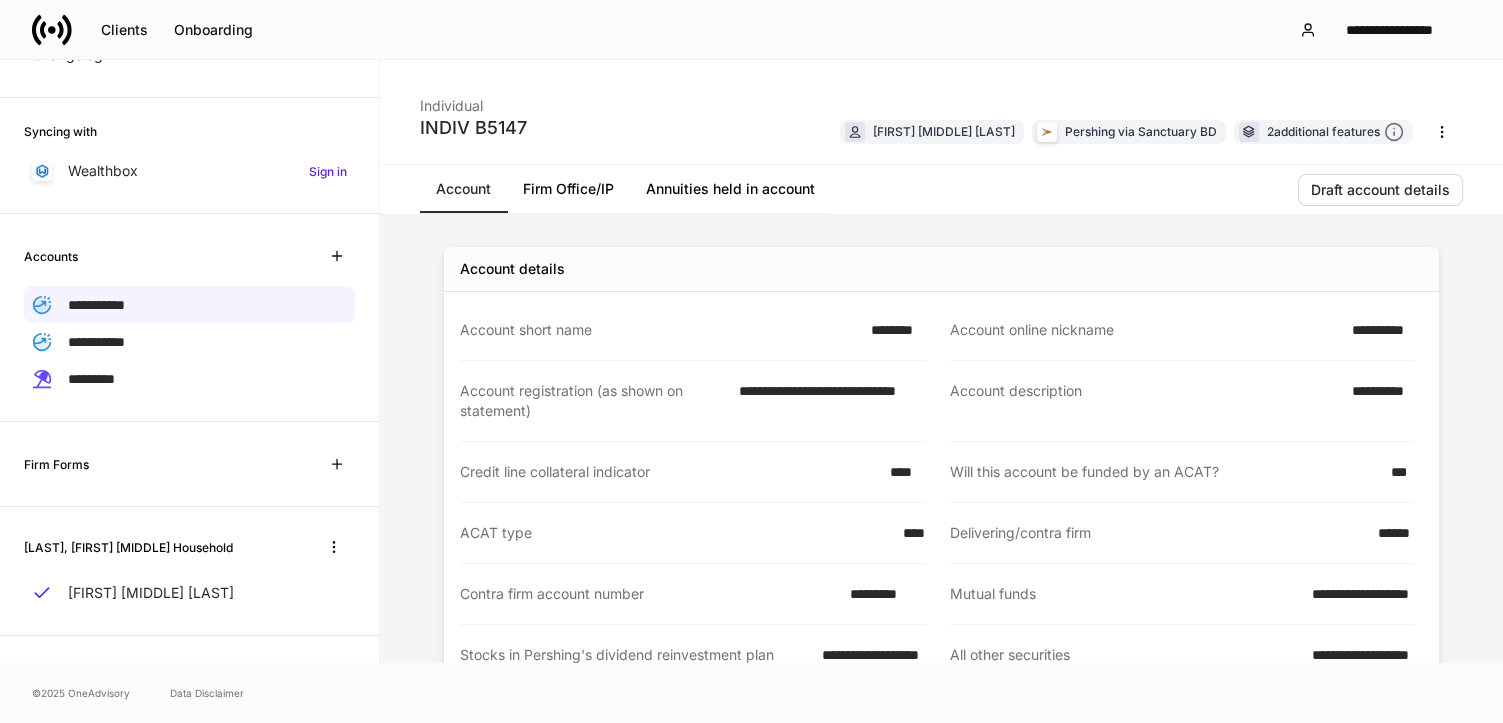 click on "INDIV B5147 Individual [FIRST] [MIDDLE] [LAST] Pershing via Sanctuary BD 2 additional features" at bounding box center [941, 112] 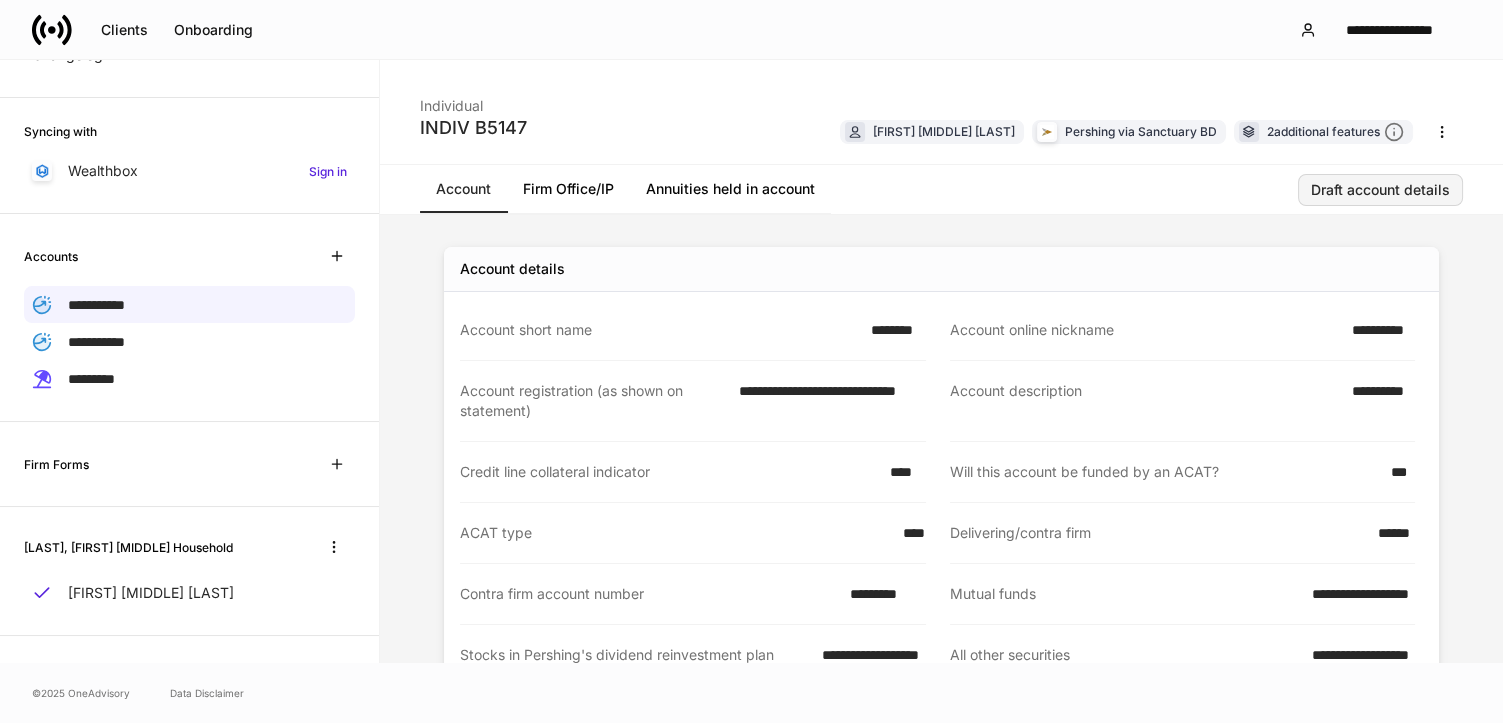 click on "Draft account details" at bounding box center (1380, 190) 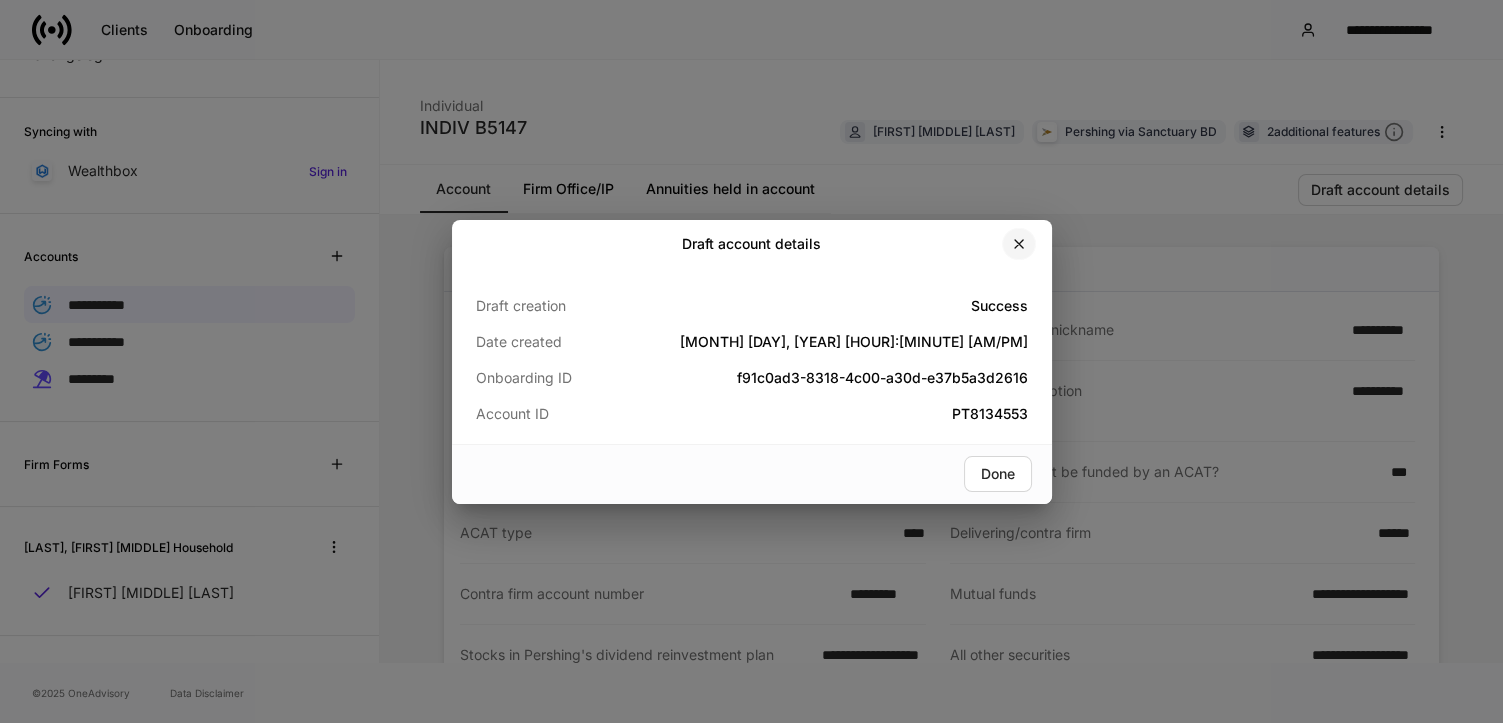 click 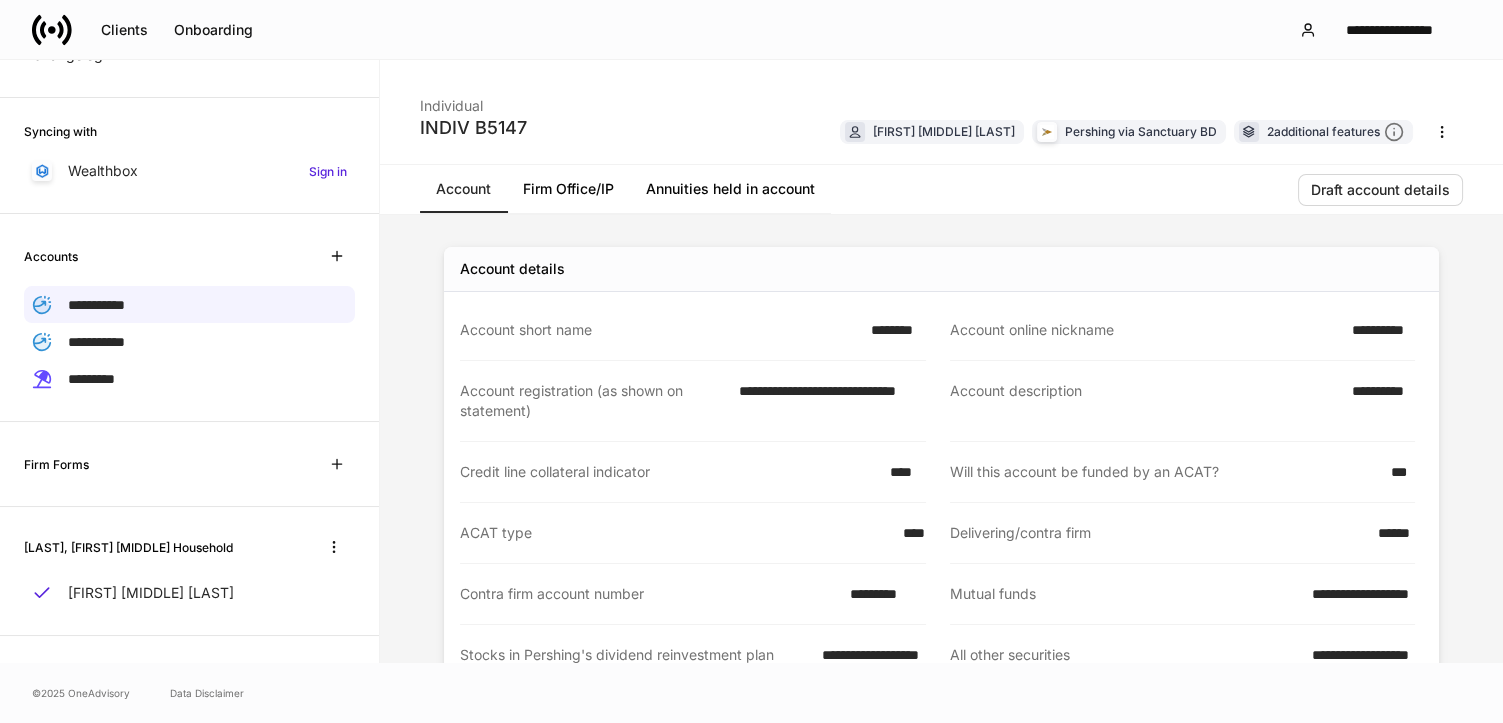 click on "*********" at bounding box center [881, 594] 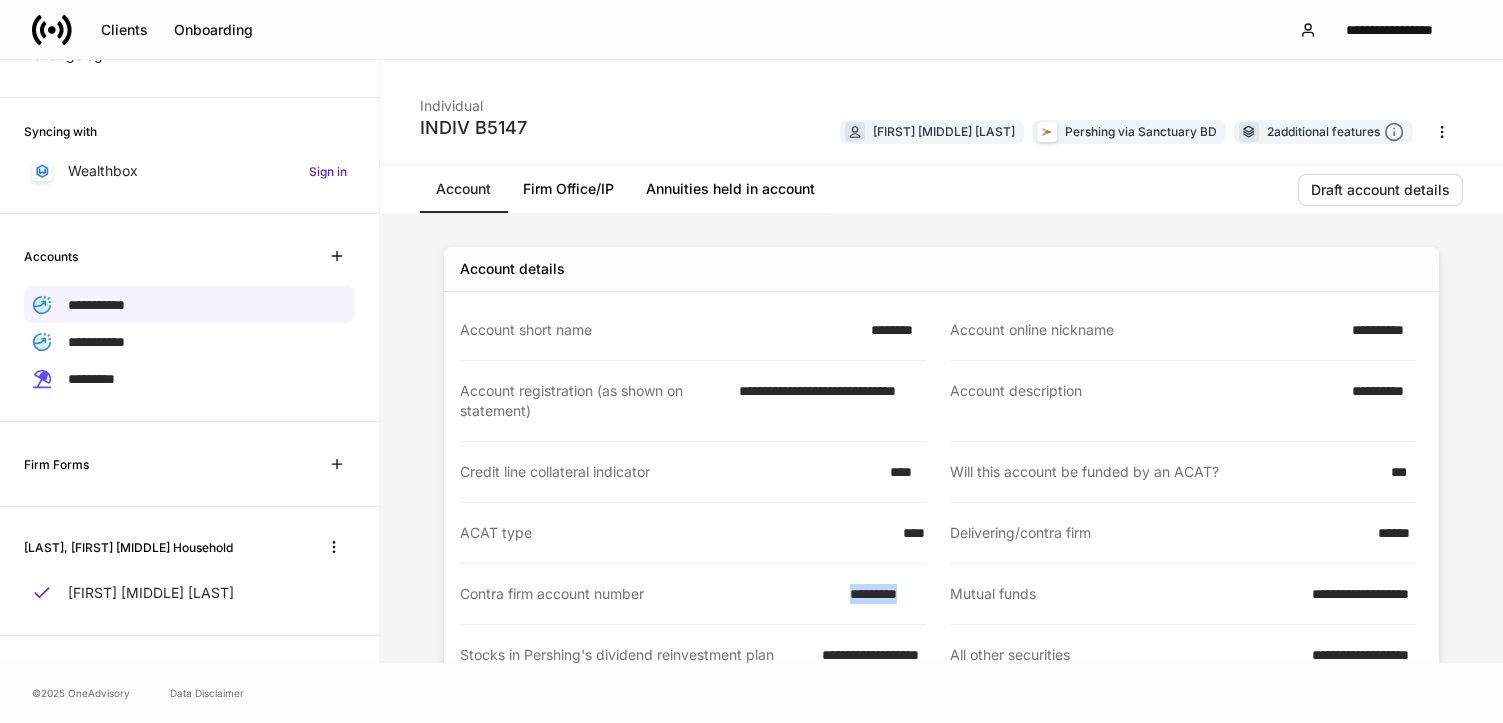 click on "*********" at bounding box center [881, 594] 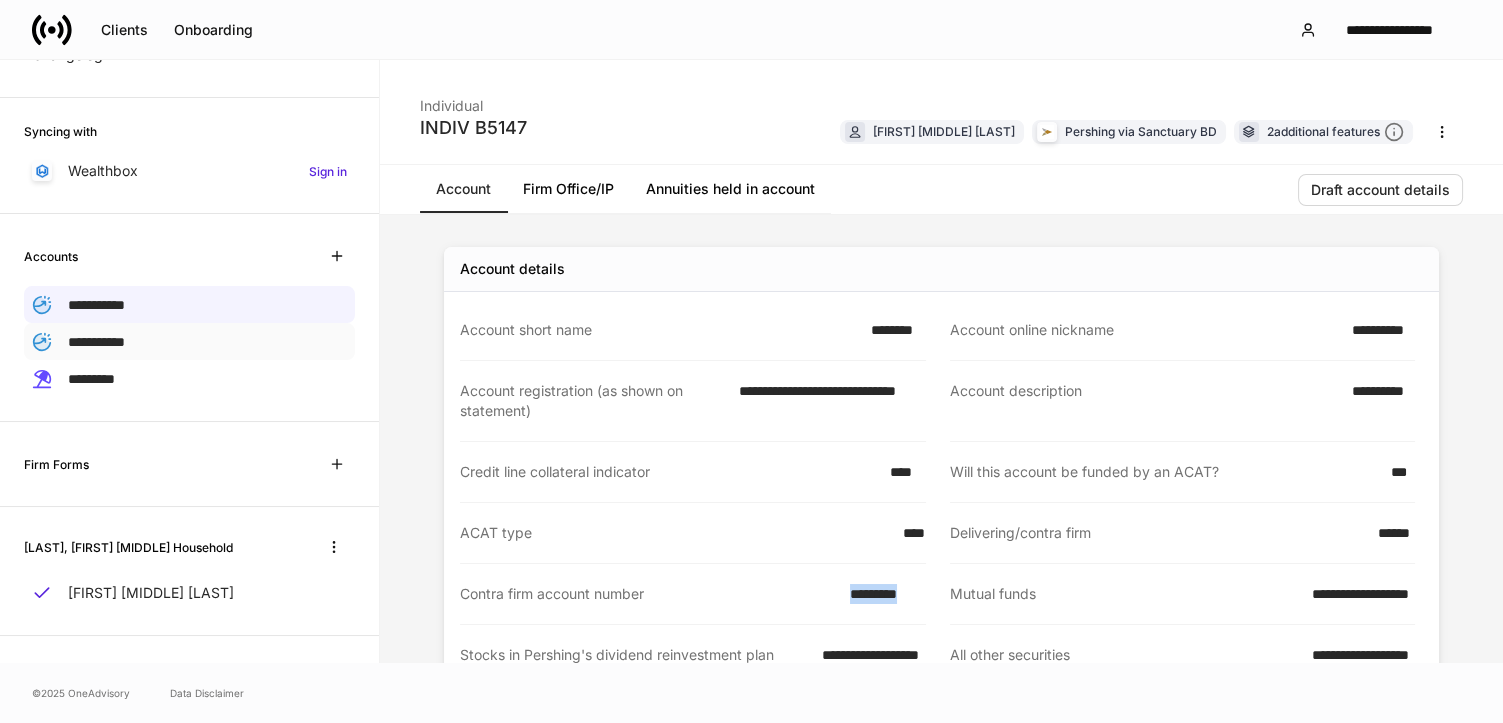 drag, startPoint x: 113, startPoint y: 330, endPoint x: 146, endPoint y: 325, distance: 33.37664 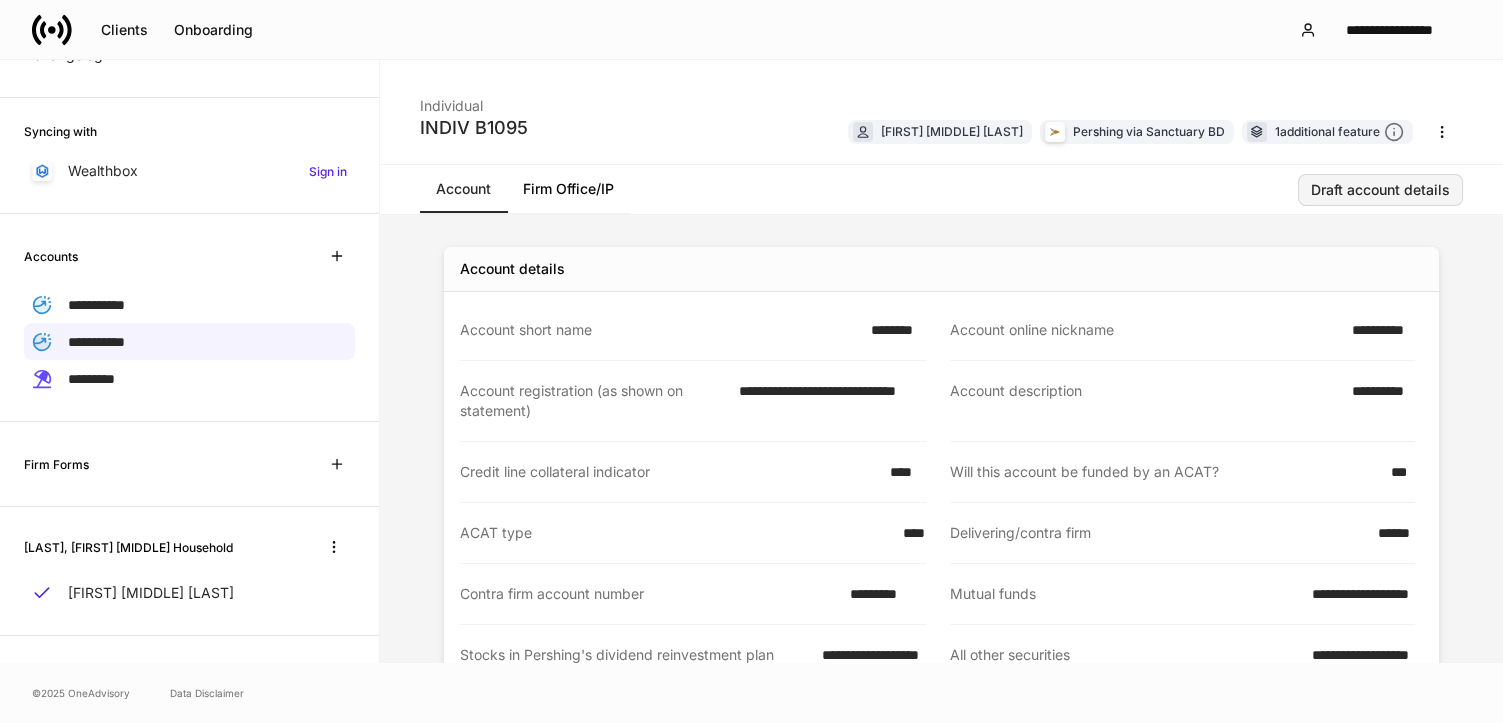 click on "Draft account details" at bounding box center [1380, 190] 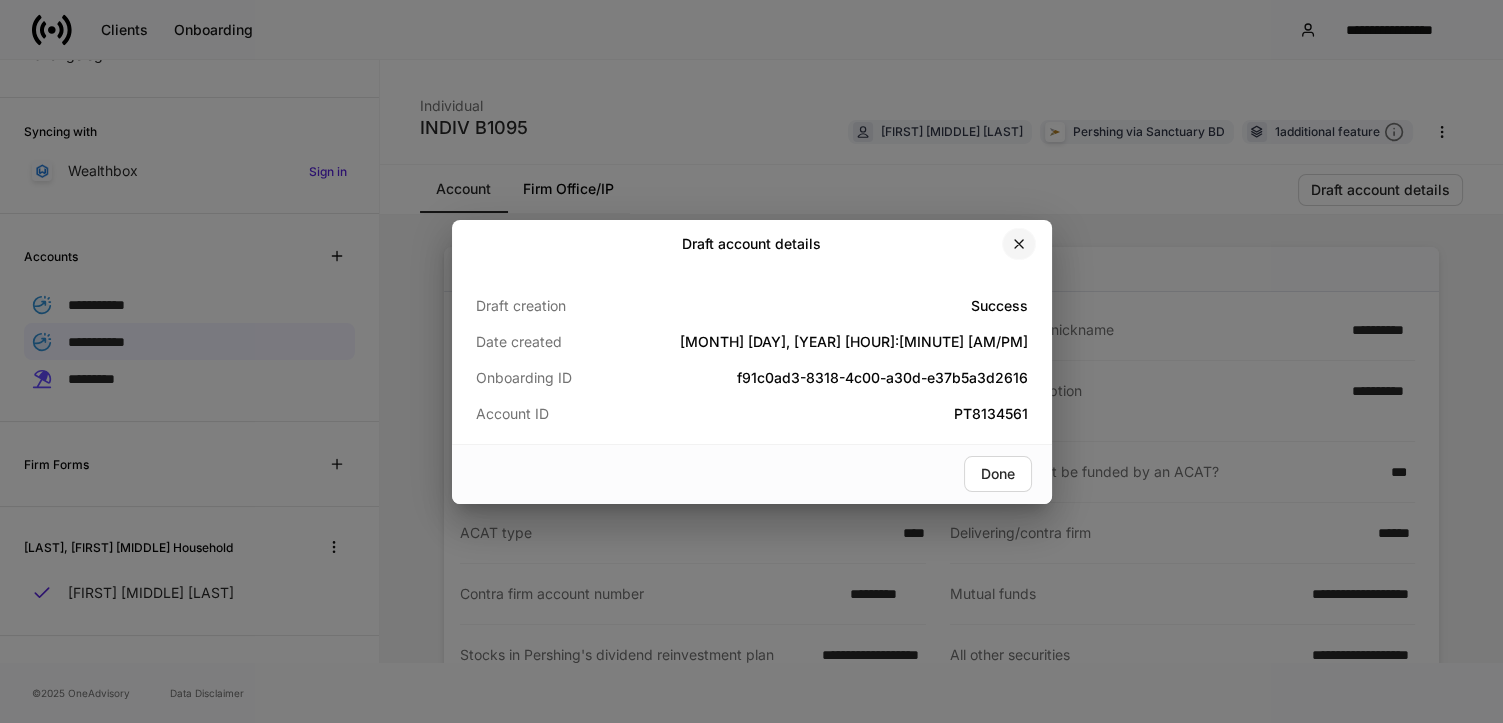 click 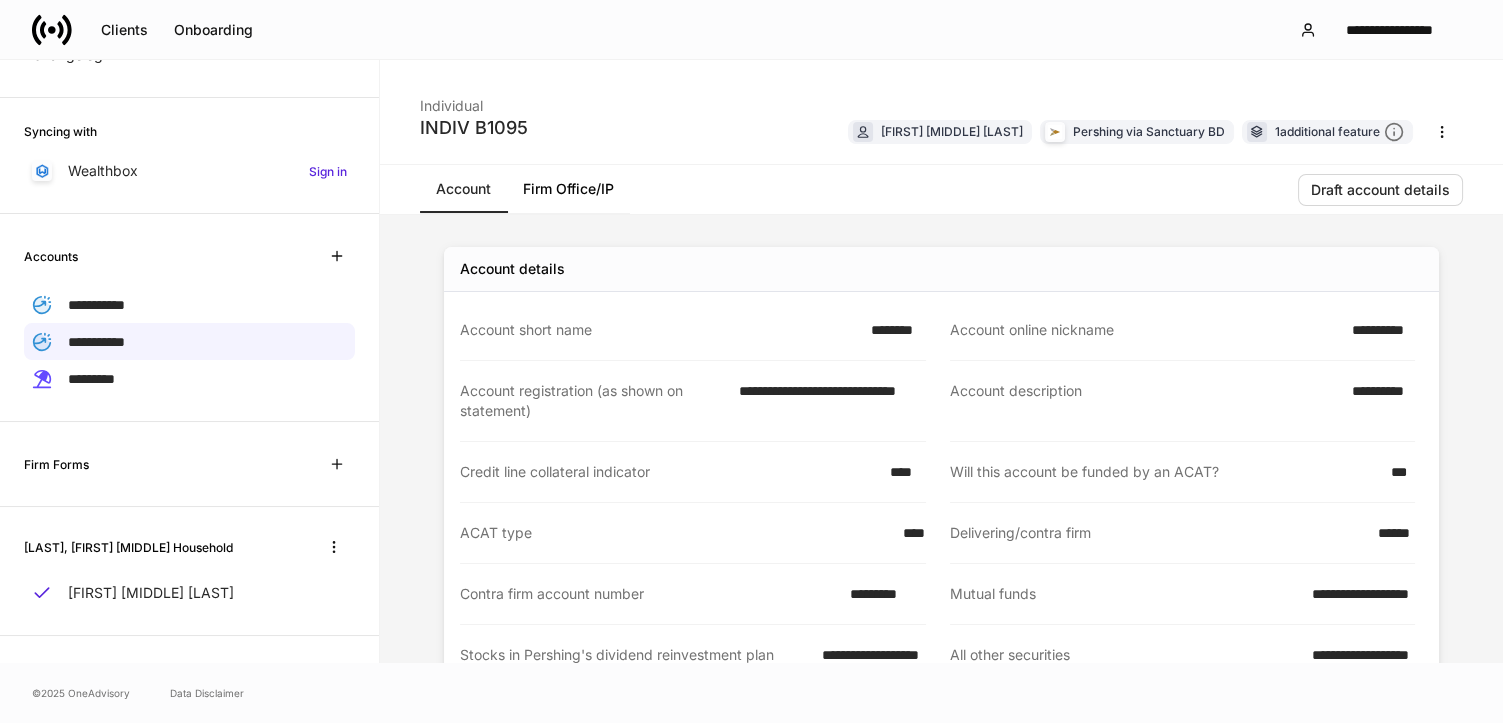click on "*********" at bounding box center [882, 594] 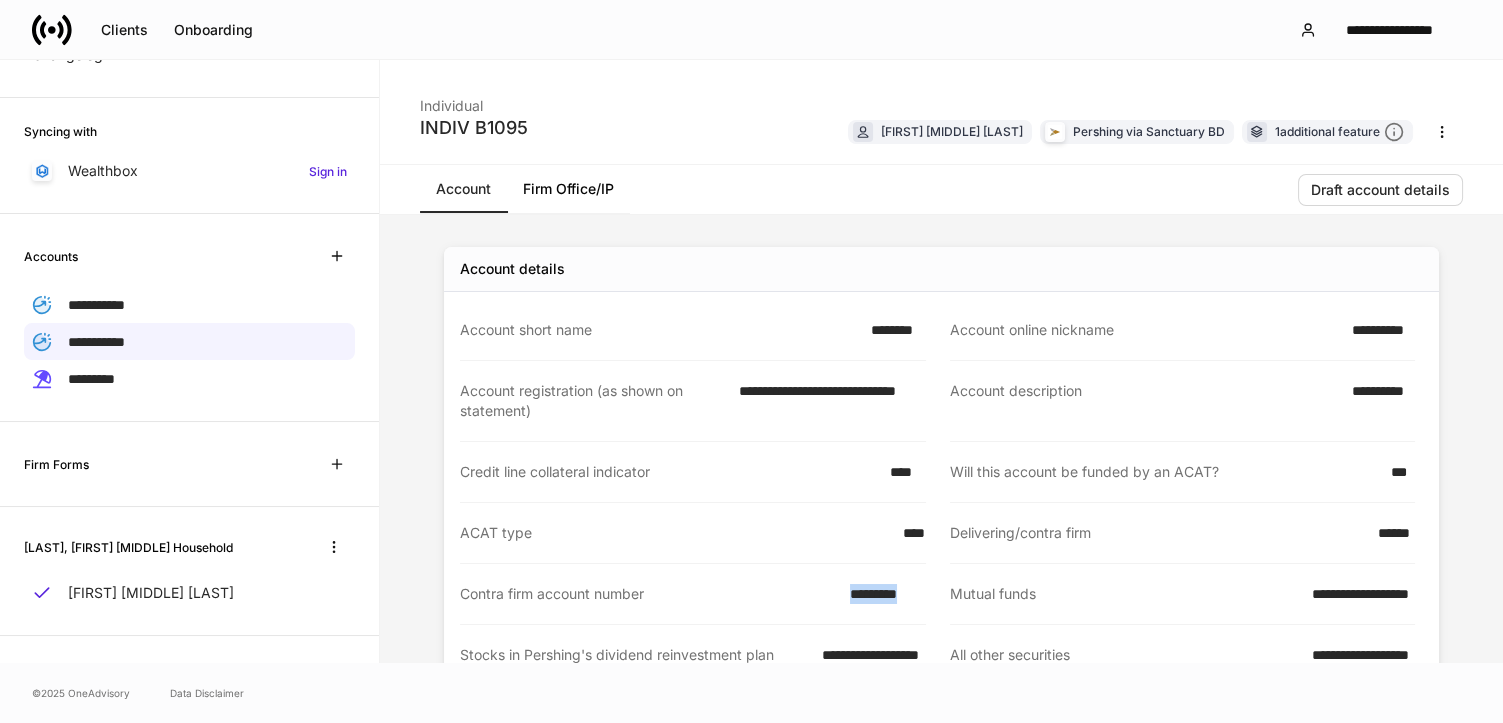click on "*********" at bounding box center (882, 594) 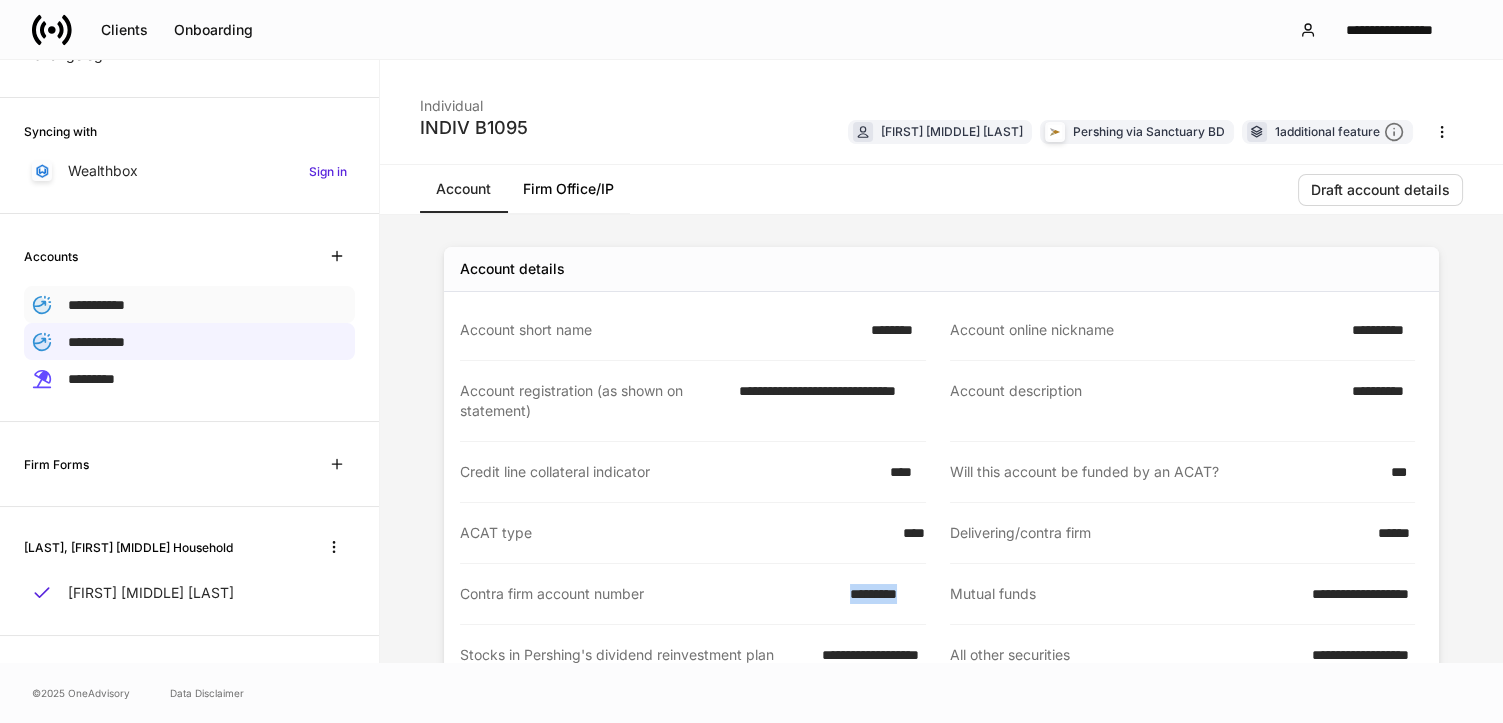 click on "**********" at bounding box center [96, 305] 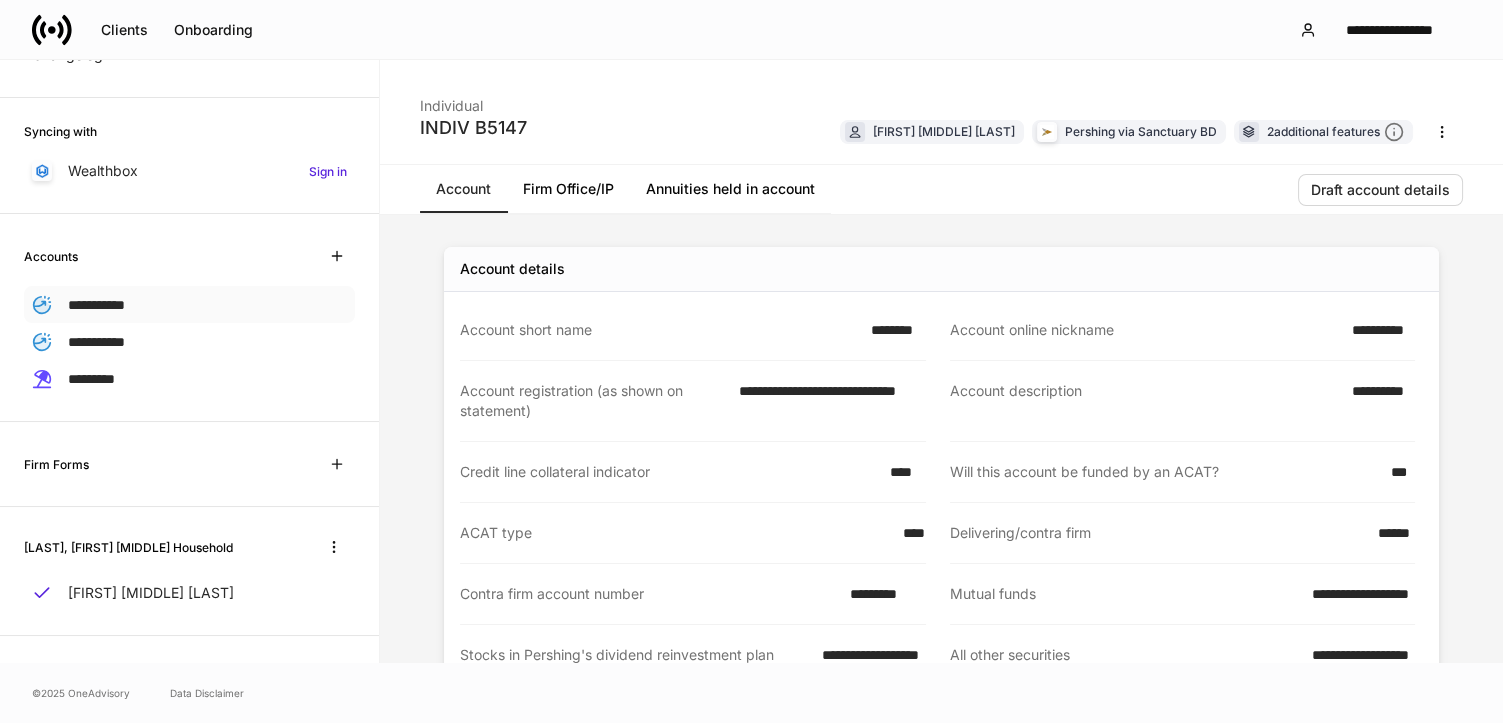 click on "**********" at bounding box center (96, 305) 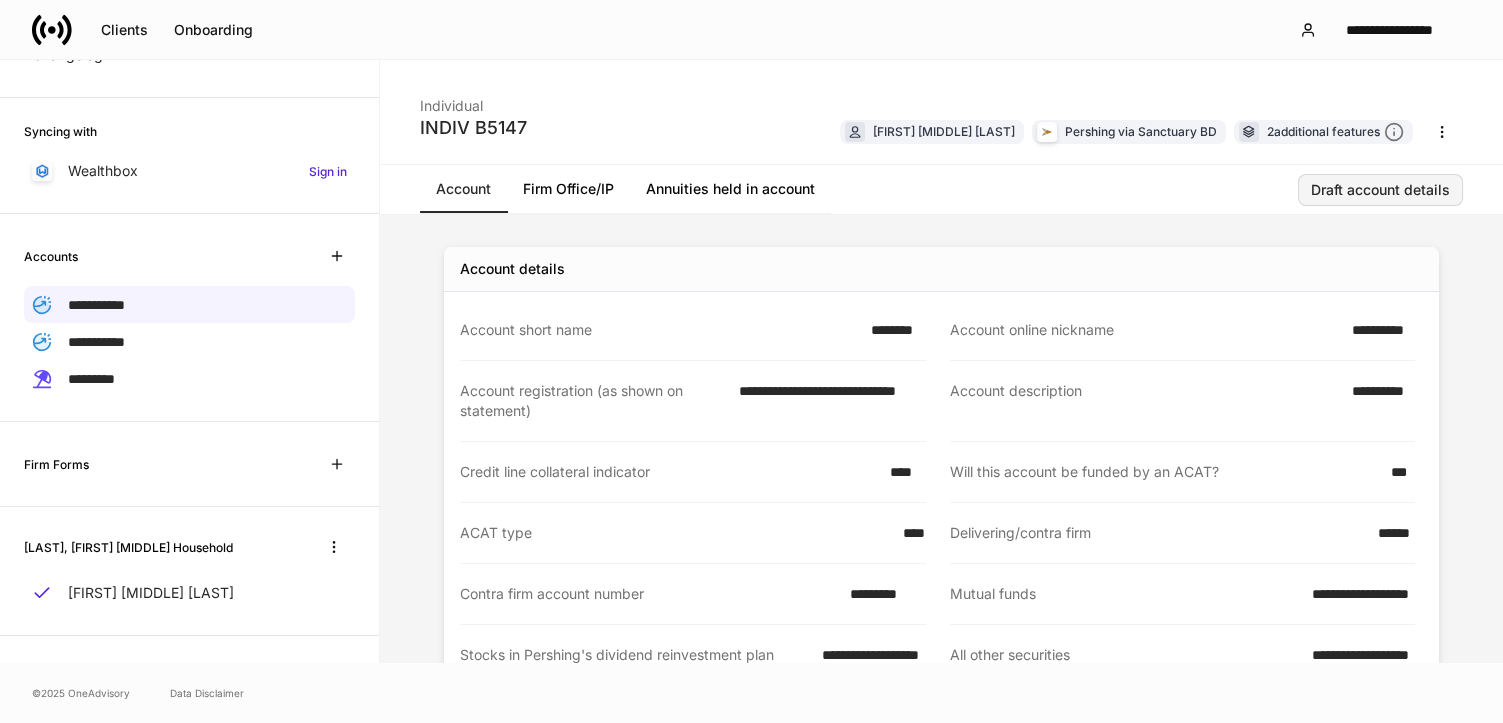 click on "Draft account details" at bounding box center [1380, 190] 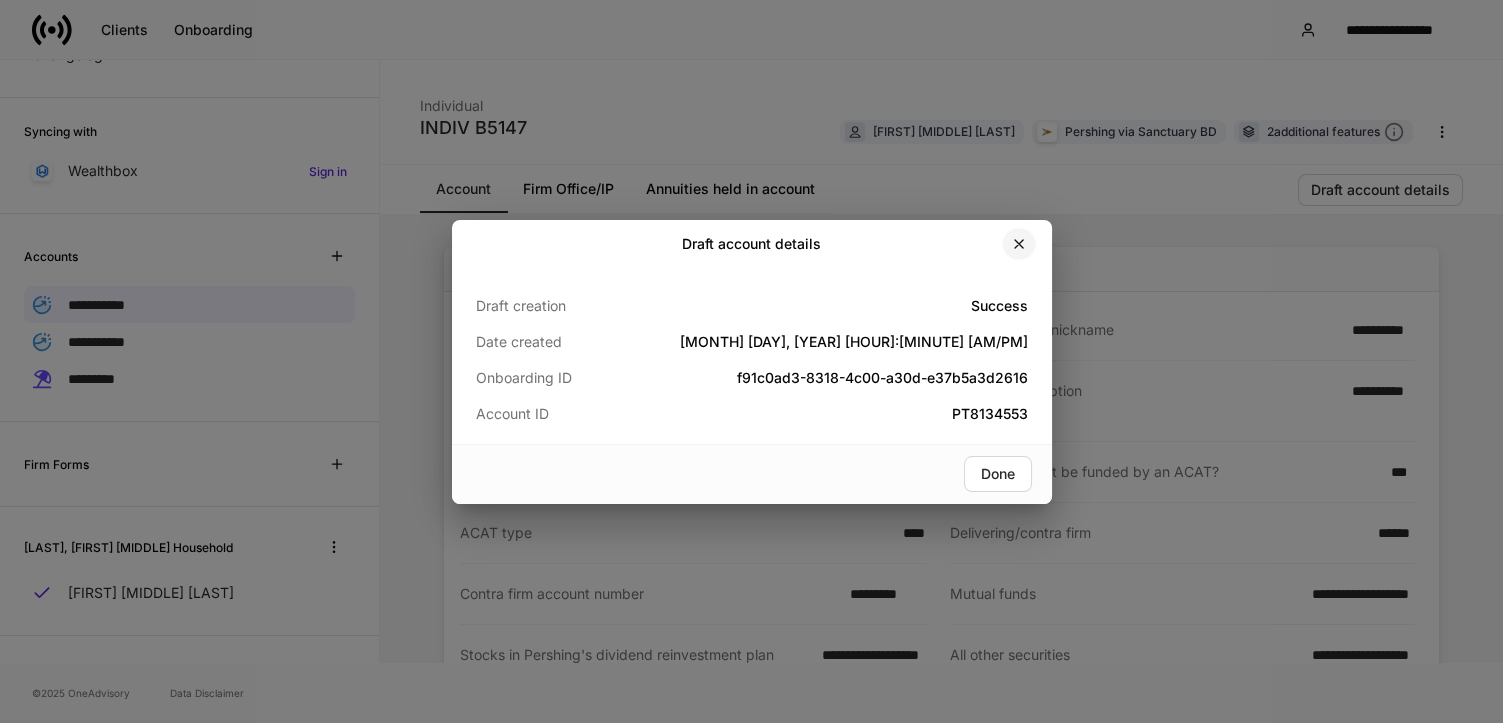 click 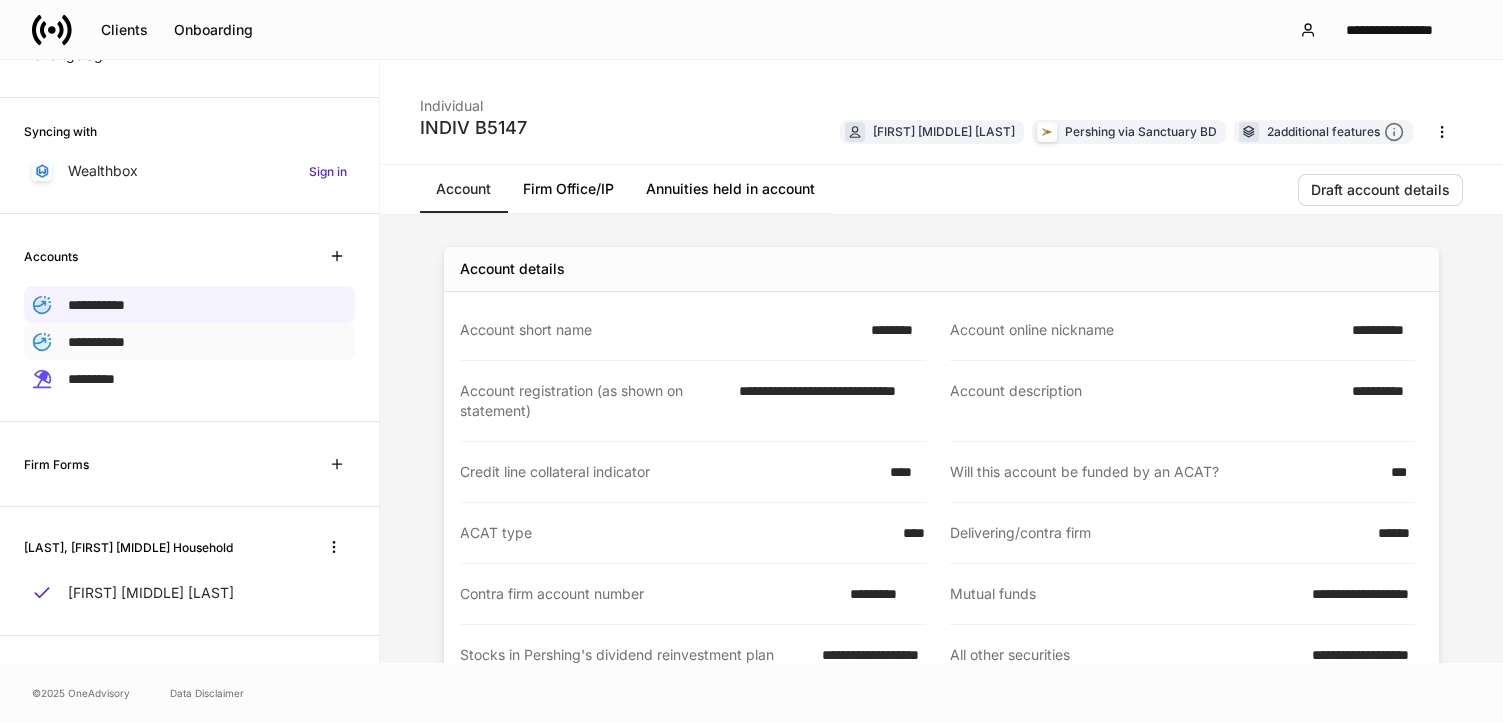 click on "**********" at bounding box center (96, 342) 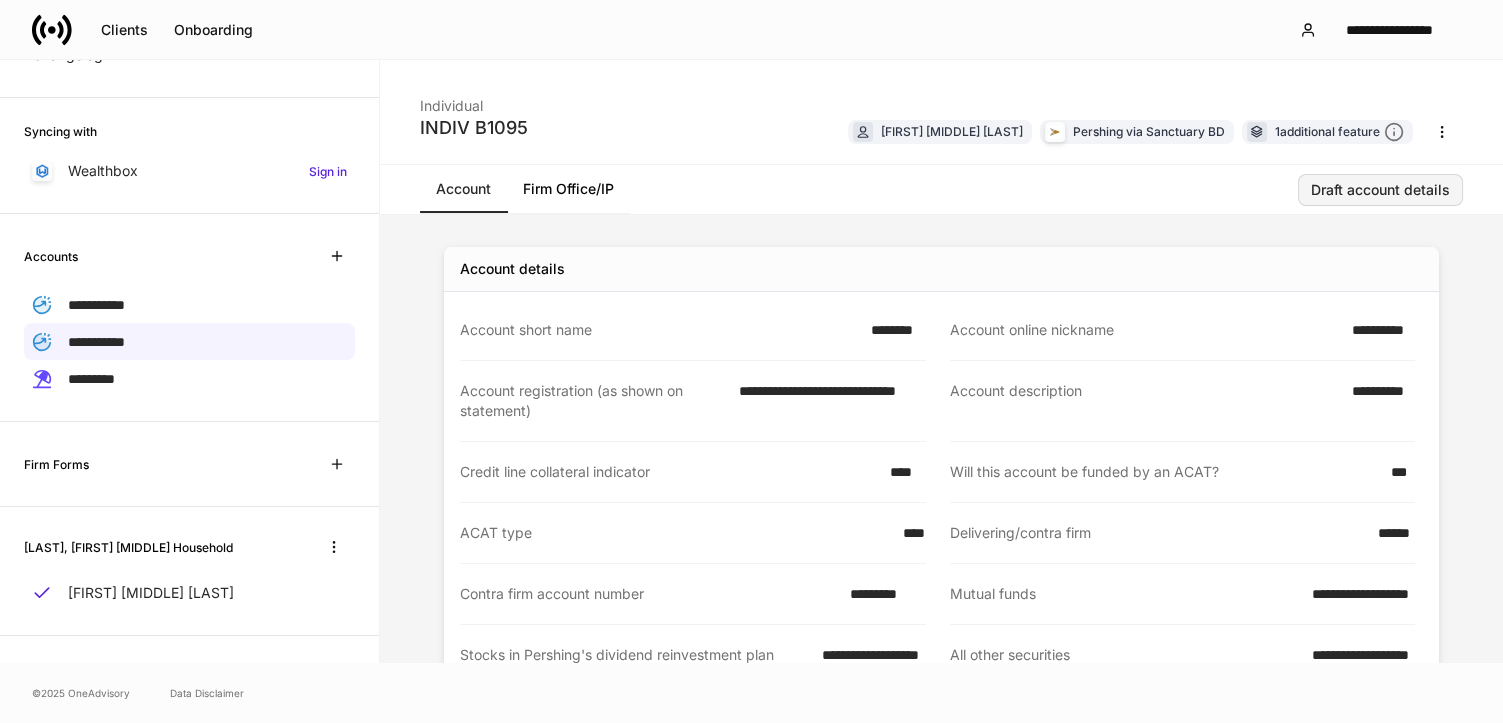 click on "Draft account details" at bounding box center [1380, 190] 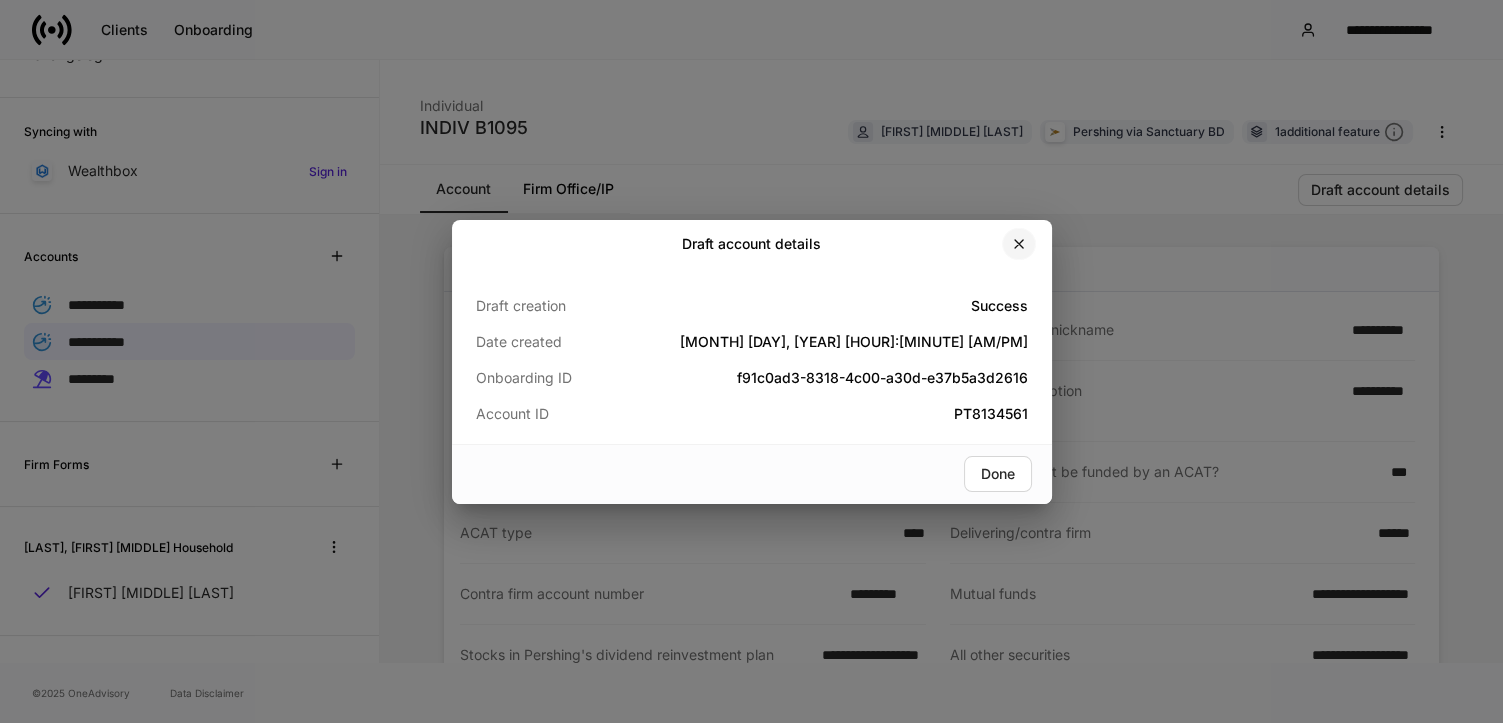 click at bounding box center (1019, 244) 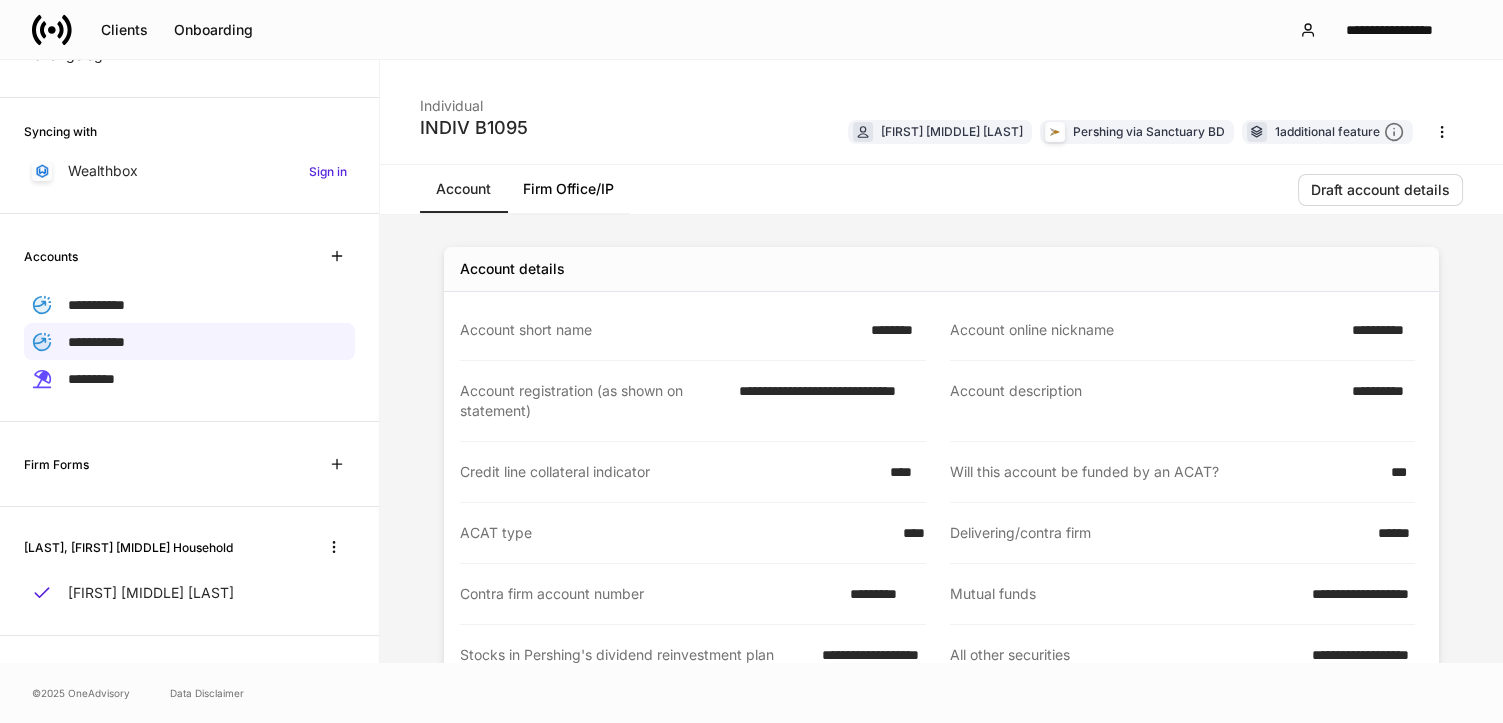 drag, startPoint x: 137, startPoint y: 304, endPoint x: 393, endPoint y: 266, distance: 258.80493 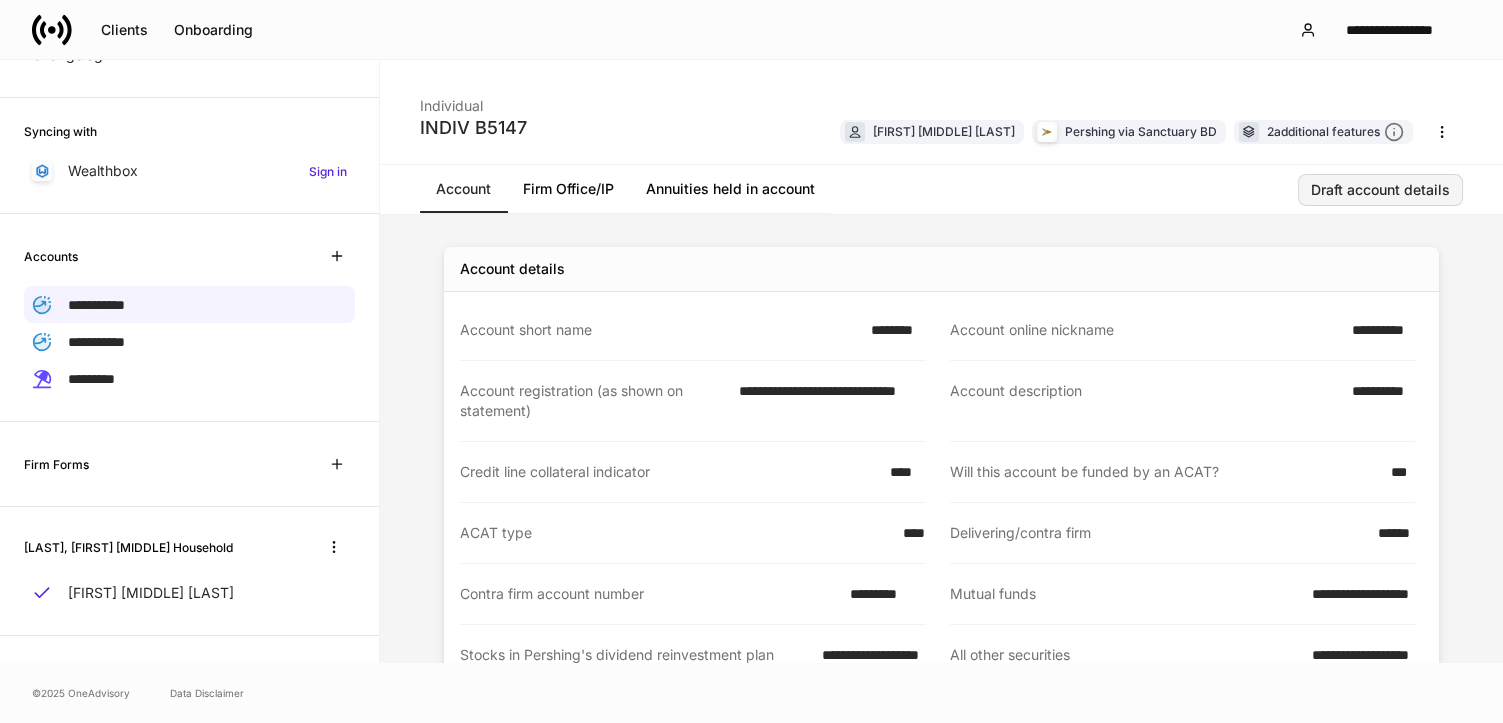 click on "Draft account details" at bounding box center [1380, 190] 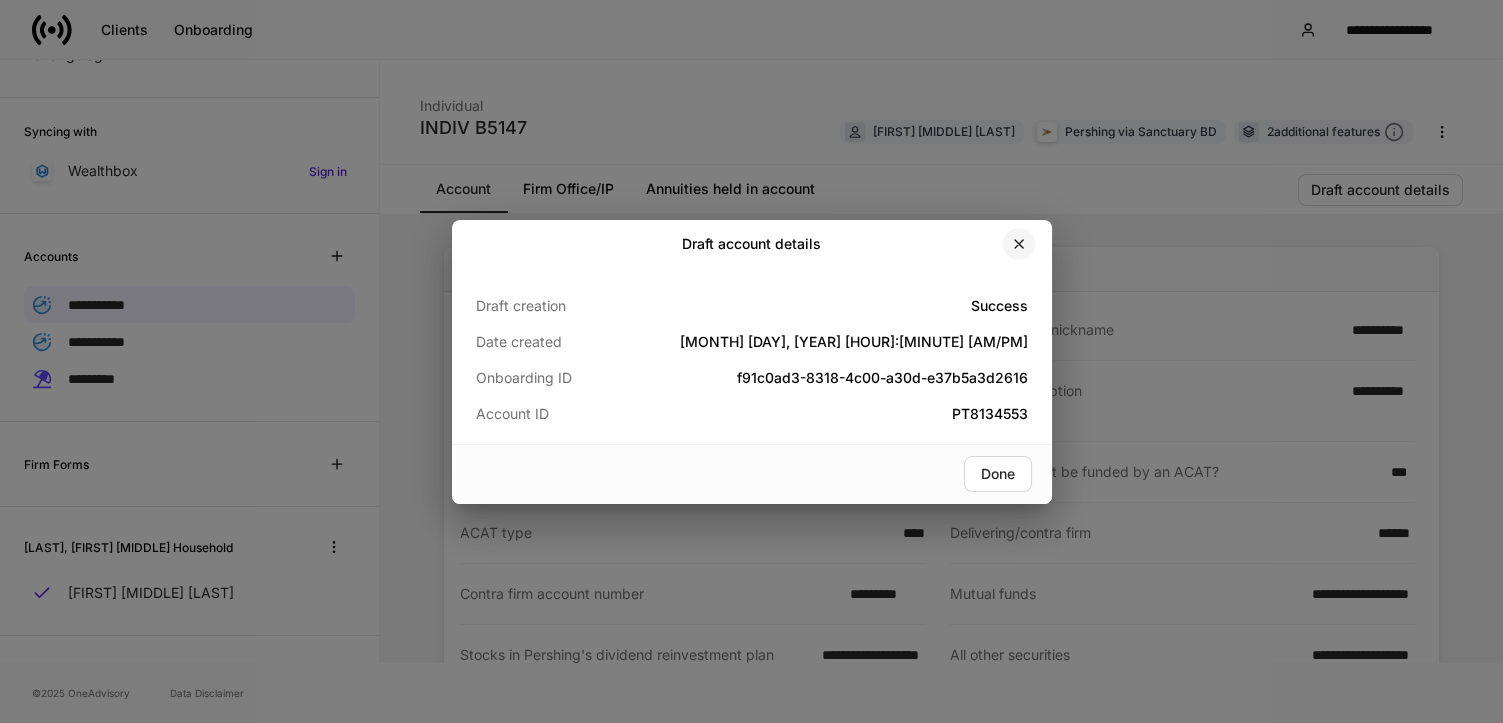 click 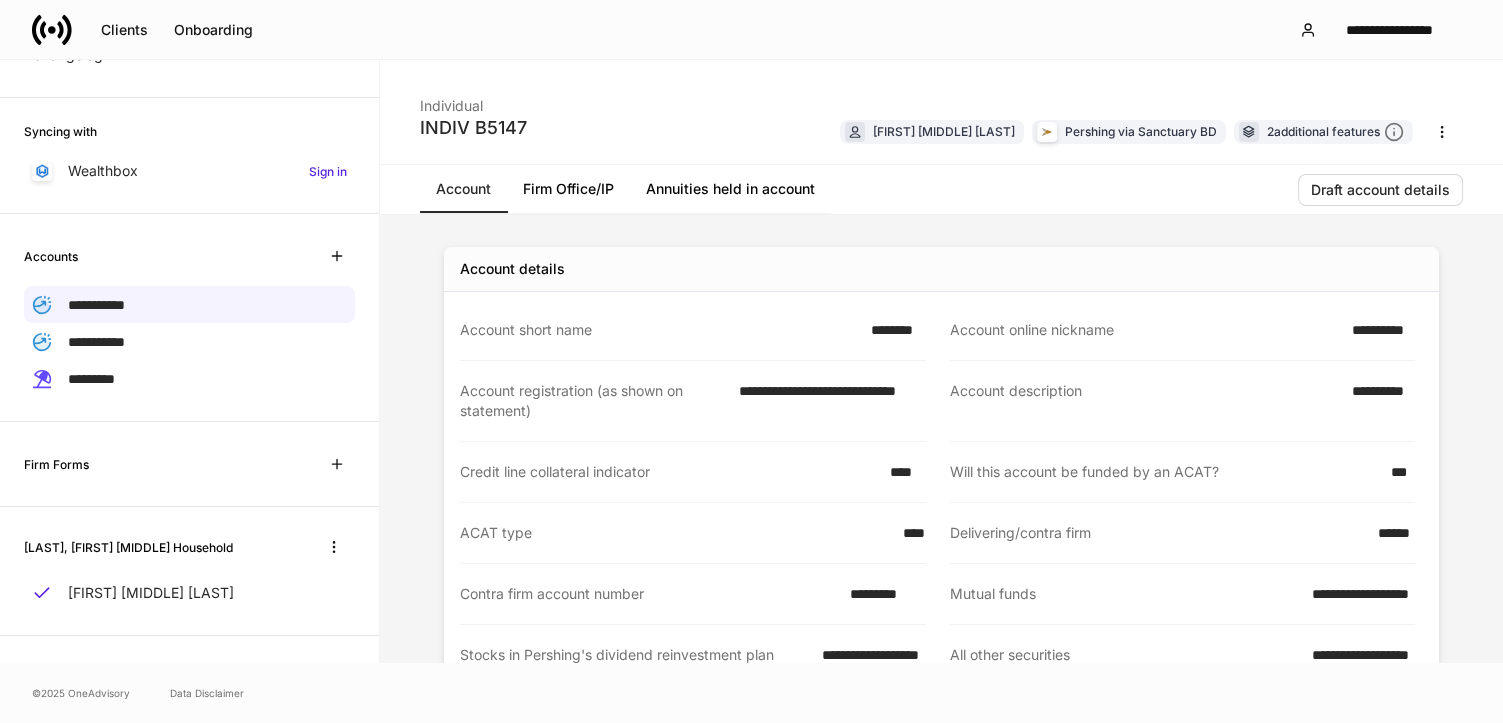 click on "*********" at bounding box center [881, 594] 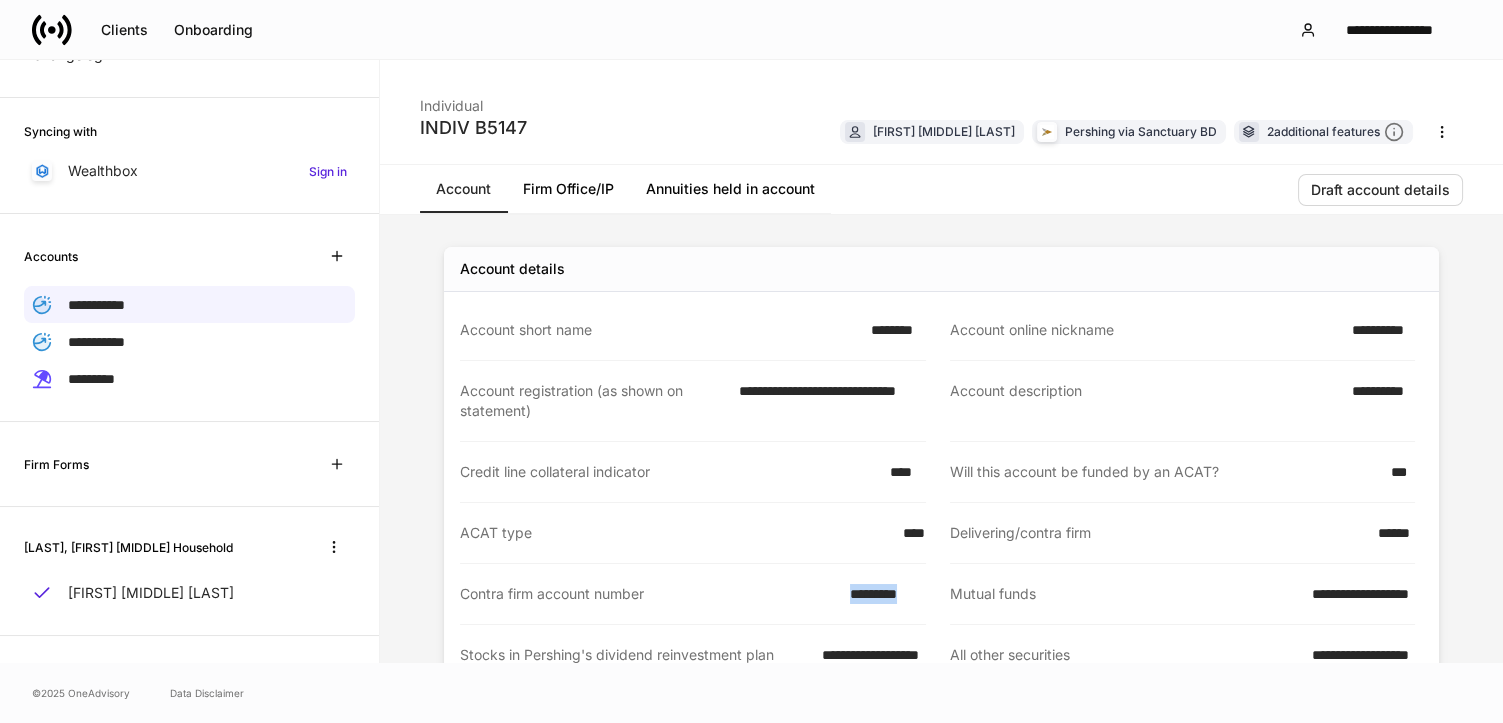 click on "*********" at bounding box center [881, 594] 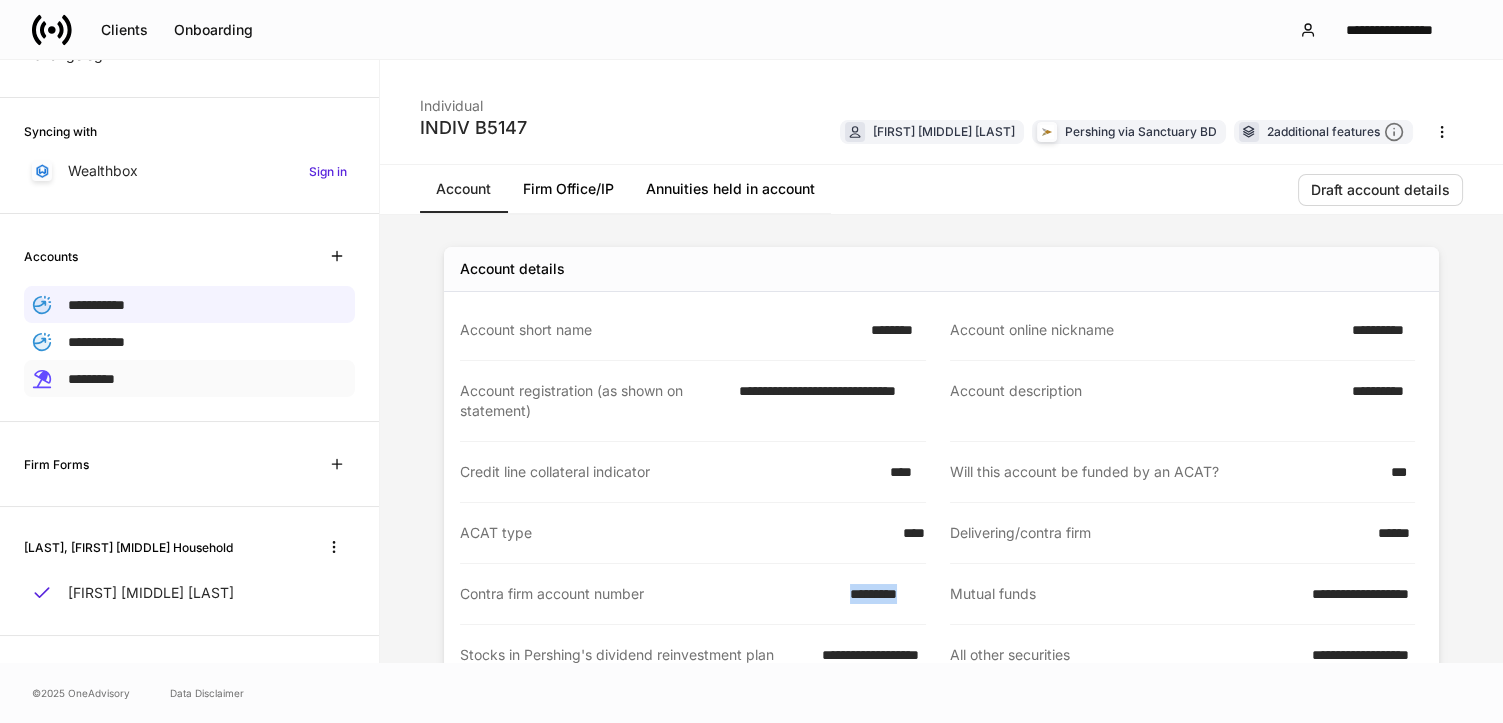click on "*********" at bounding box center (189, 378) 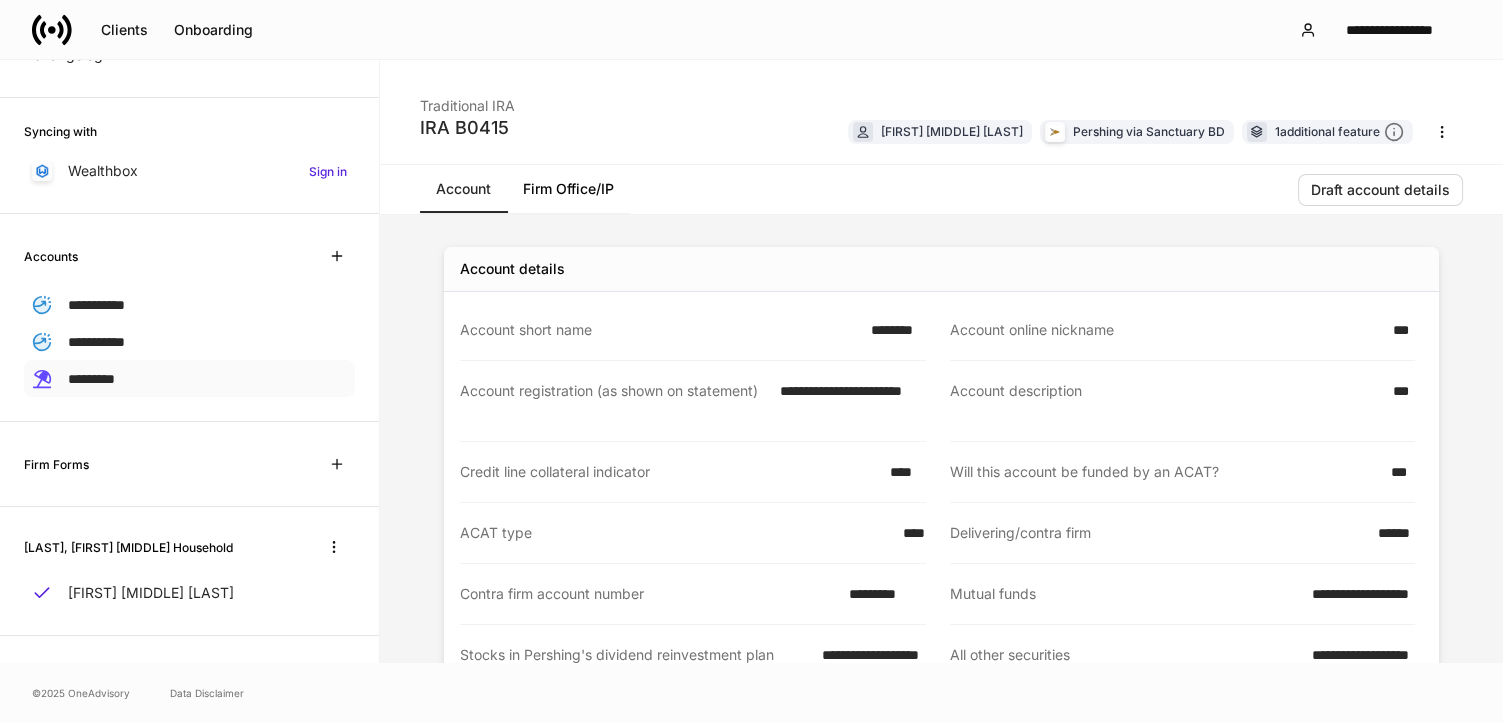click on "*********" at bounding box center (91, 379) 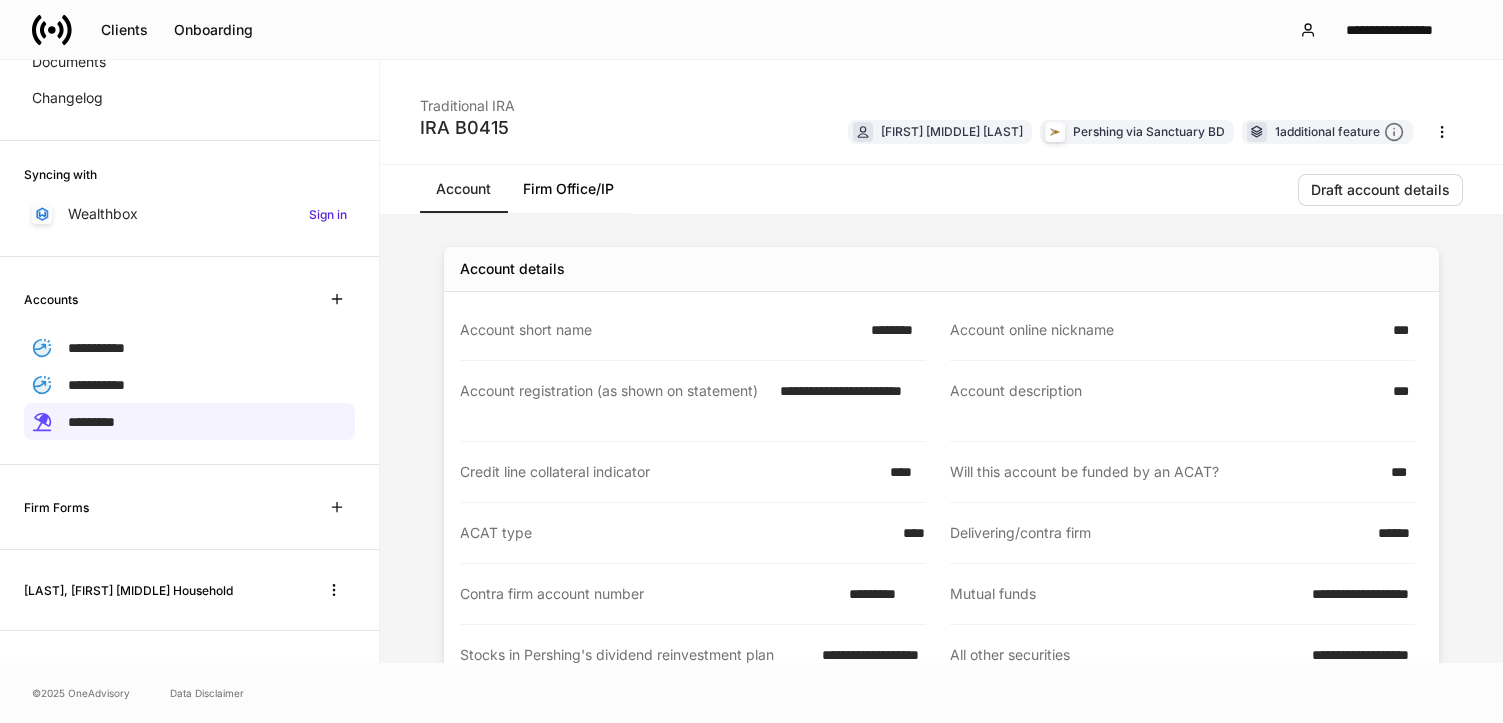 scroll, scrollTop: 195, scrollLeft: 0, axis: vertical 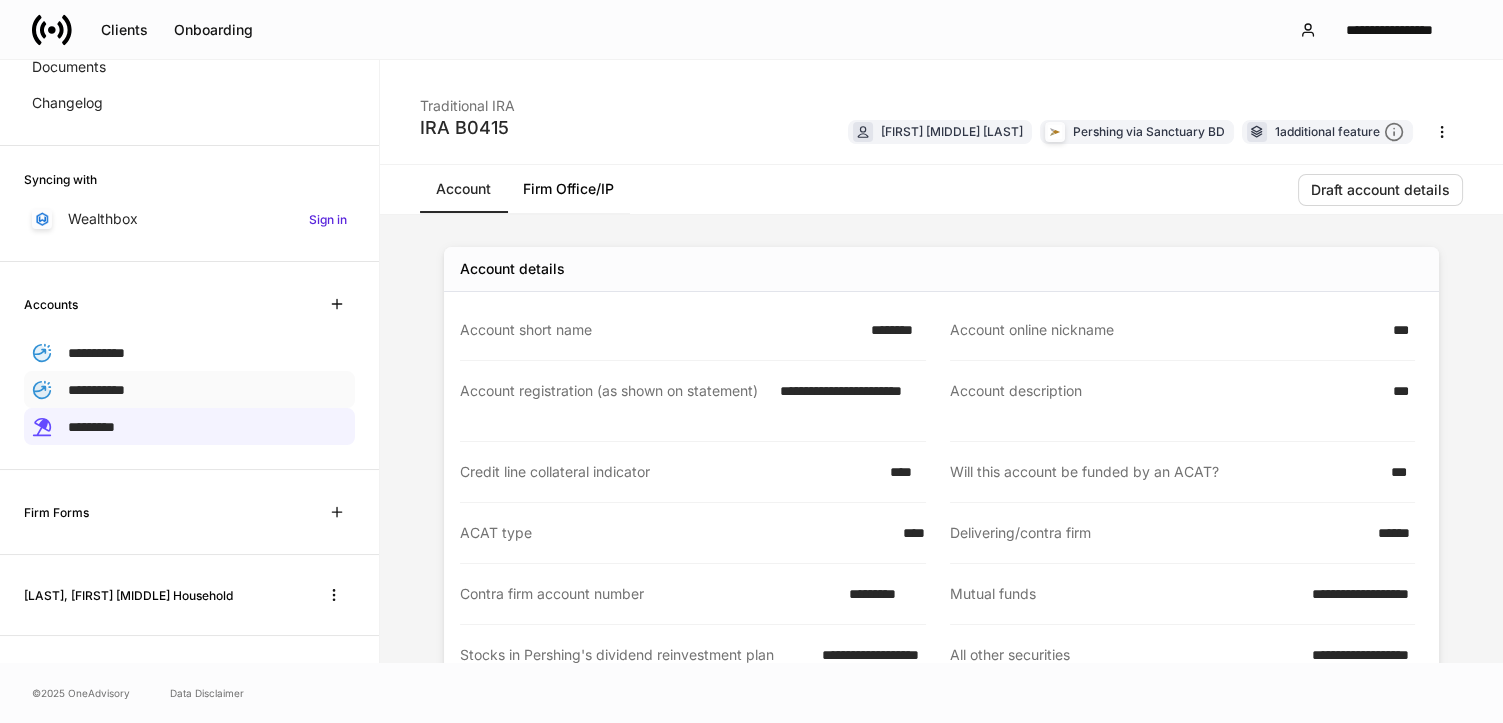 click on "**********" at bounding box center [96, 390] 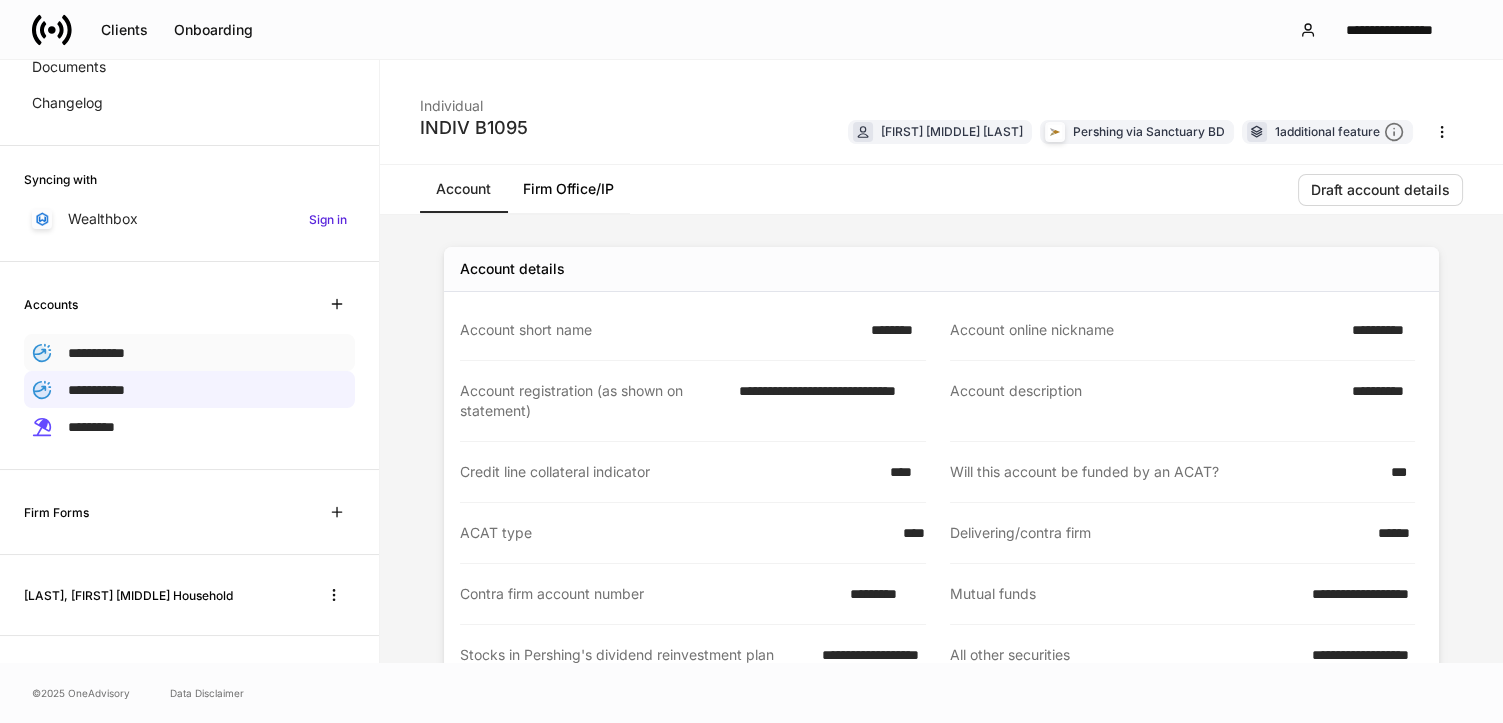 click on "**********" at bounding box center [96, 353] 